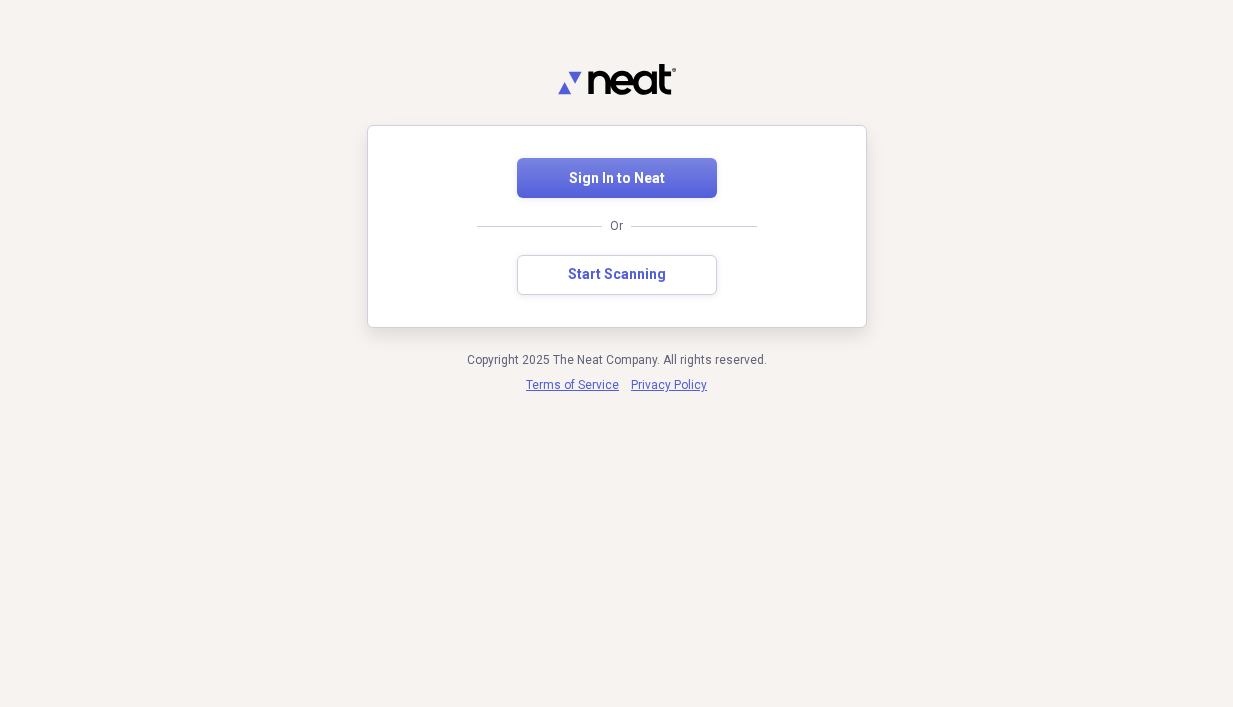 scroll, scrollTop: 0, scrollLeft: 0, axis: both 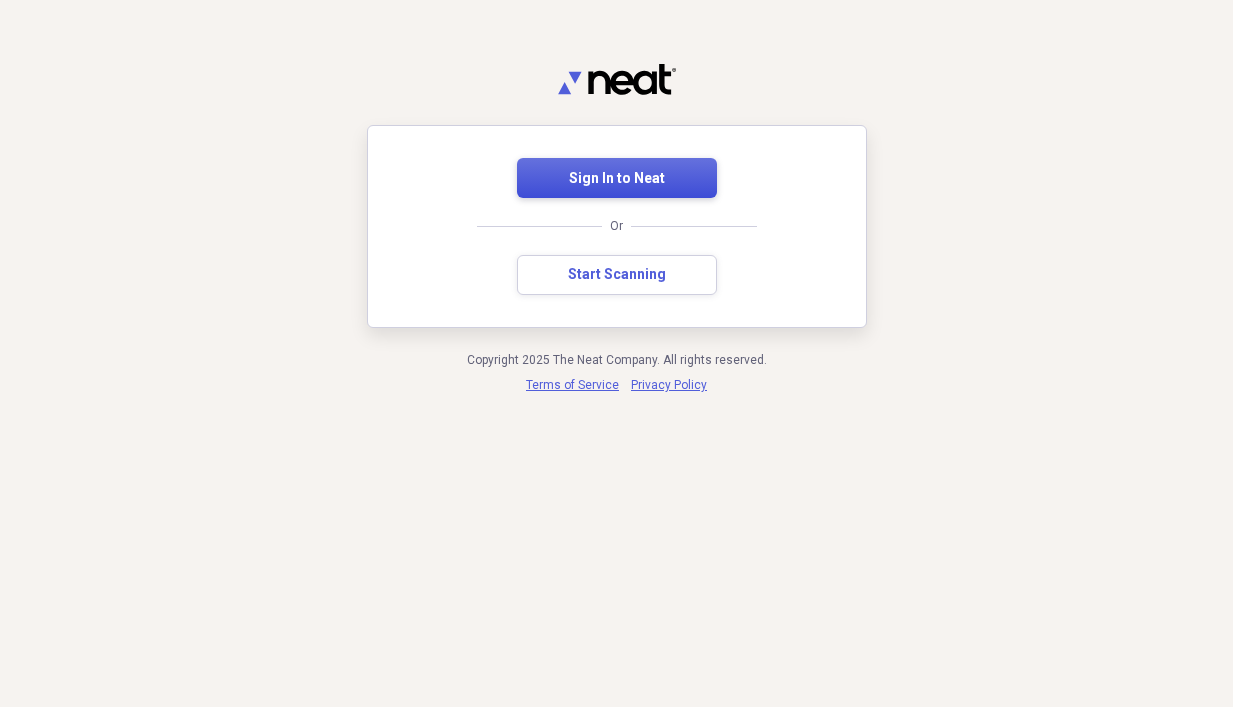 click on "Sign In to Neat" at bounding box center [617, 178] 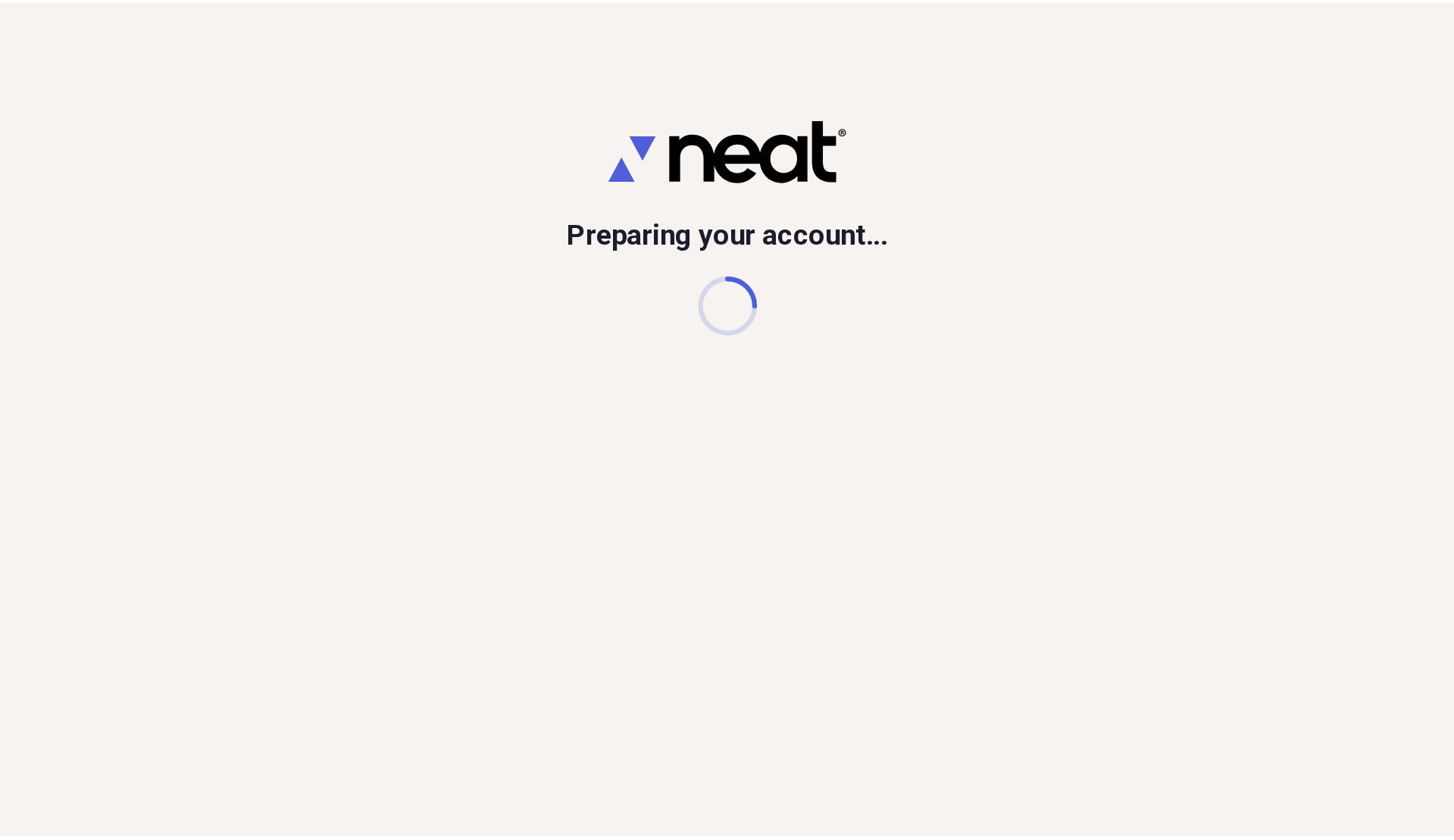 scroll, scrollTop: 0, scrollLeft: 0, axis: both 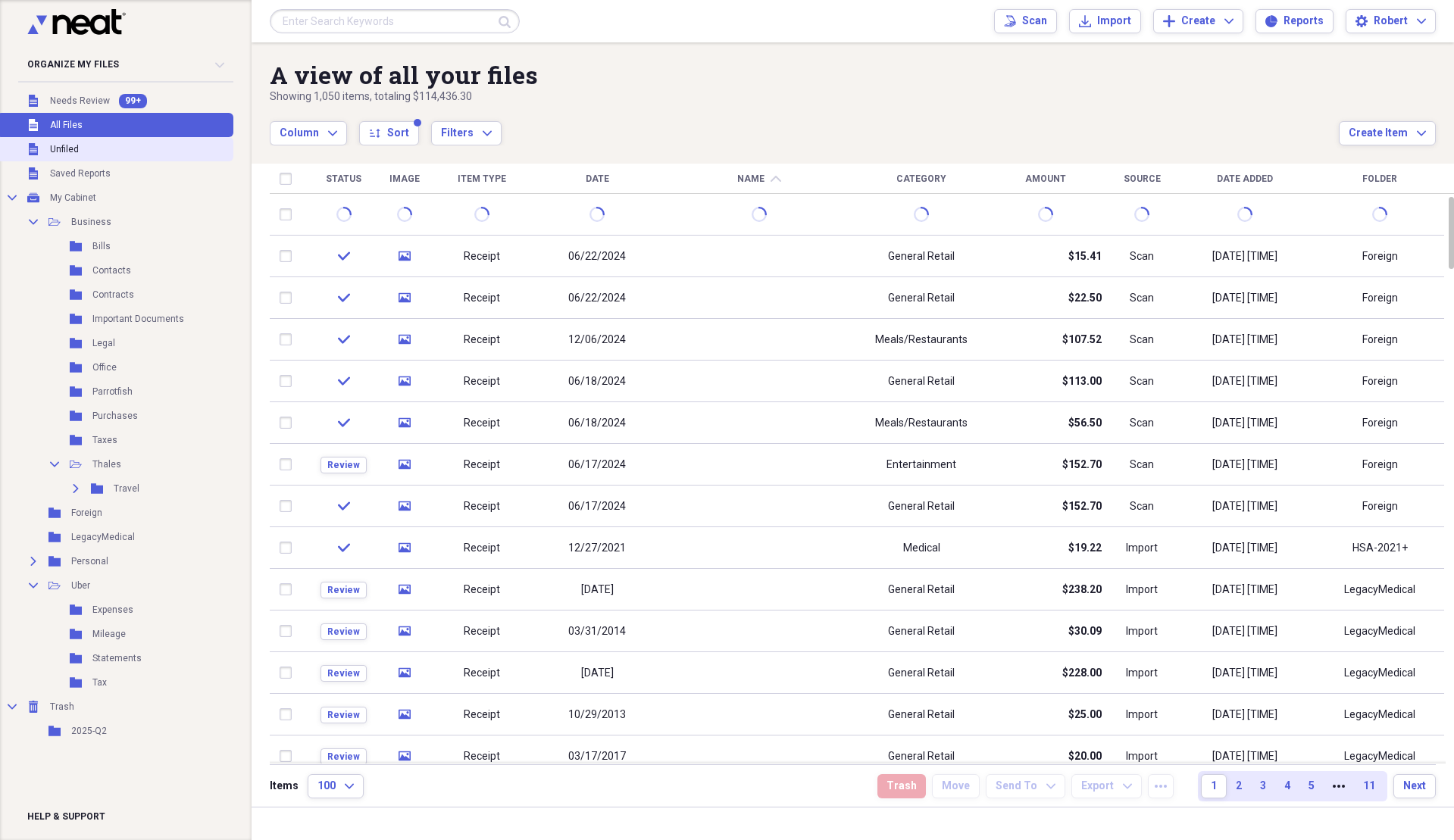 click on "Unfiled Unfiled" at bounding box center [115, 149] 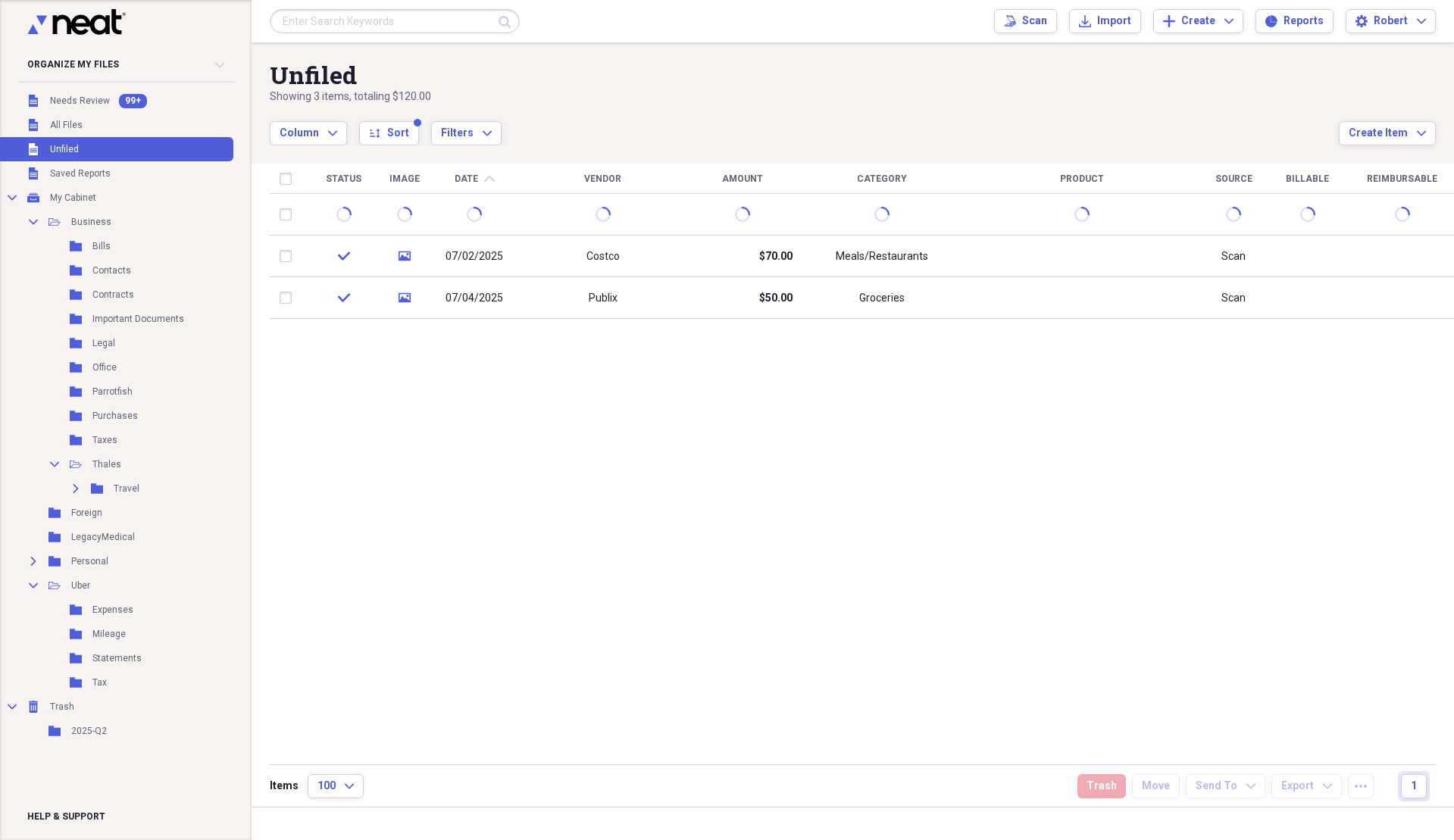 drag, startPoint x: 568, startPoint y: 473, endPoint x: 568, endPoint y: 481, distance: 8 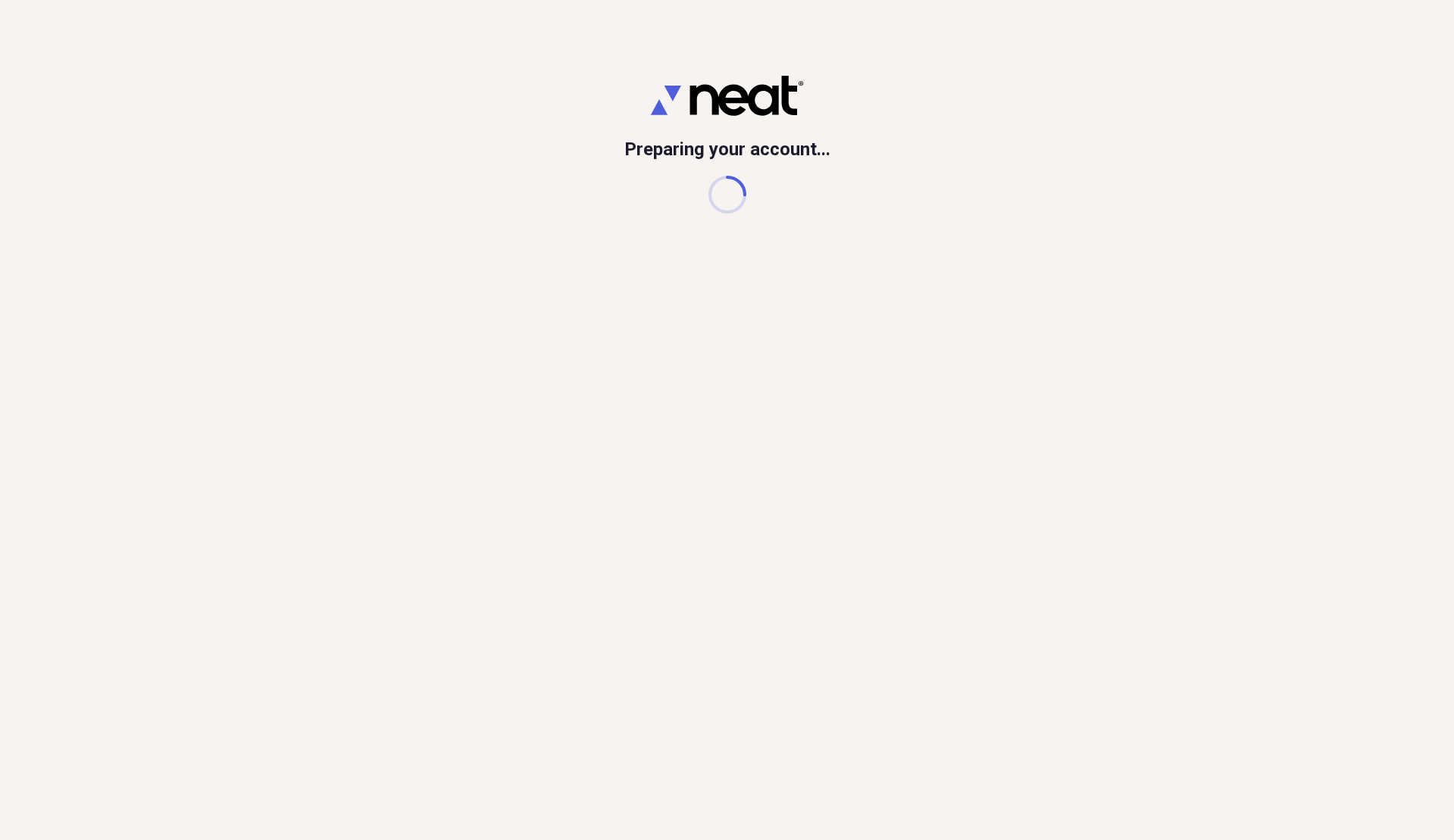 scroll, scrollTop: 0, scrollLeft: 0, axis: both 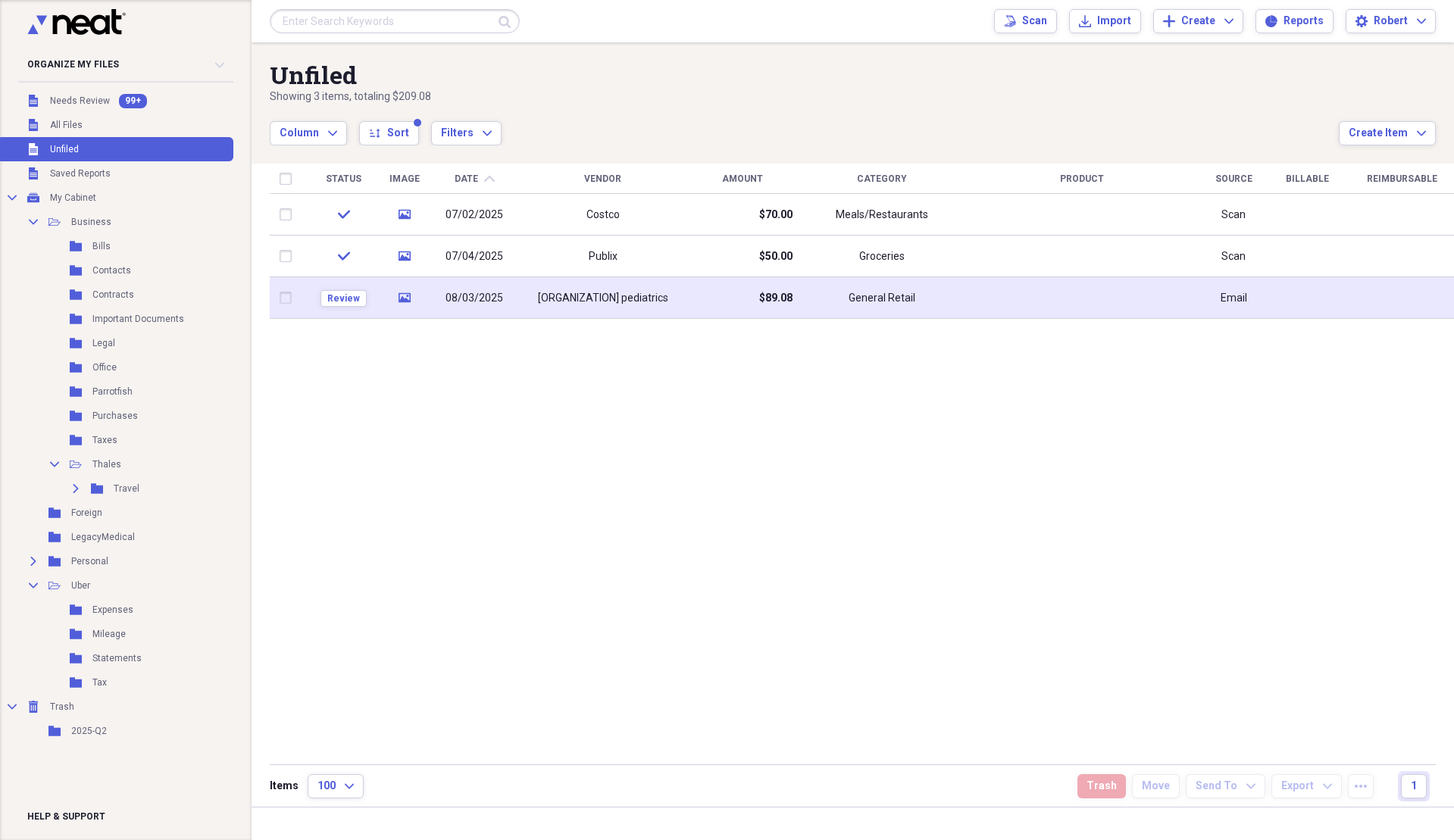 click on "[ORGANIZATION] pediatrics" at bounding box center (602, 298) 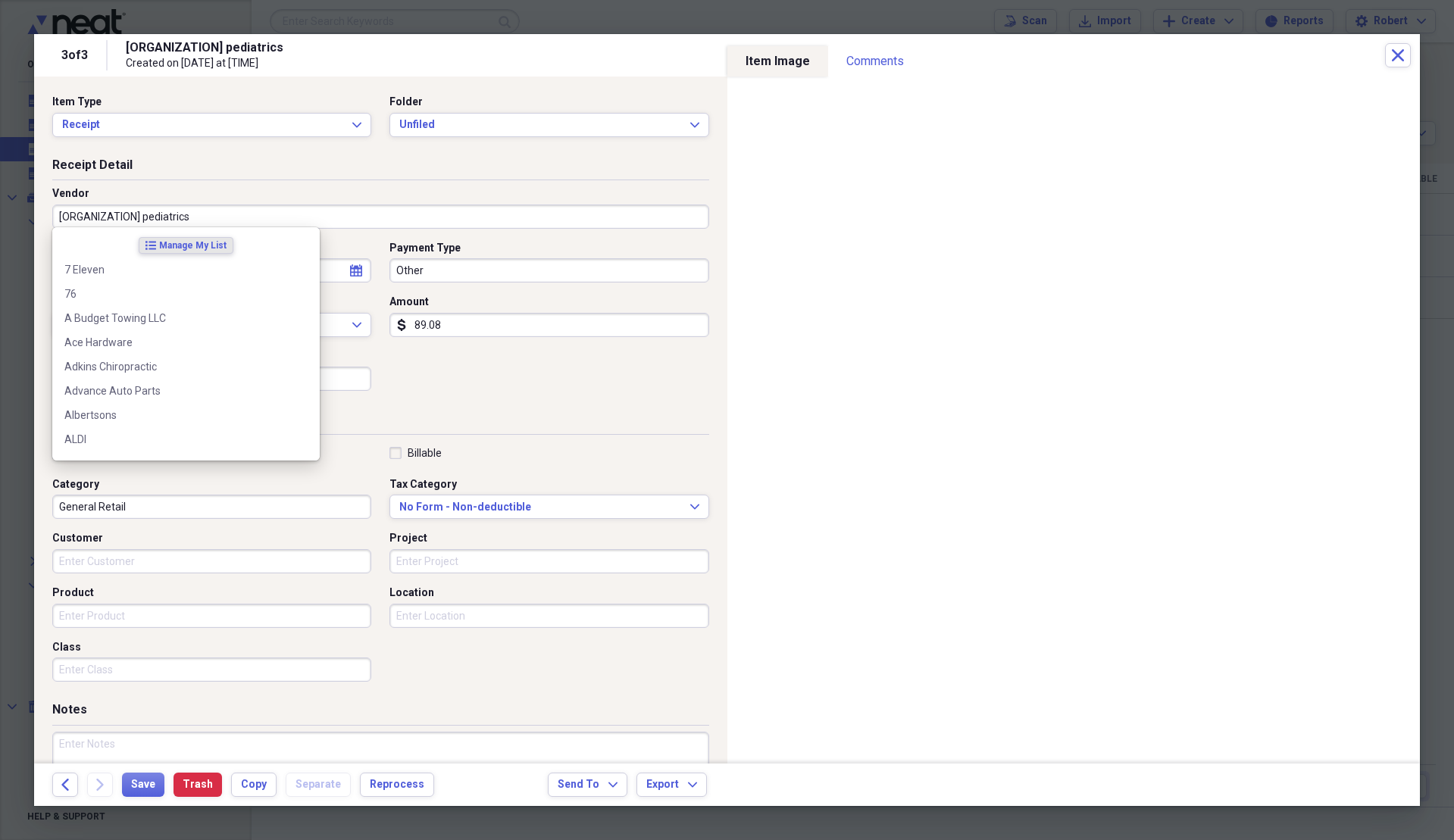 click on "[ORGANIZATION] pediatrics" at bounding box center (380, 217) 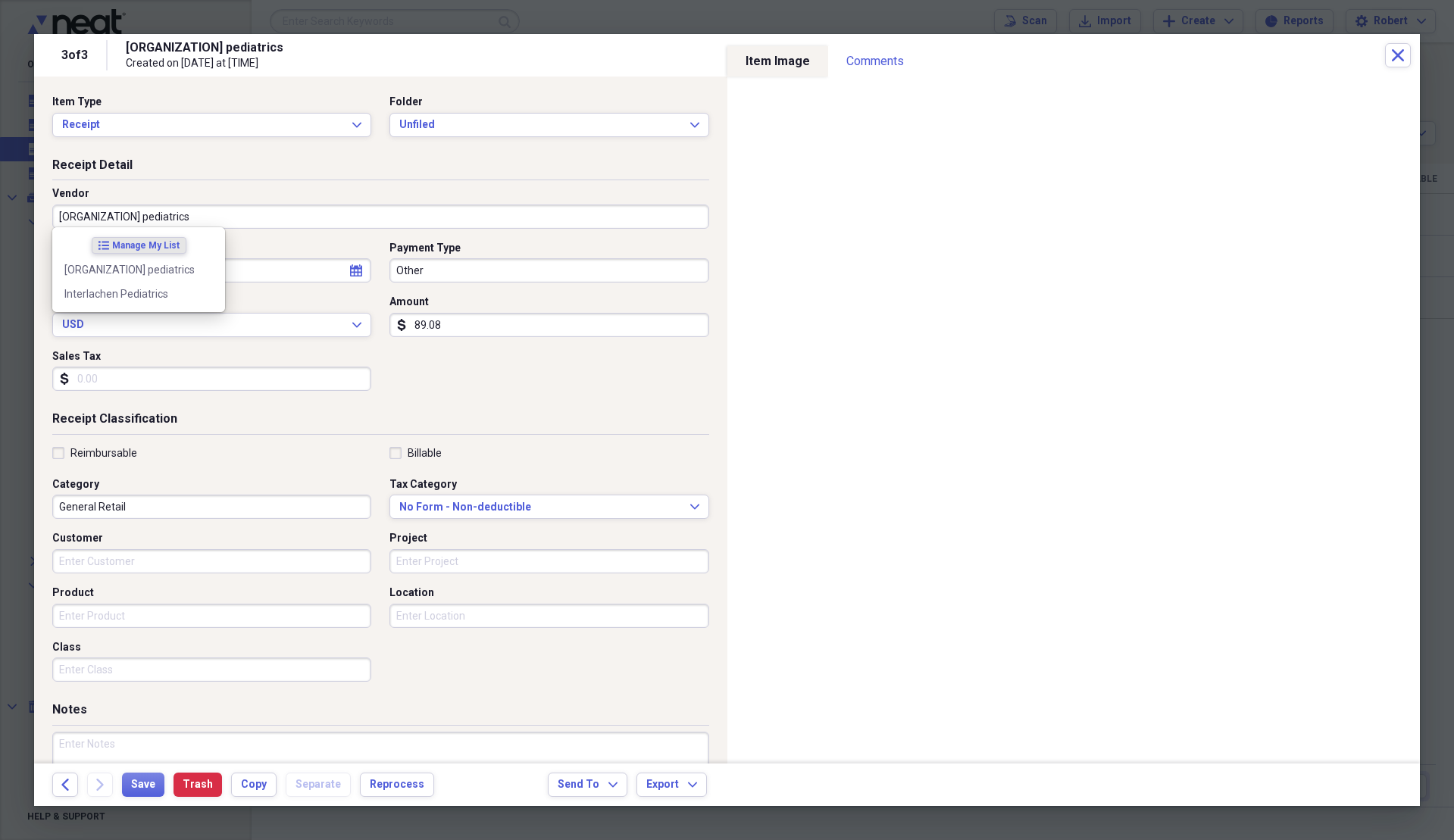 type on "Interlachen Pediatrics" 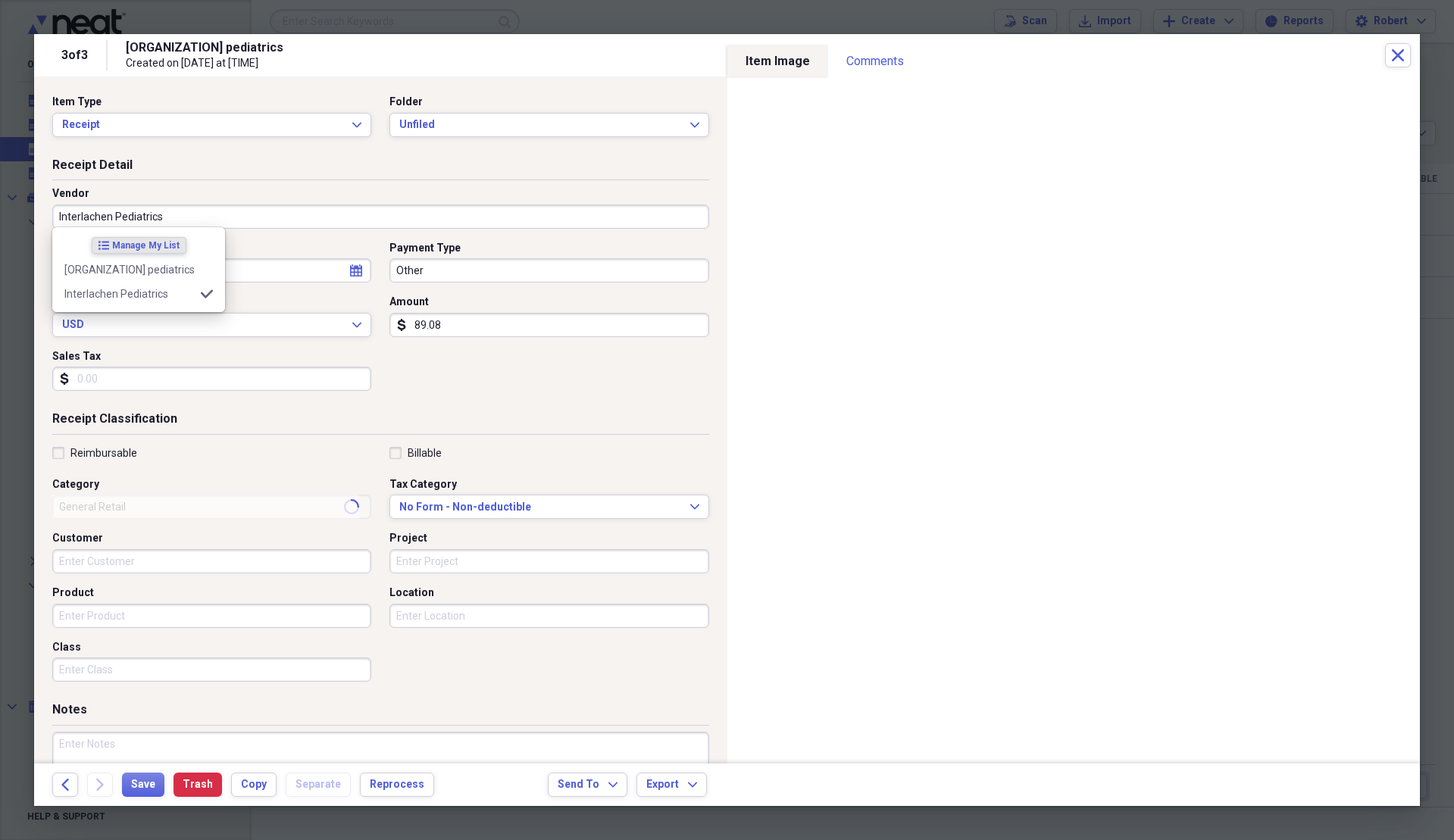 type on "Medical" 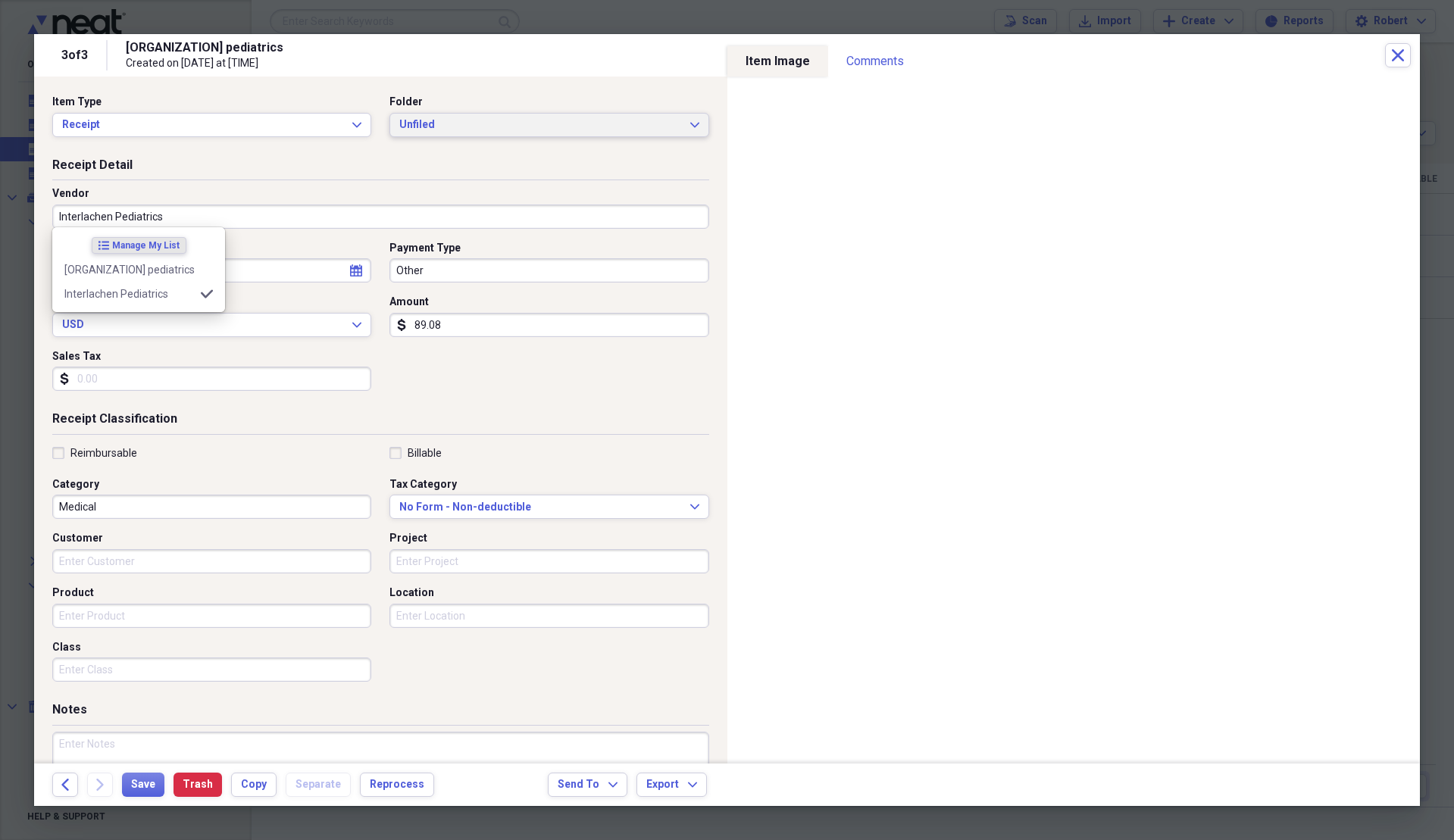 type on "Interlachen Pediatrics" 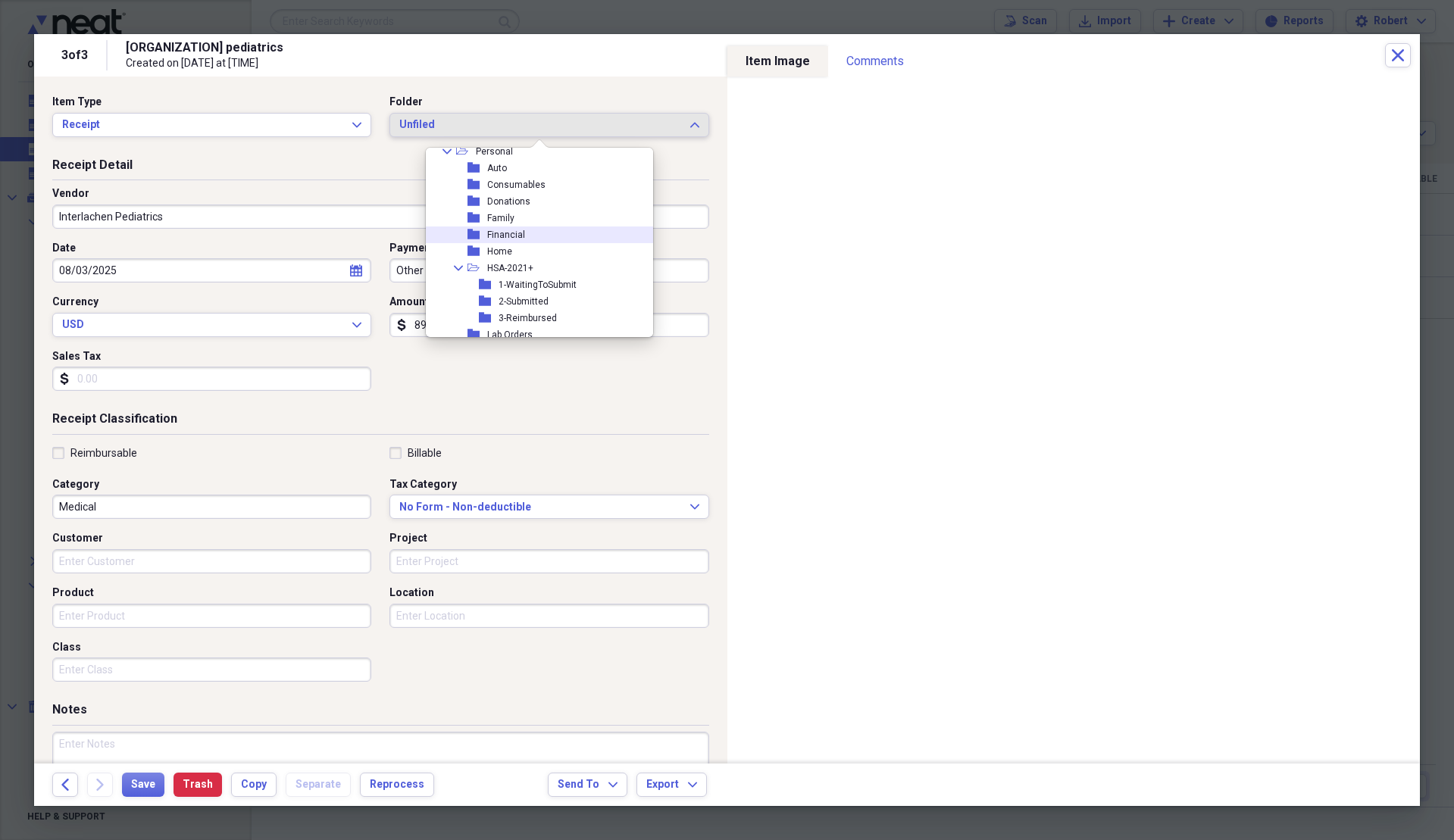 scroll, scrollTop: 303, scrollLeft: 0, axis: vertical 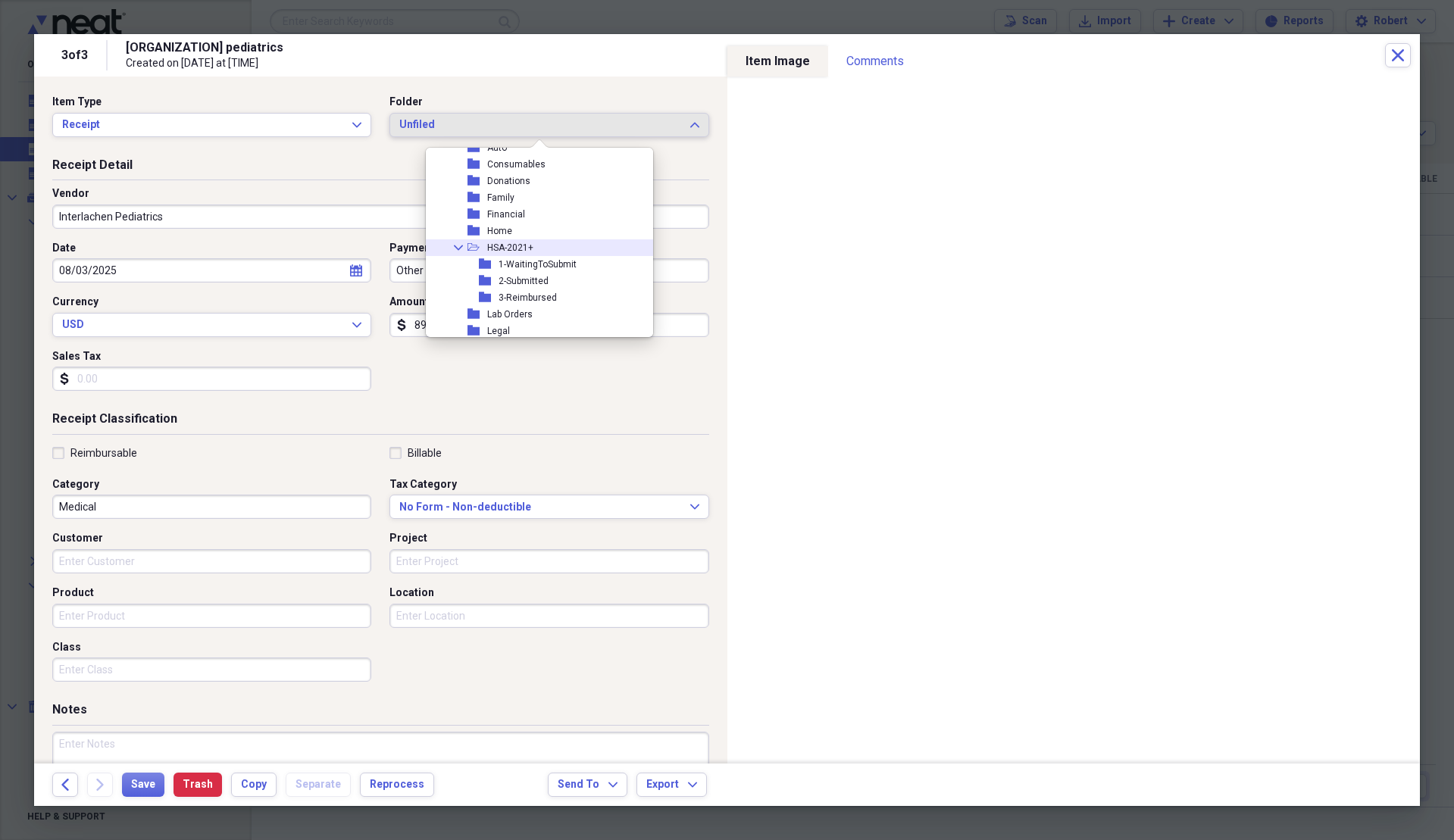 click on "Collapse open-folder HSA-2021+" at bounding box center [533, 248] 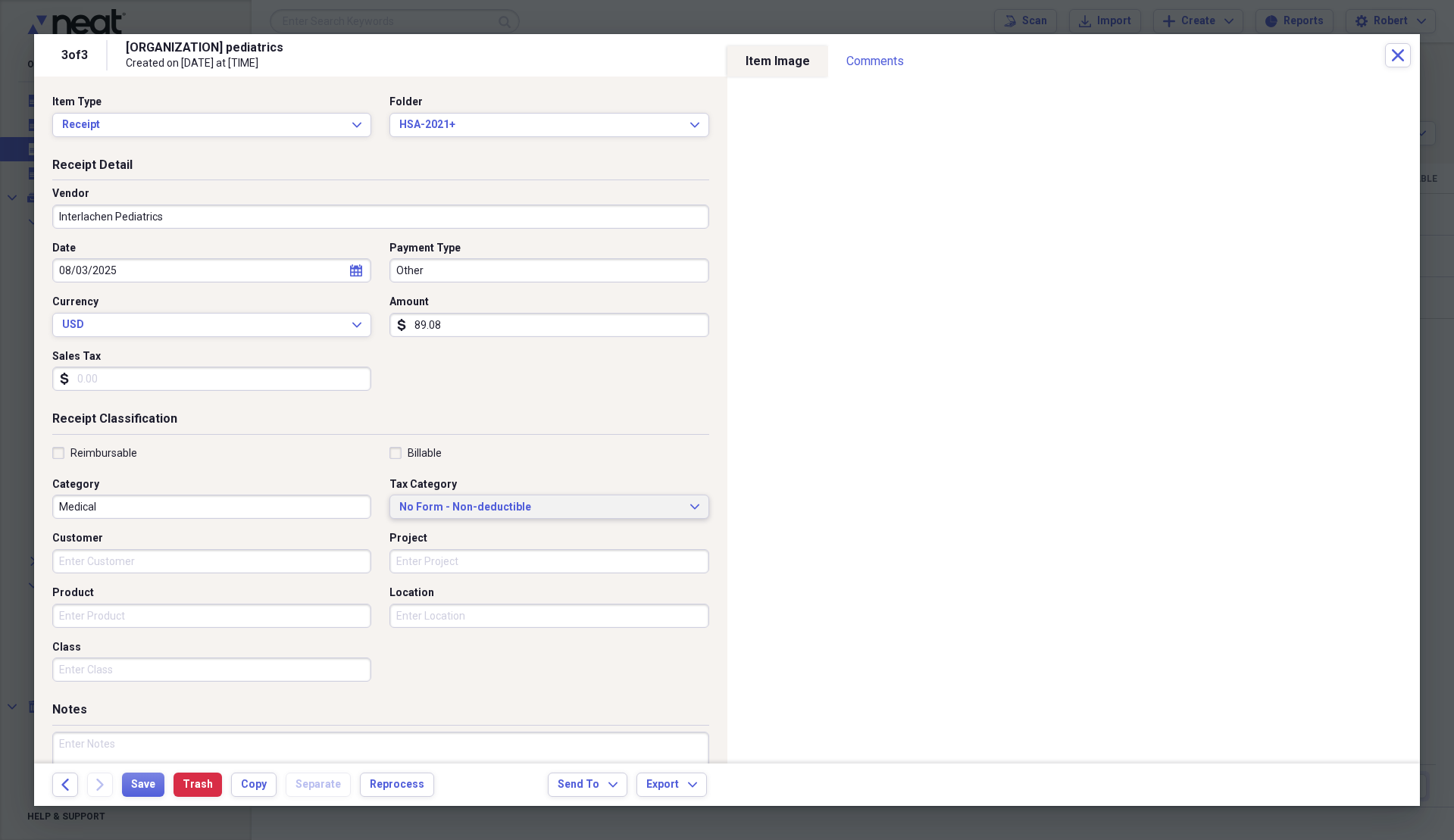 click on "No Form - Non-deductible" at bounding box center [539, 507] 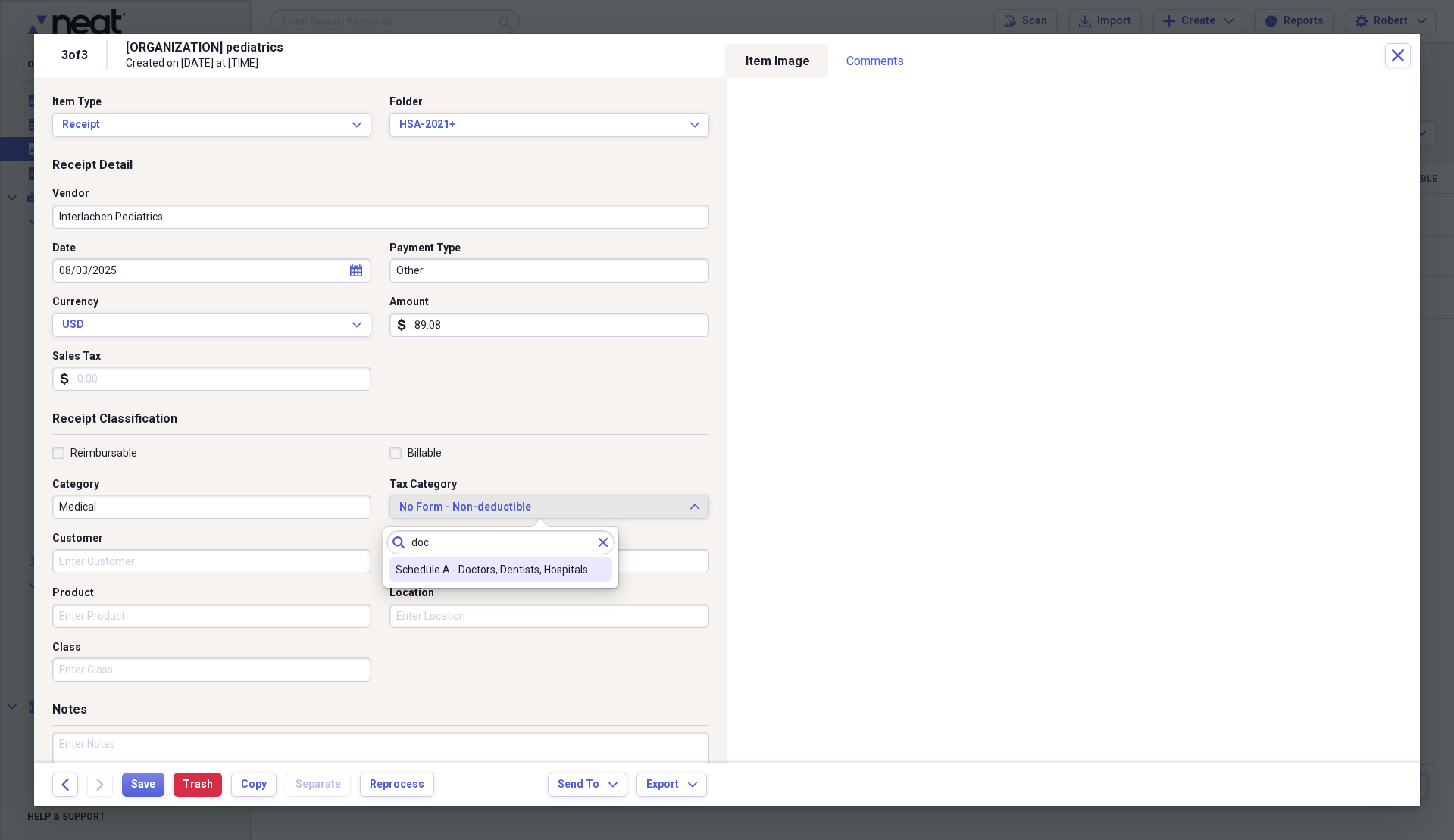 type on "doc" 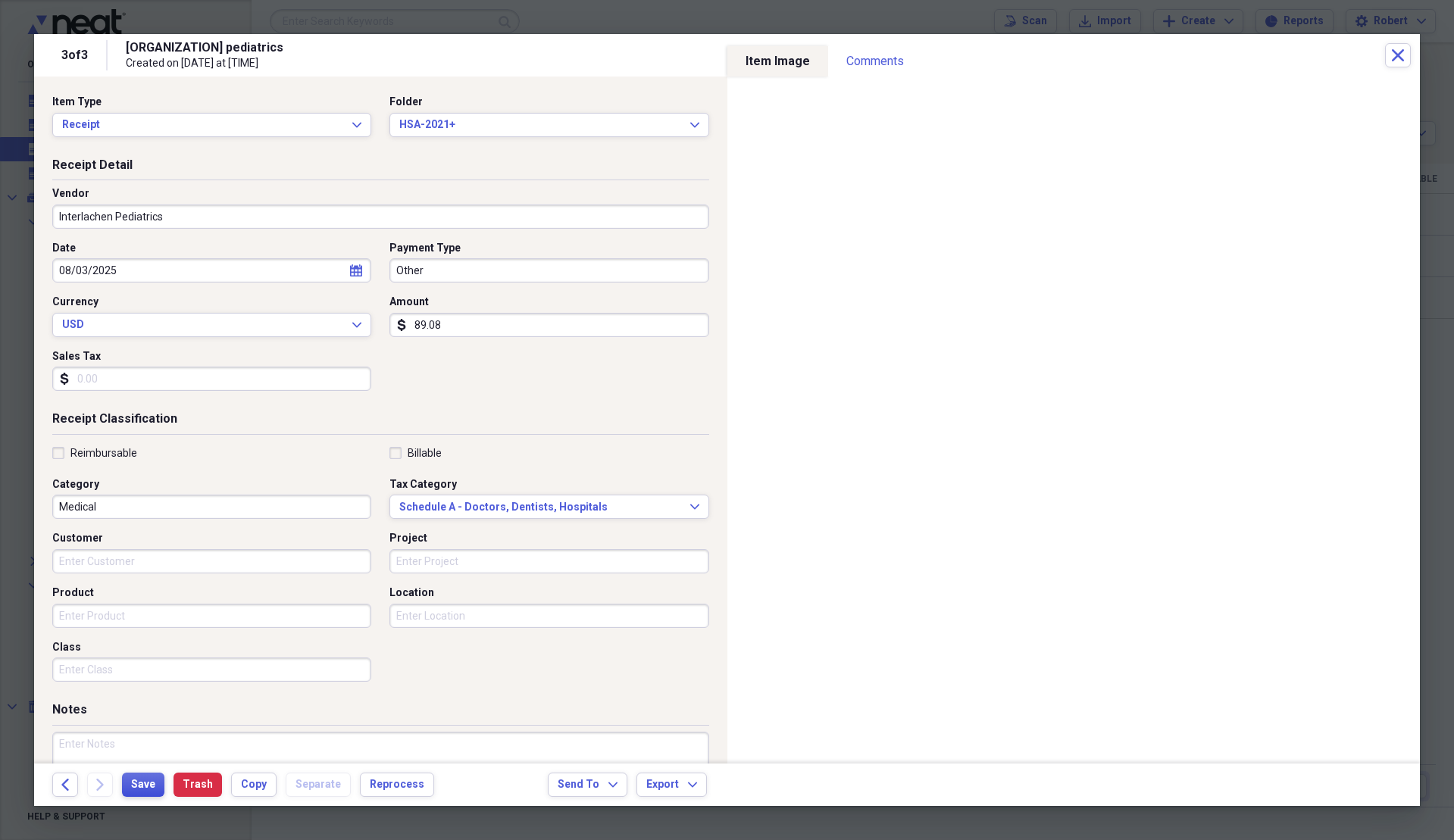 click on "Save" at bounding box center (143, 785) 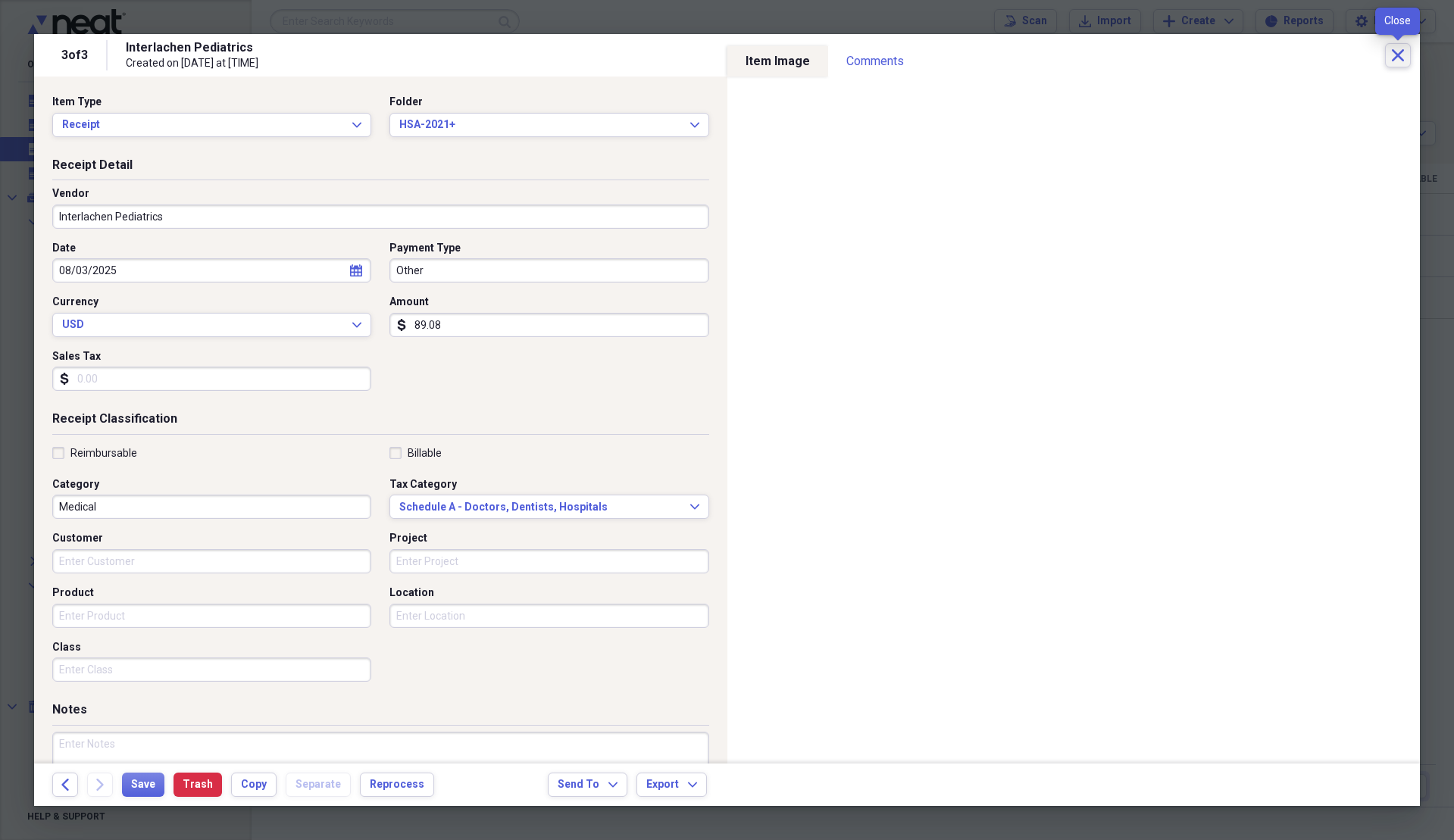 click on "Close" at bounding box center (1398, 55) 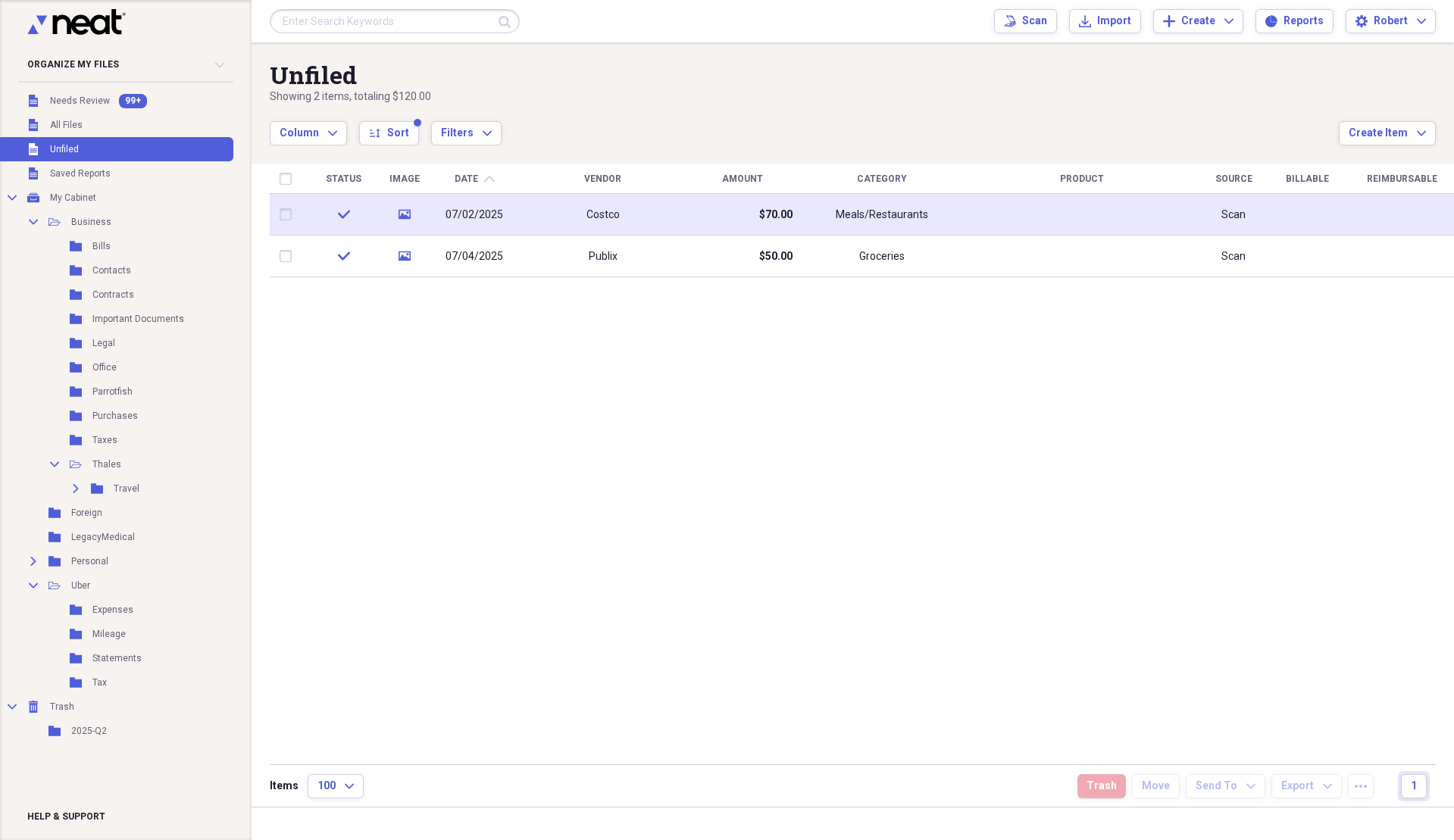 click on "Costco" at bounding box center (603, 215) 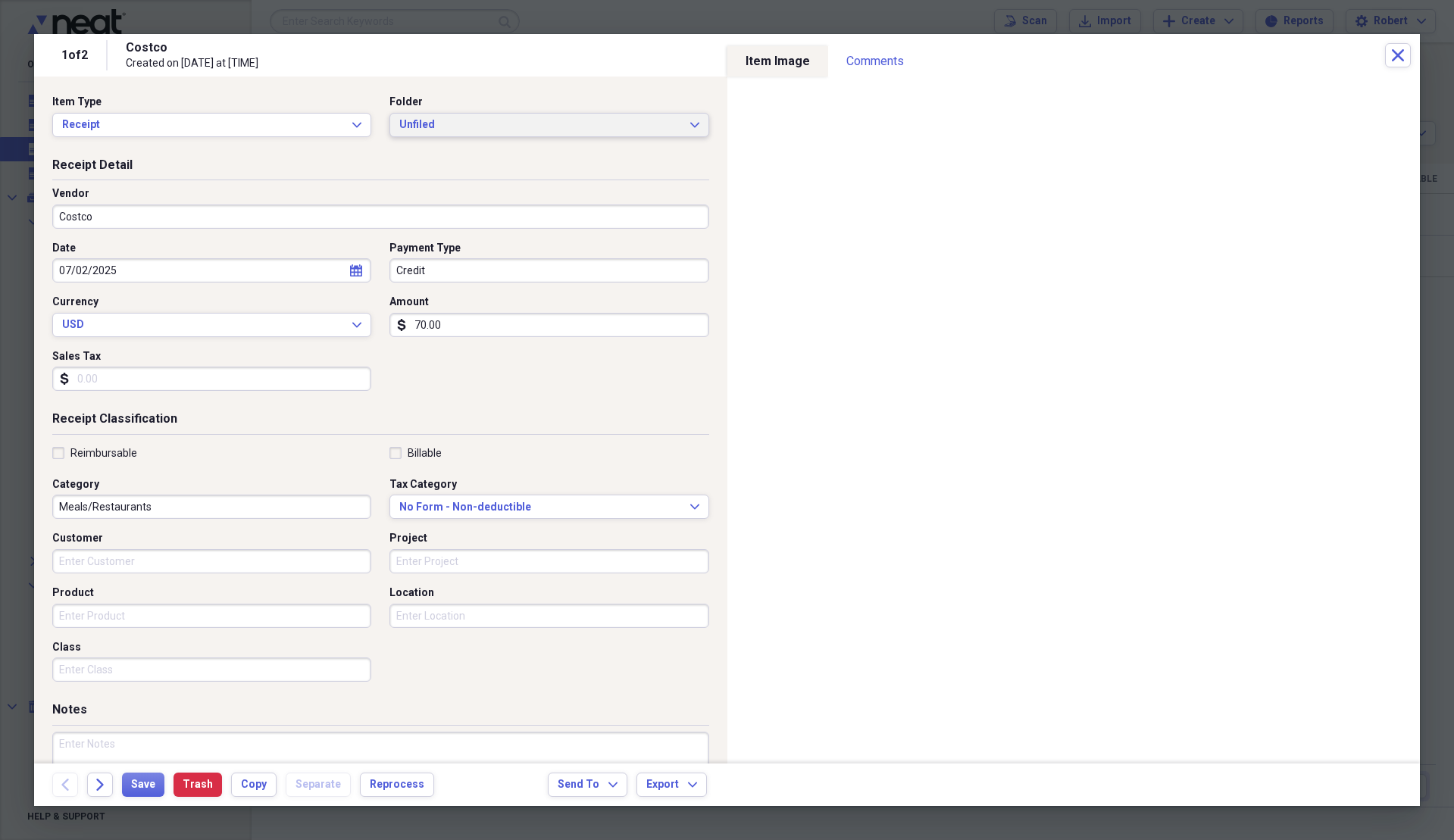 click on "Unfiled" at bounding box center (539, 125) 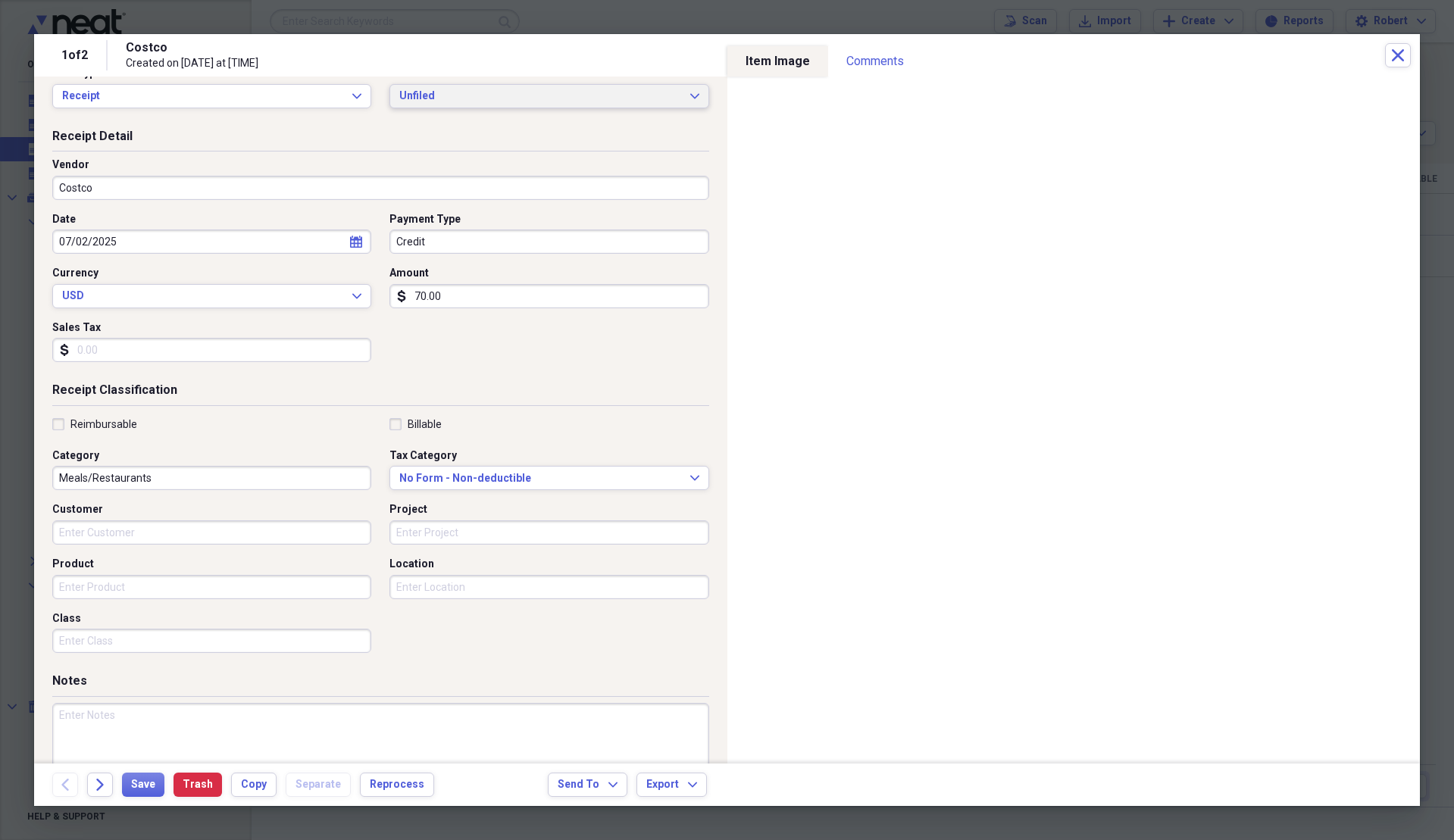 scroll, scrollTop: 0, scrollLeft: 0, axis: both 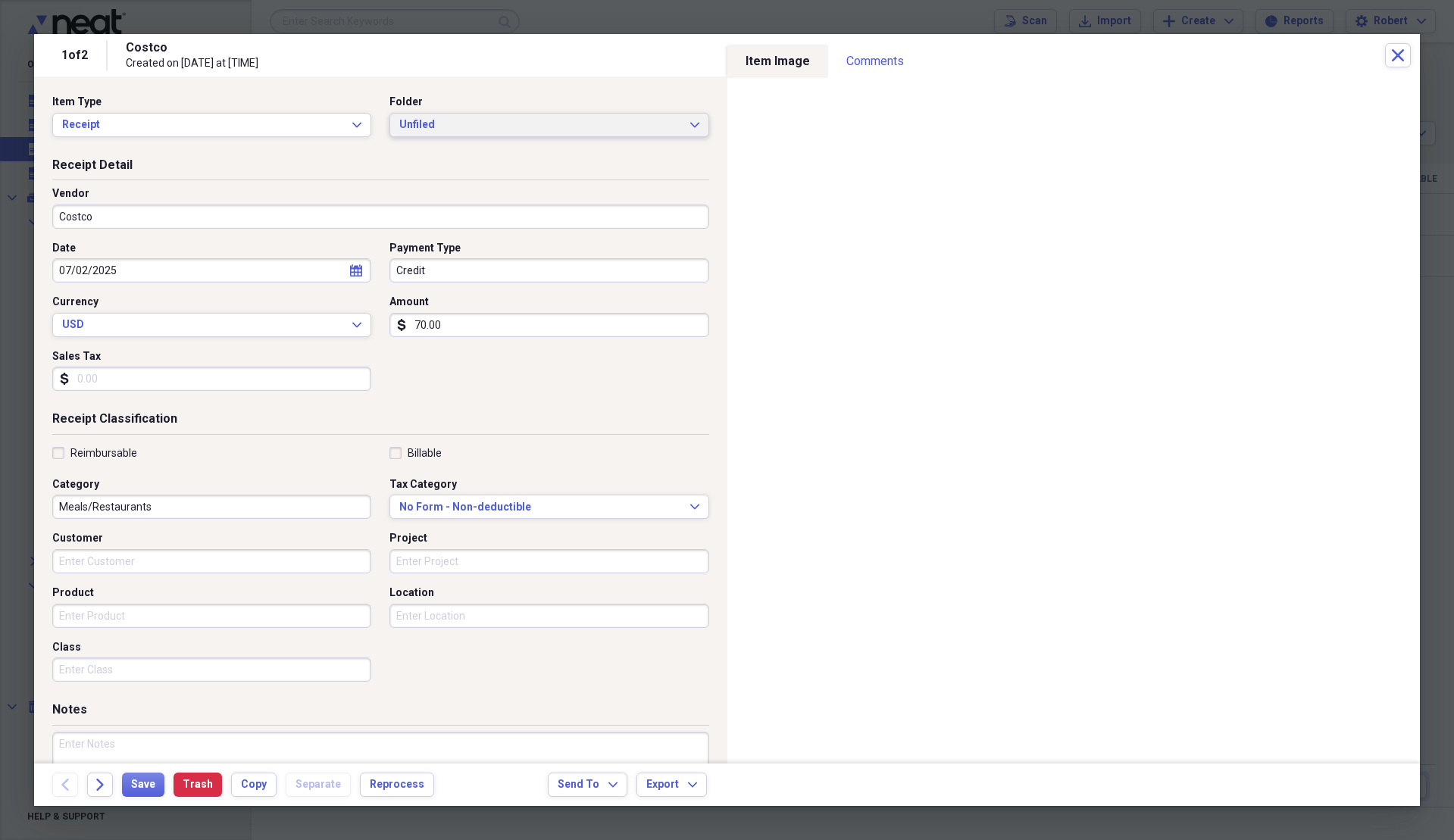 click on "Expand" 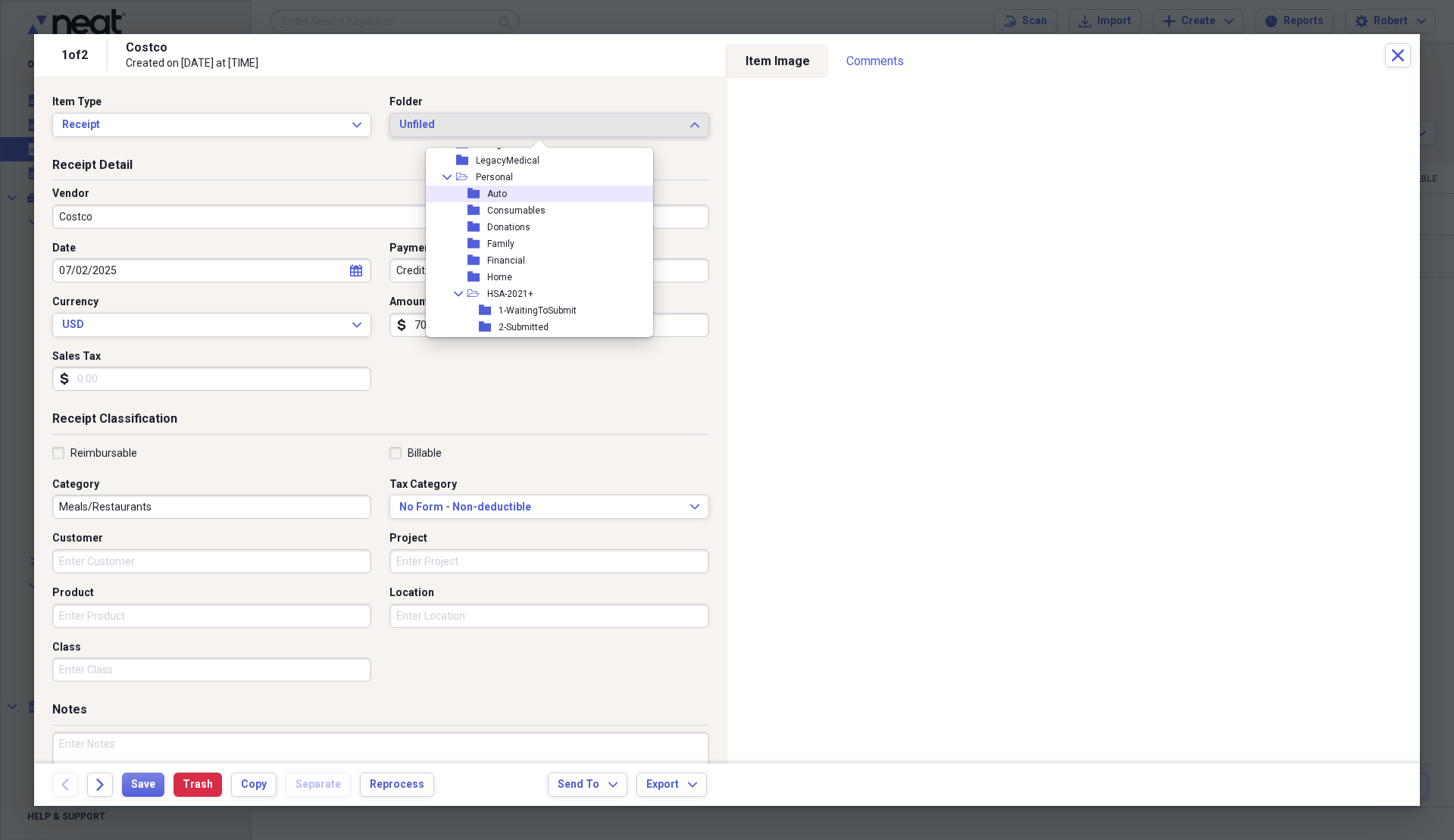 scroll, scrollTop: 303, scrollLeft: 0, axis: vertical 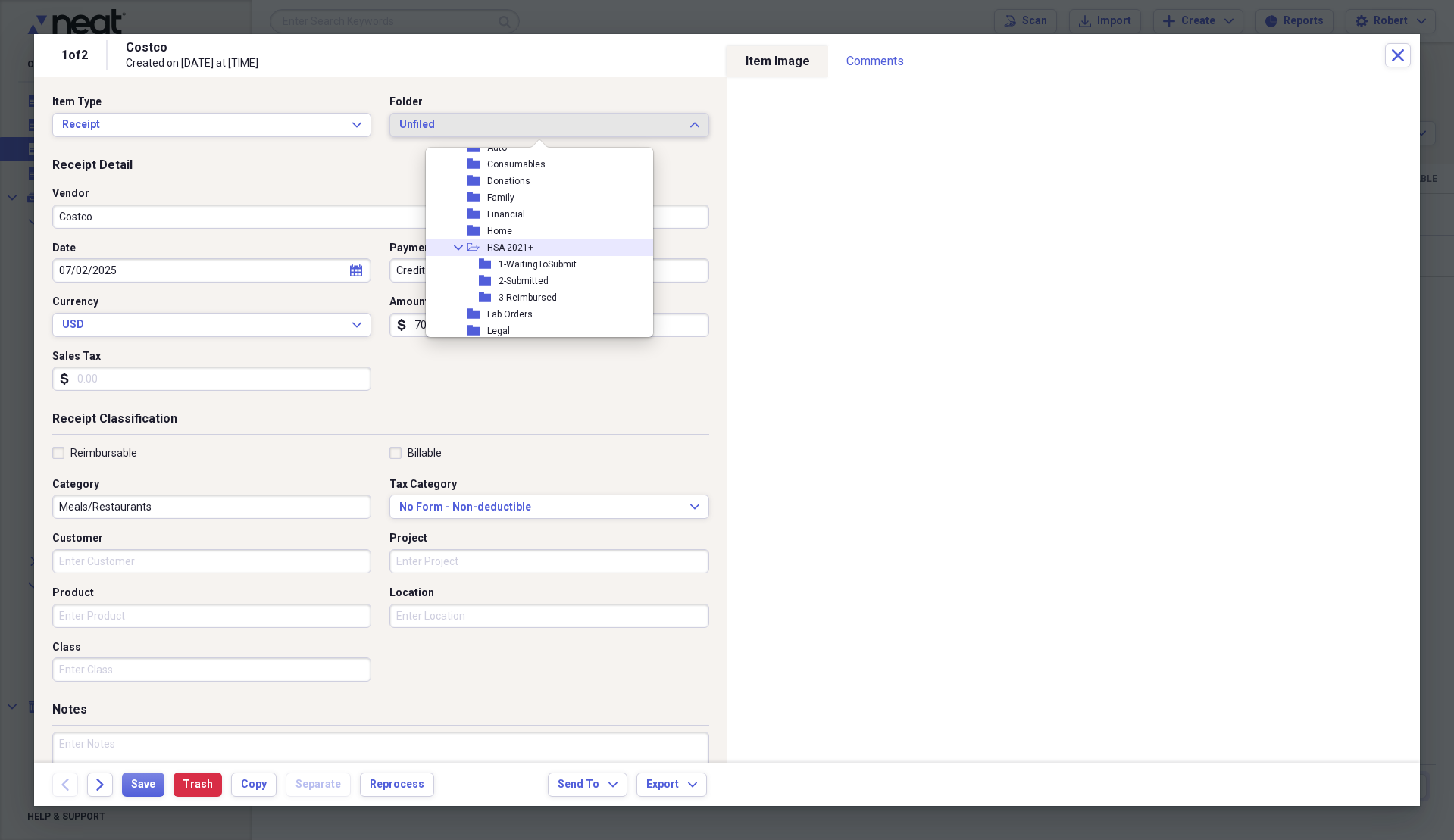 click on "Collapse open-folder HSA-2021+" at bounding box center (533, 248) 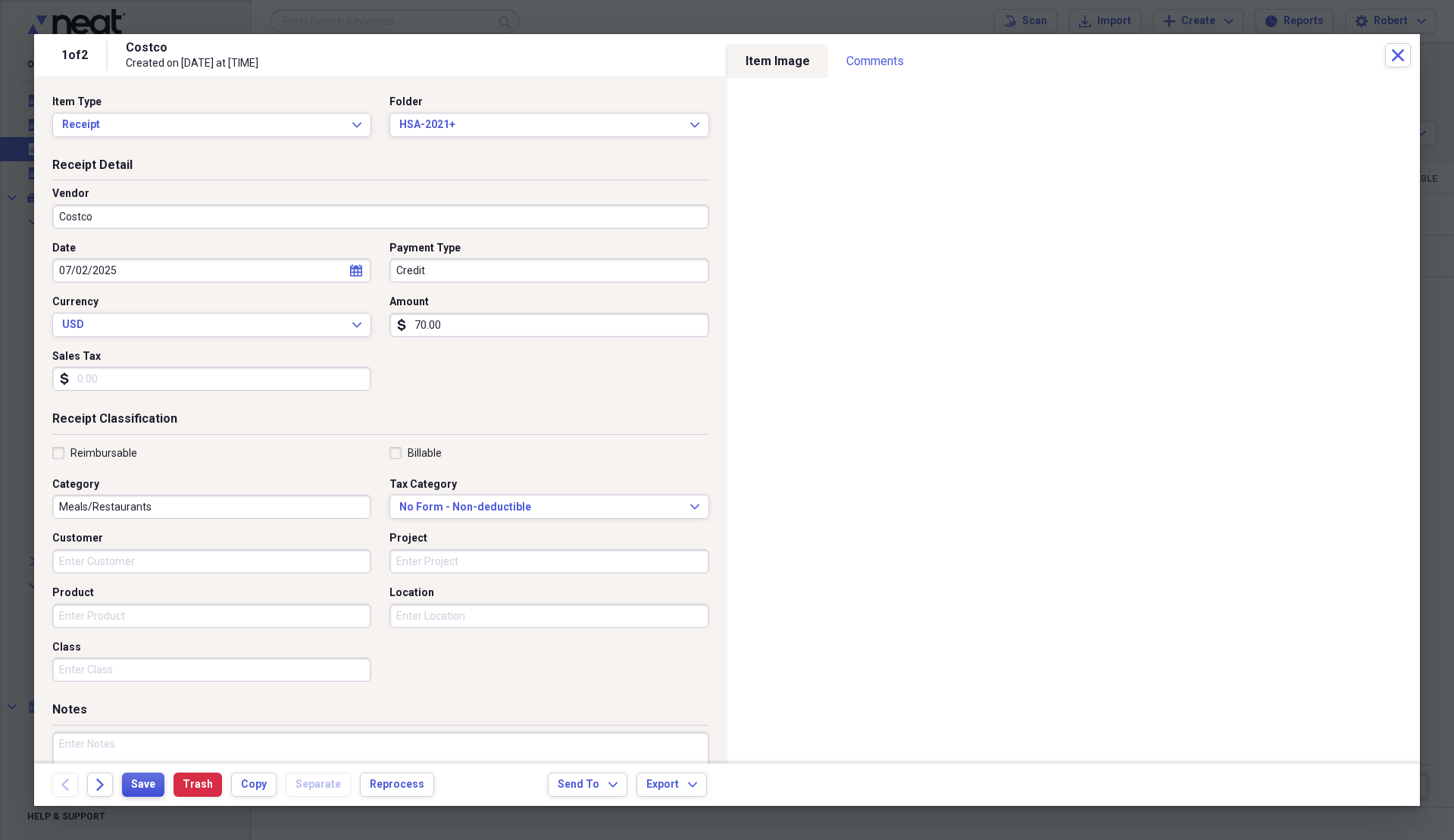 click on "Save" at bounding box center [143, 785] 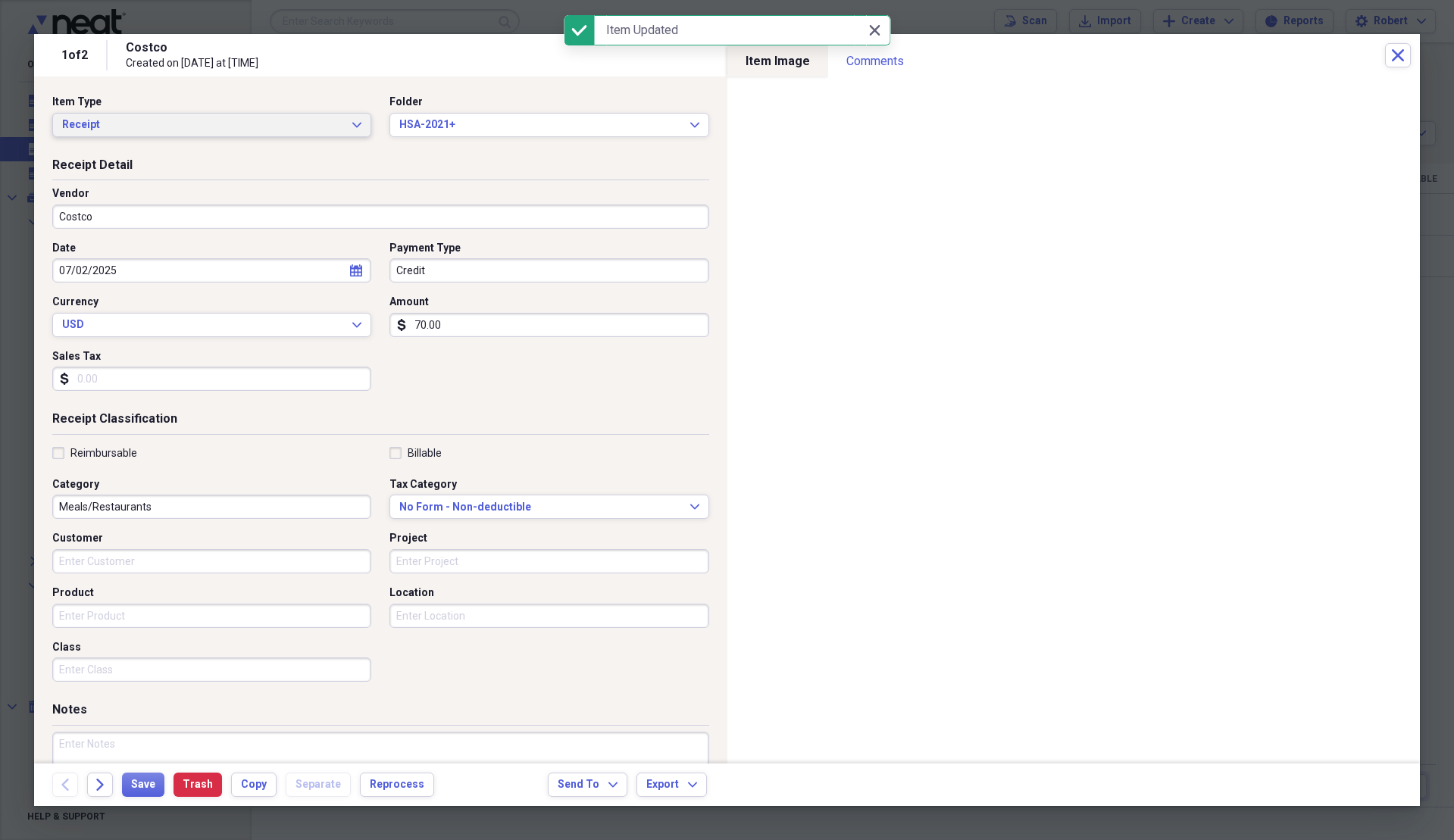 click on "Receipt" at bounding box center [202, 125] 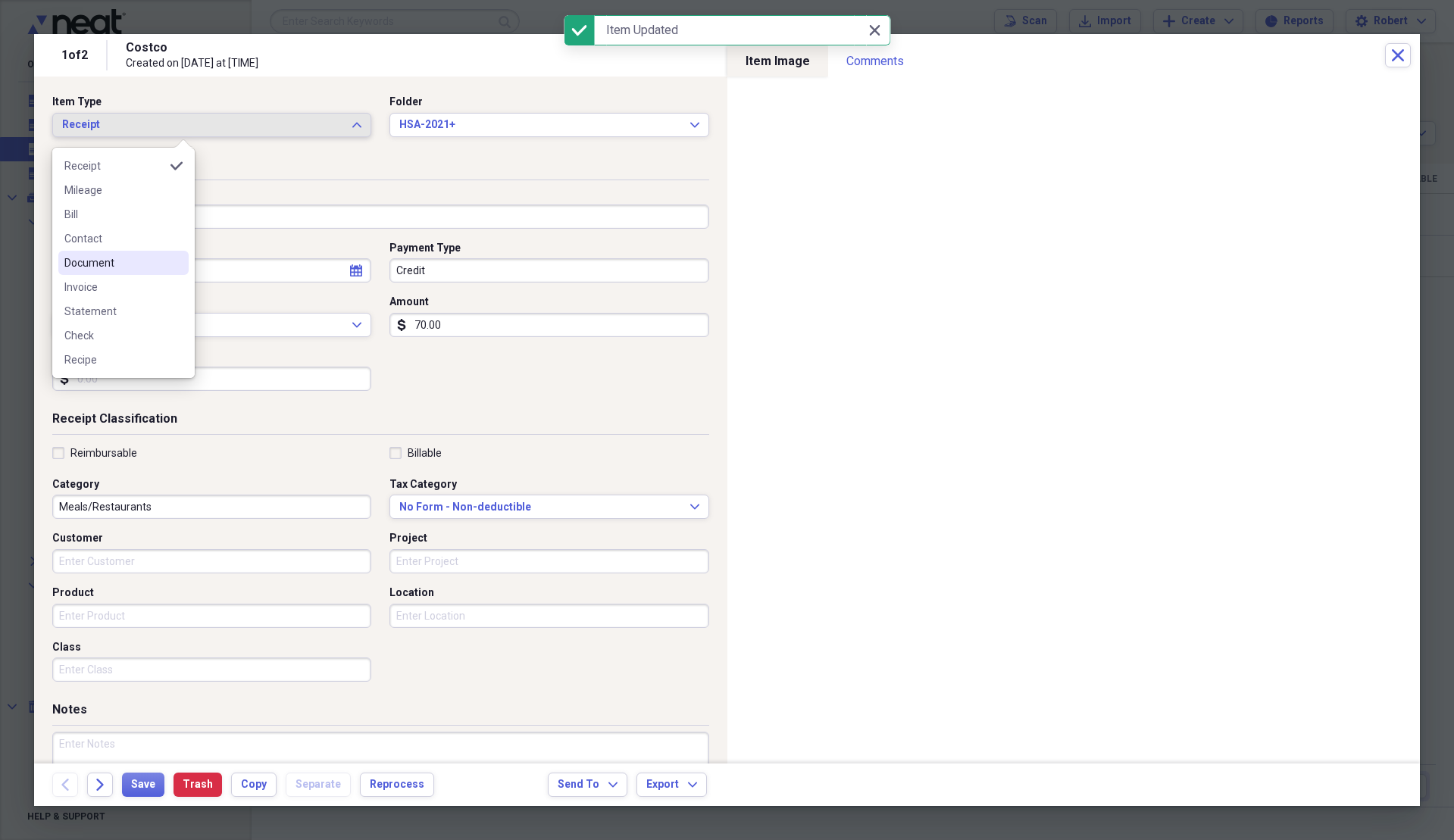 click on "Document" at bounding box center (114, 263) 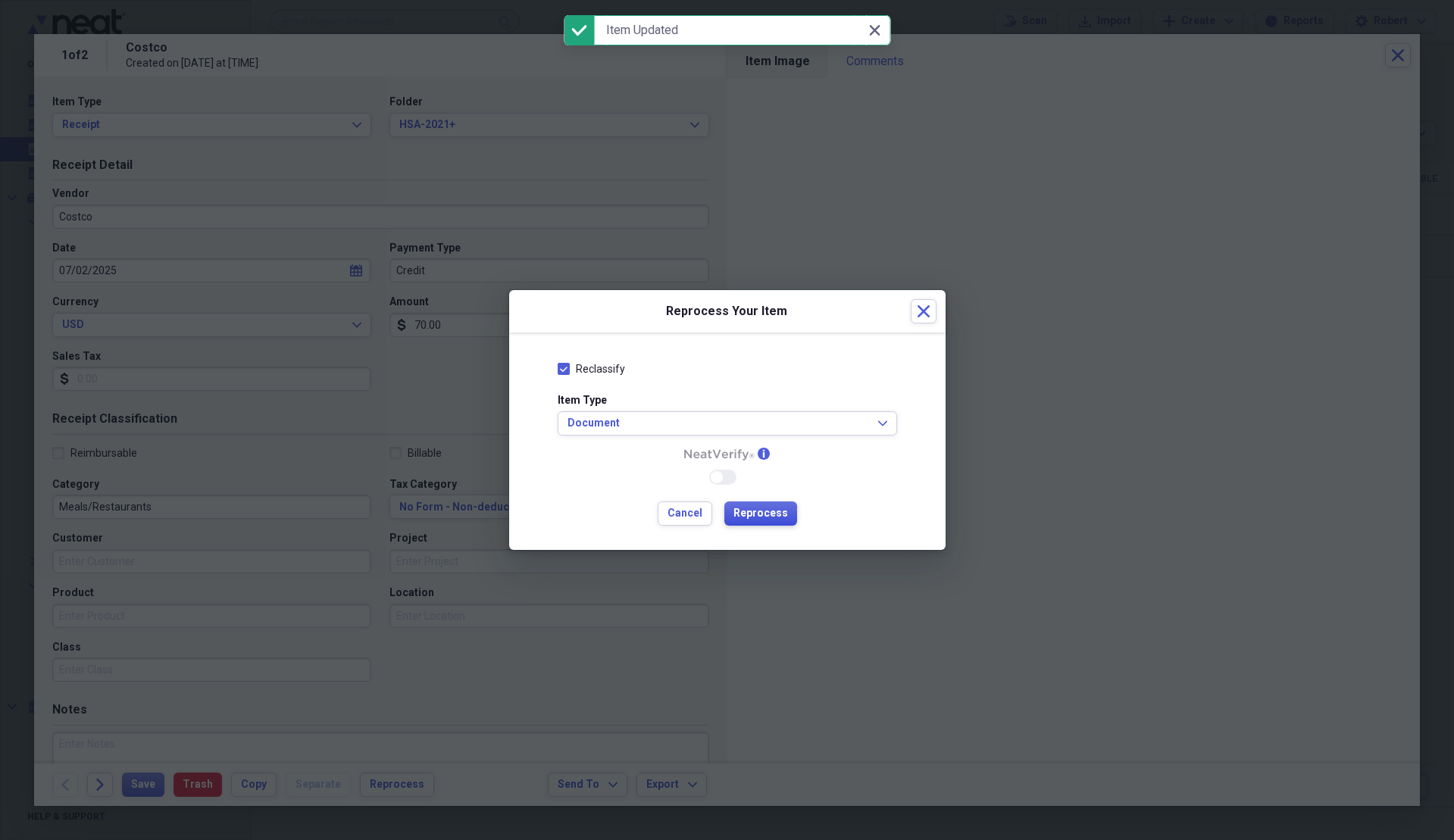 click on "Reprocess" at bounding box center [761, 514] 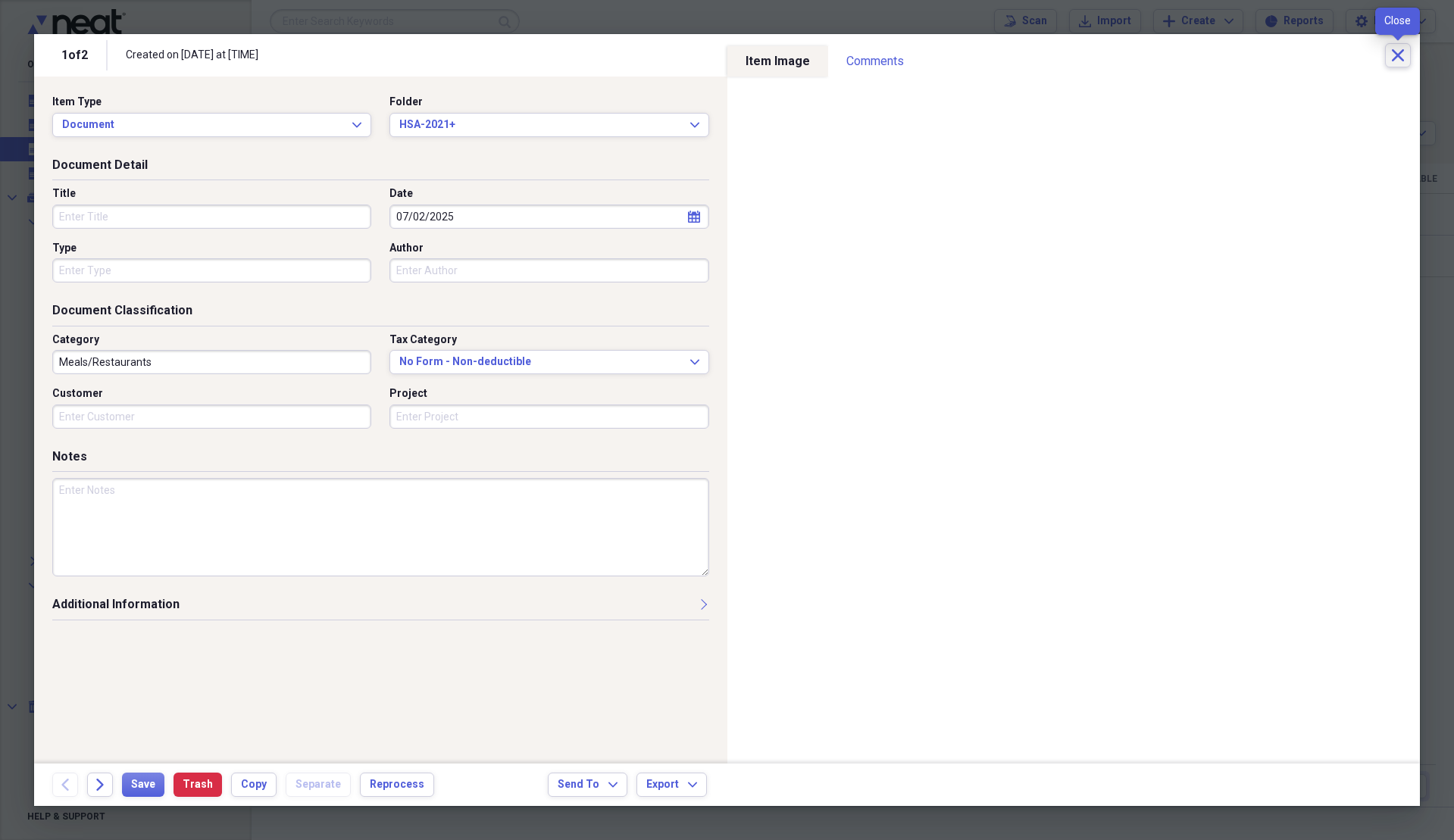 click on "Close" at bounding box center (1398, 55) 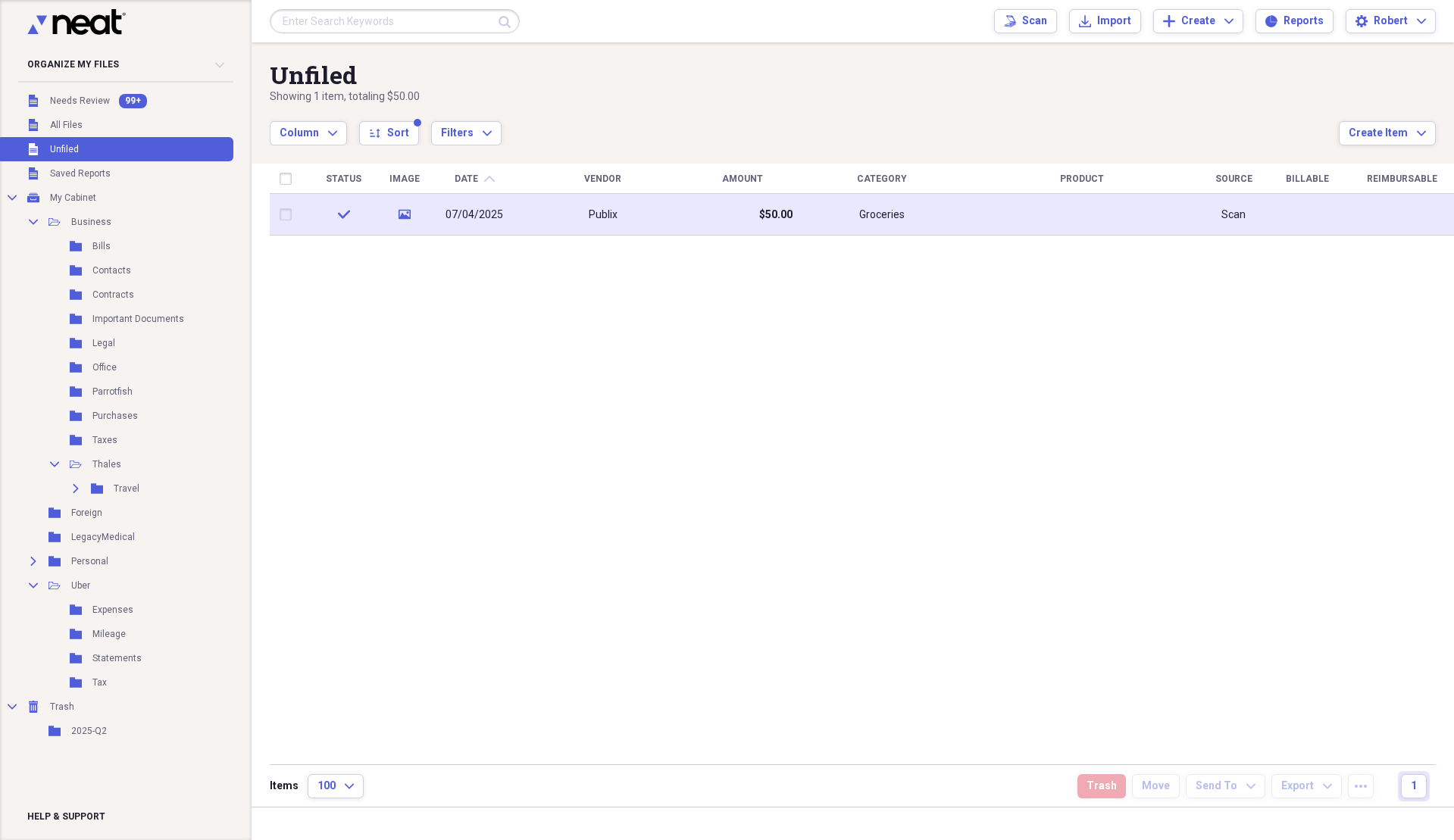 click on "Publix" at bounding box center [603, 215] 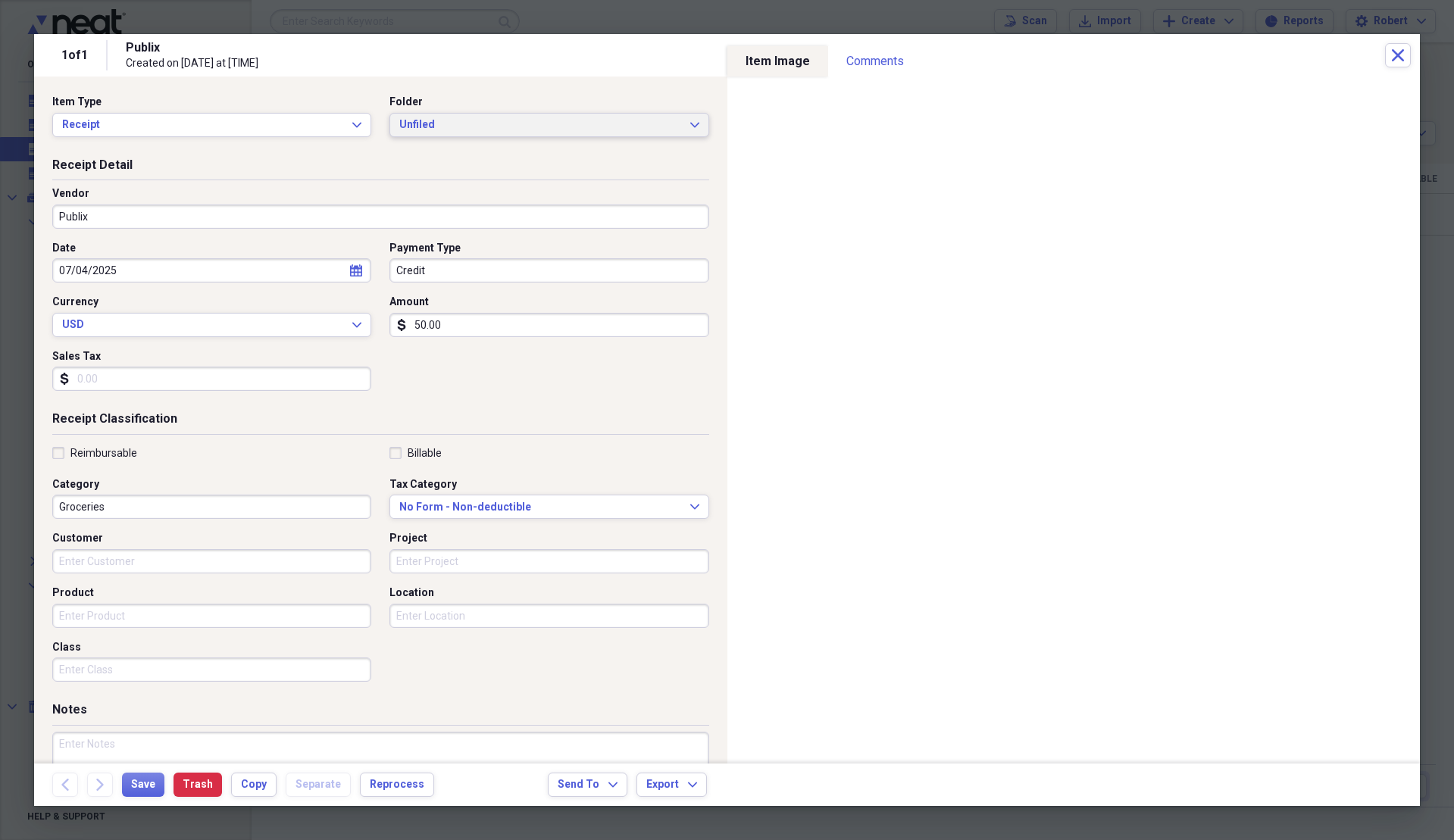 click on "Unfiled" at bounding box center [539, 125] 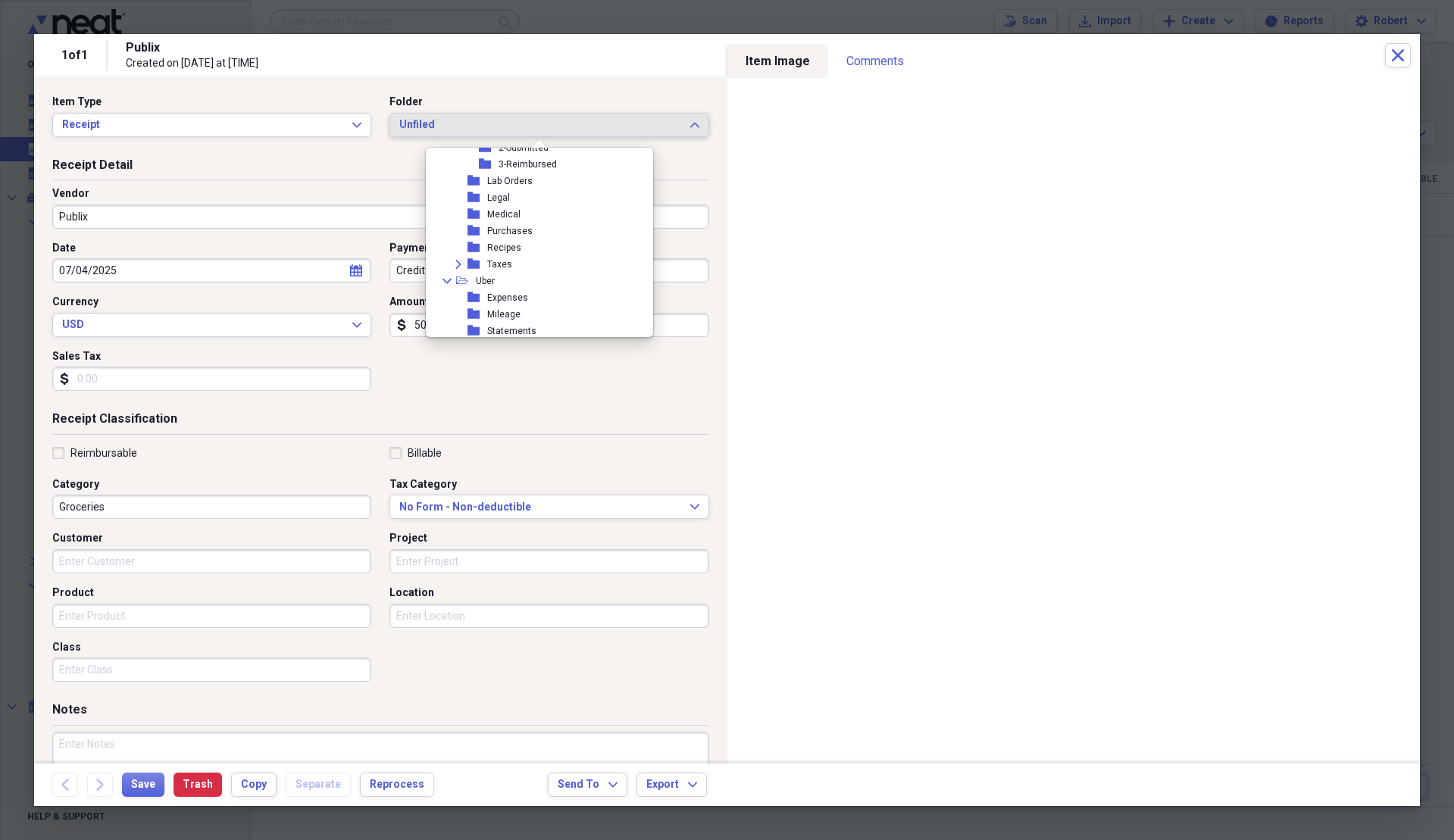 scroll, scrollTop: 454, scrollLeft: 0, axis: vertical 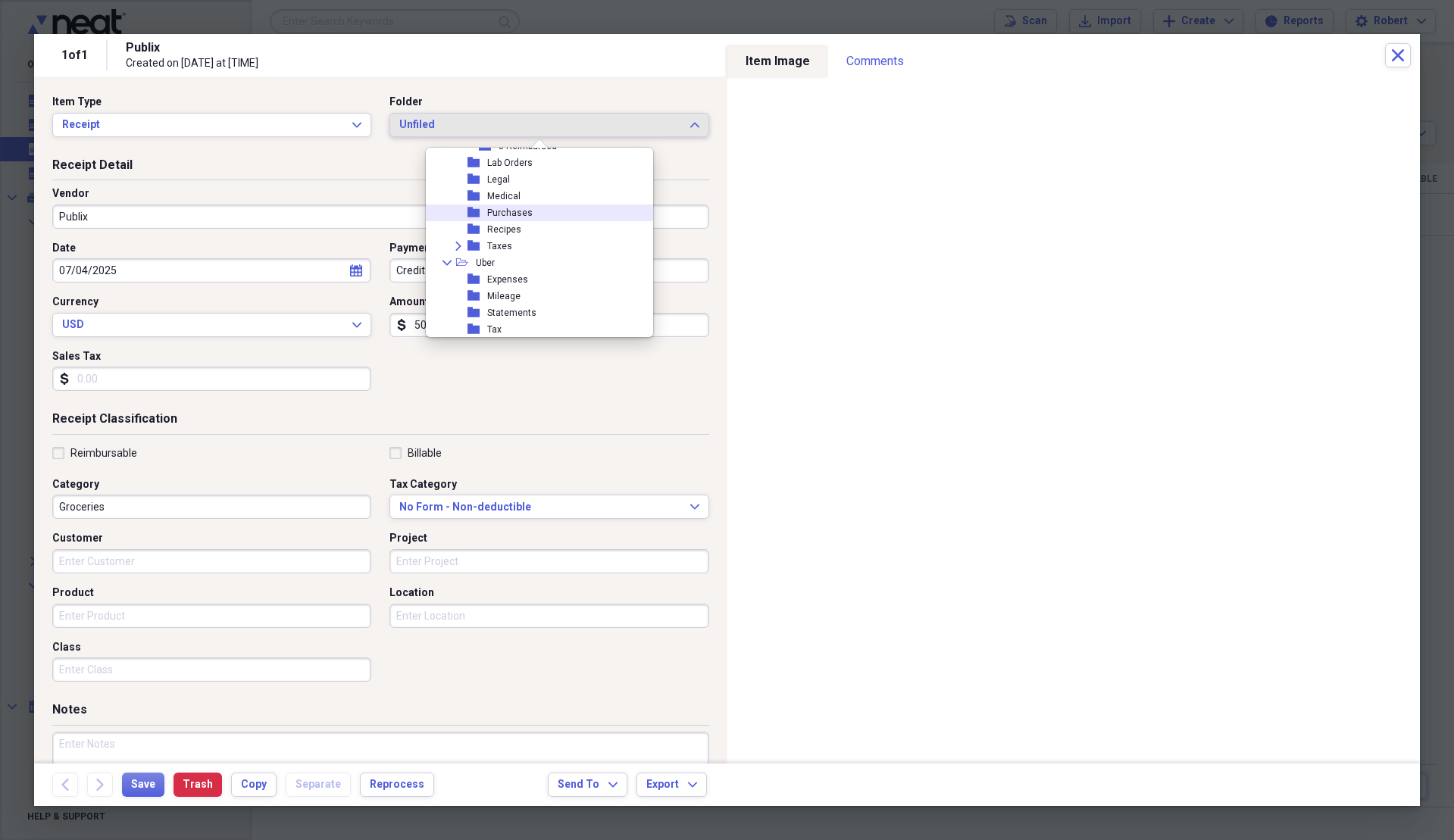 click on "folder Purchases" at bounding box center (533, 213) 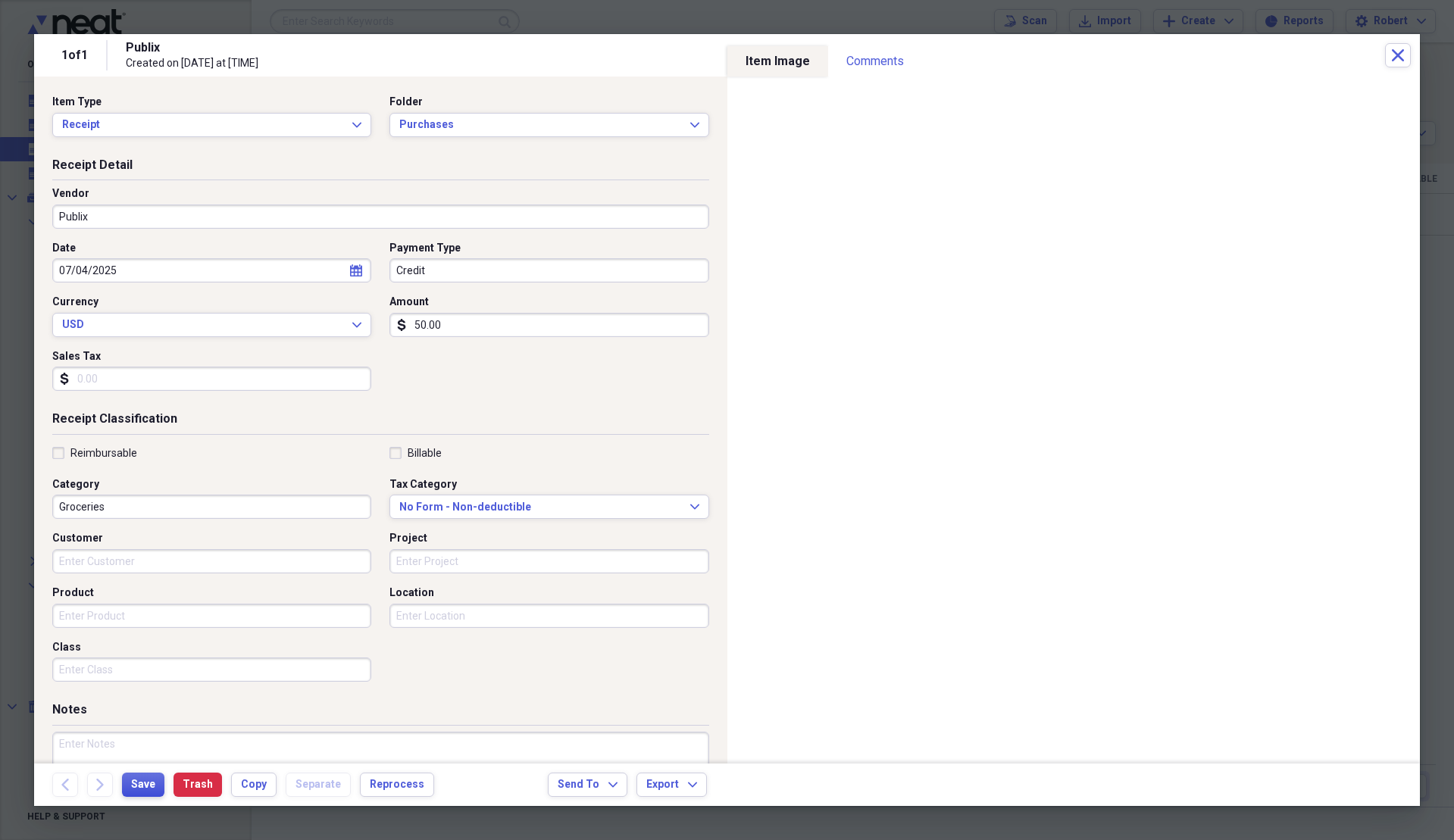 click on "Save" at bounding box center [143, 785] 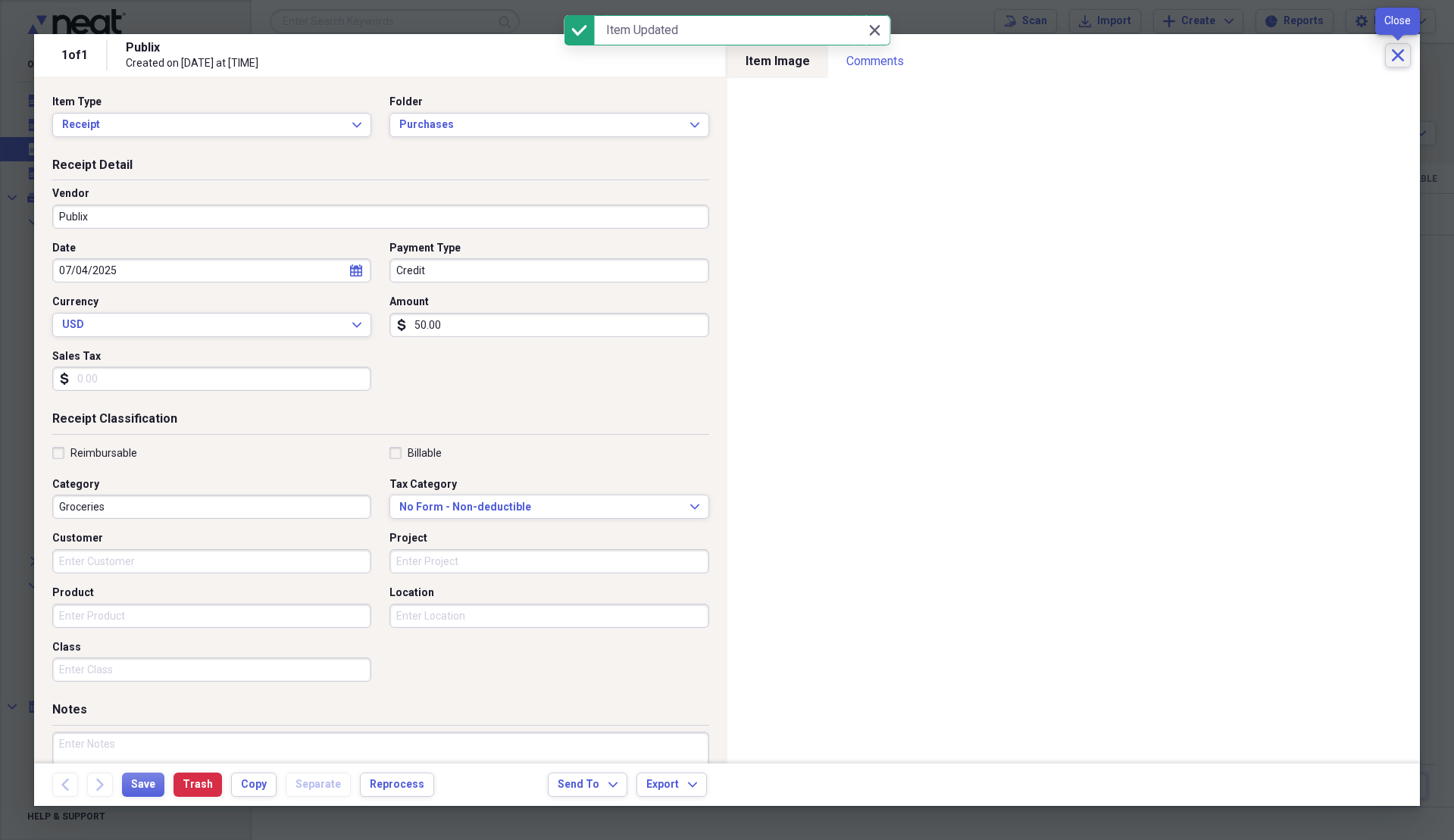 click on "Close" 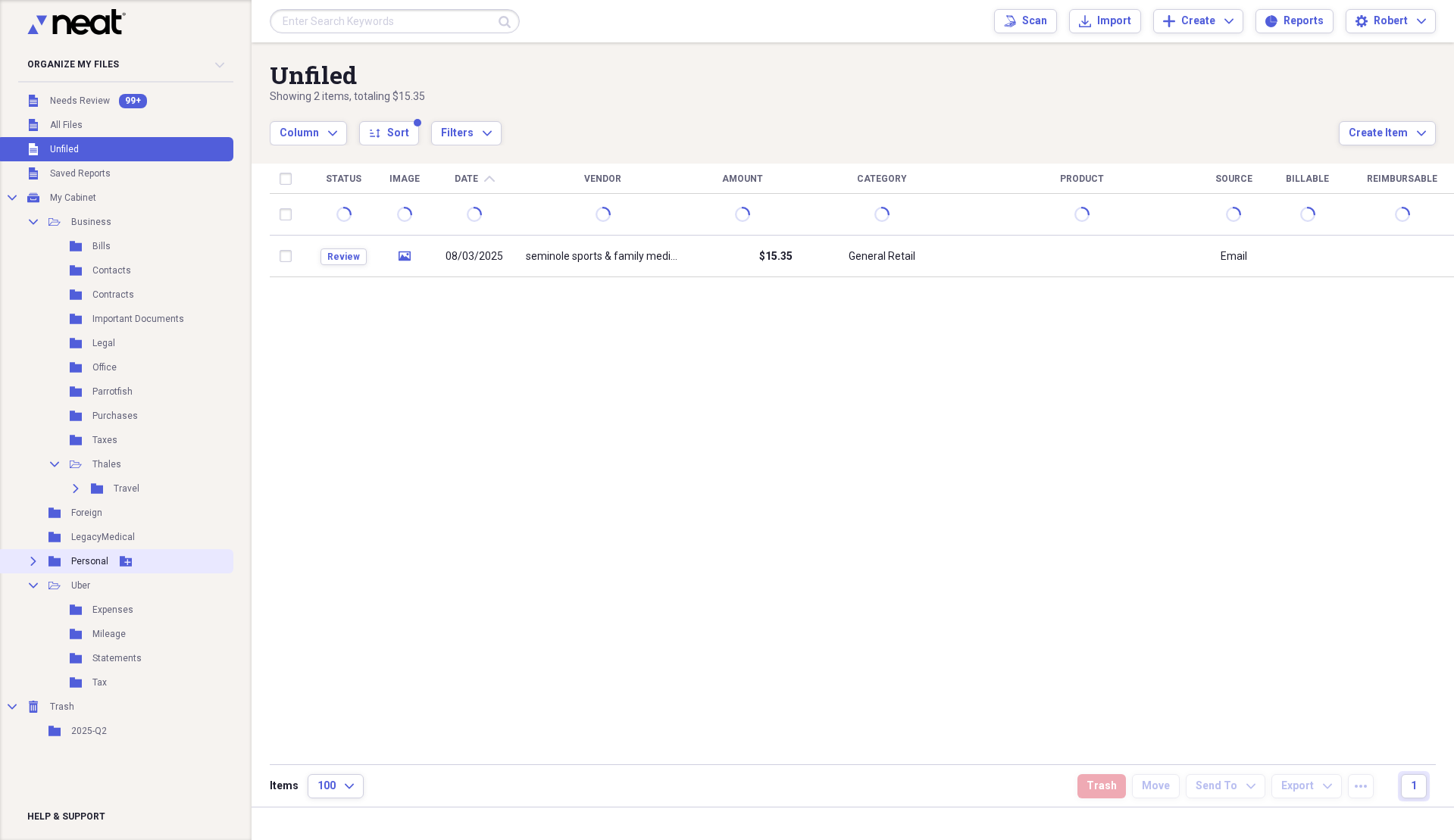 click on "Expand" 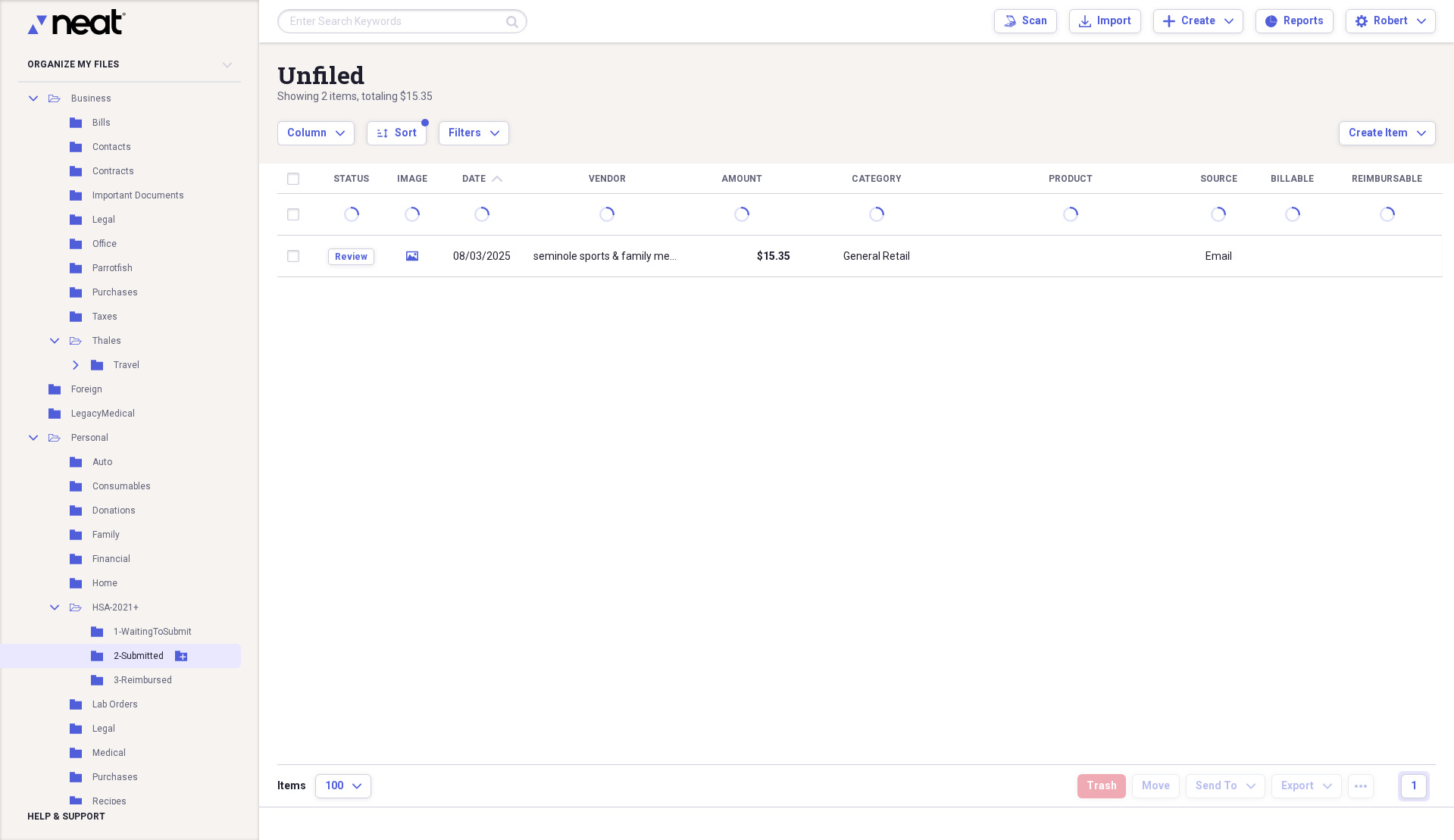 scroll, scrollTop: 151, scrollLeft: 0, axis: vertical 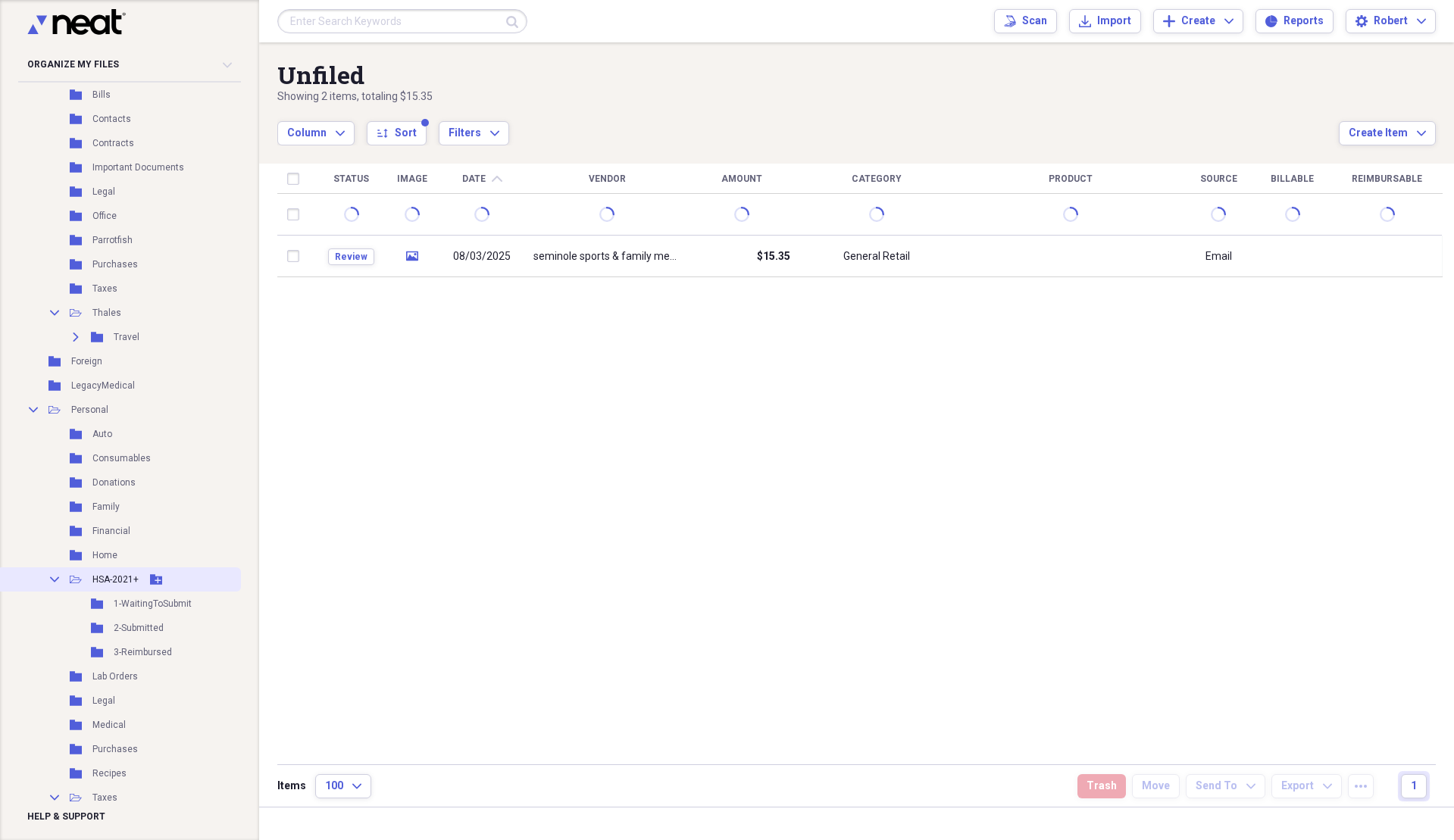 click on "HSA-2021+" at bounding box center (115, 579) 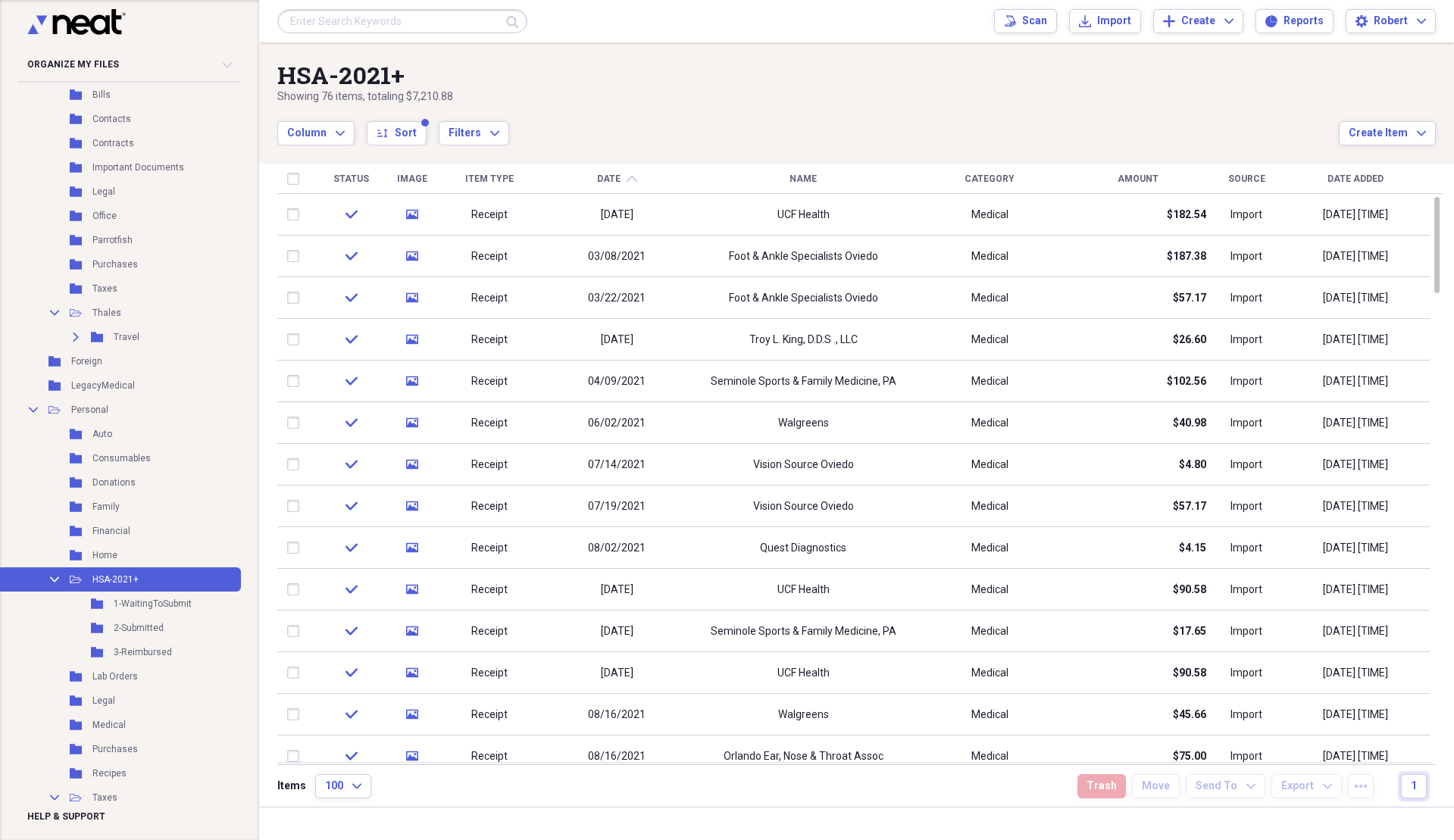 click on "Date" at bounding box center [608, 179] 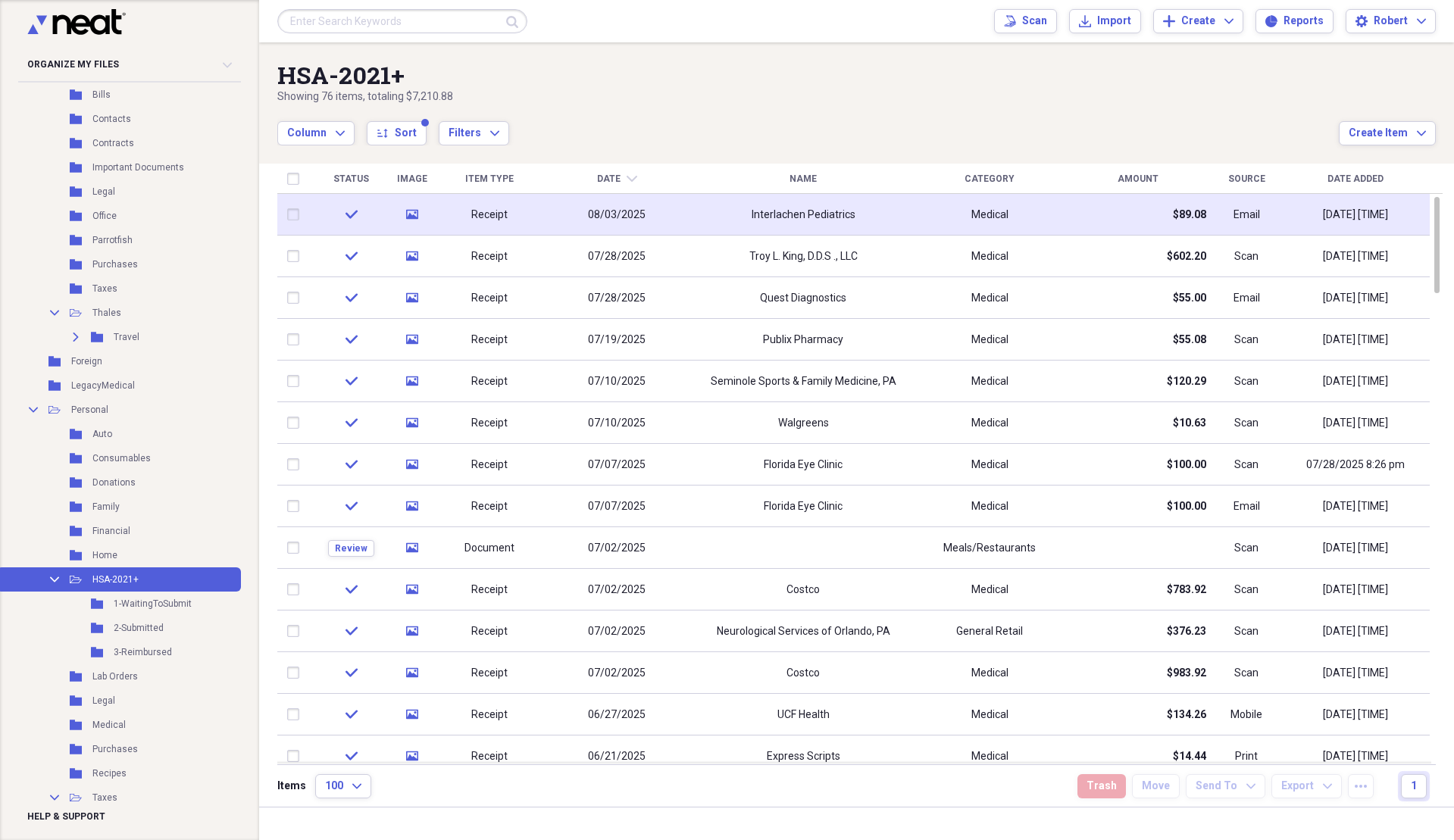 click on "08/03/2025" at bounding box center (617, 215) 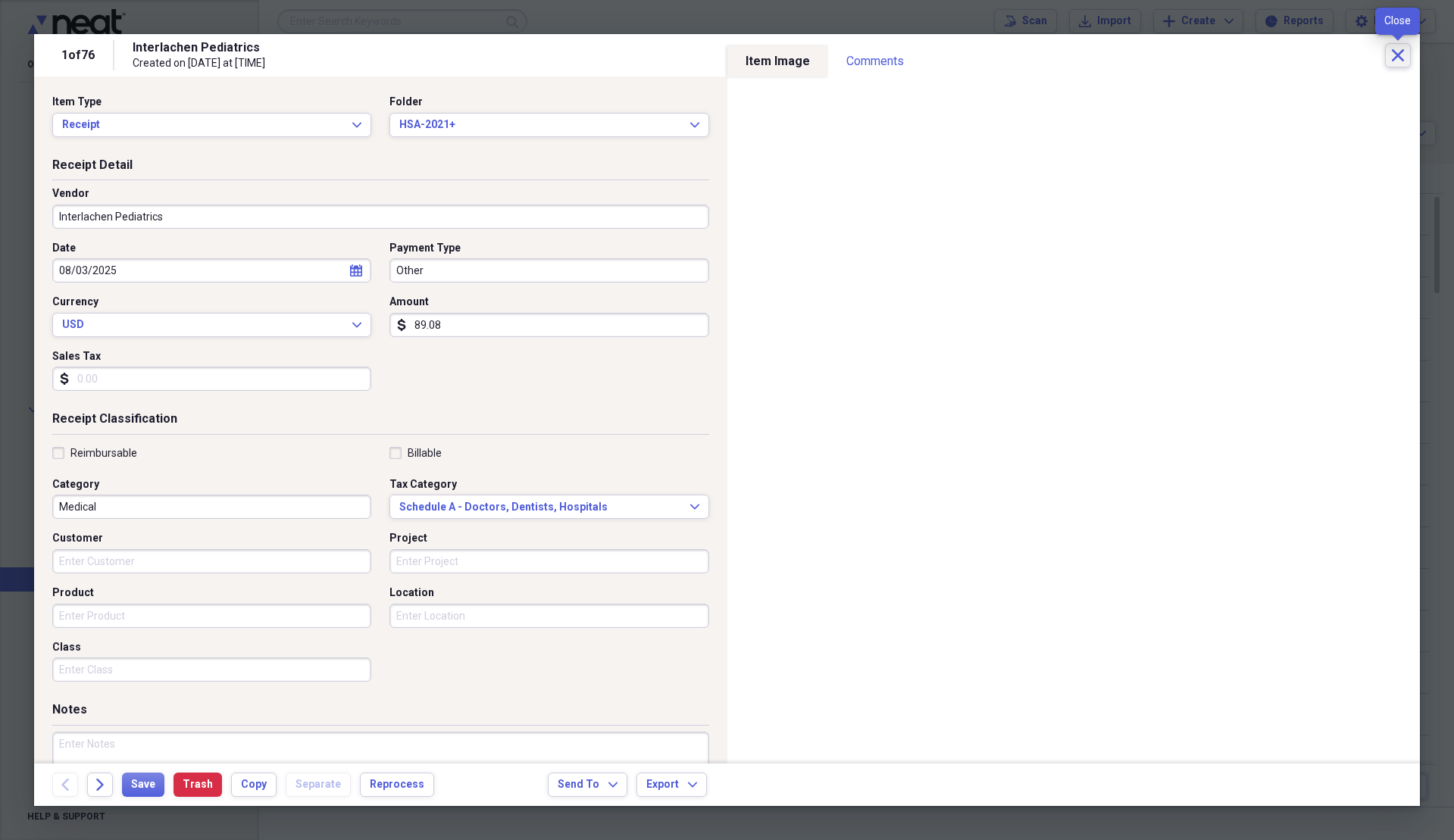 click on "Close" at bounding box center (1398, 55) 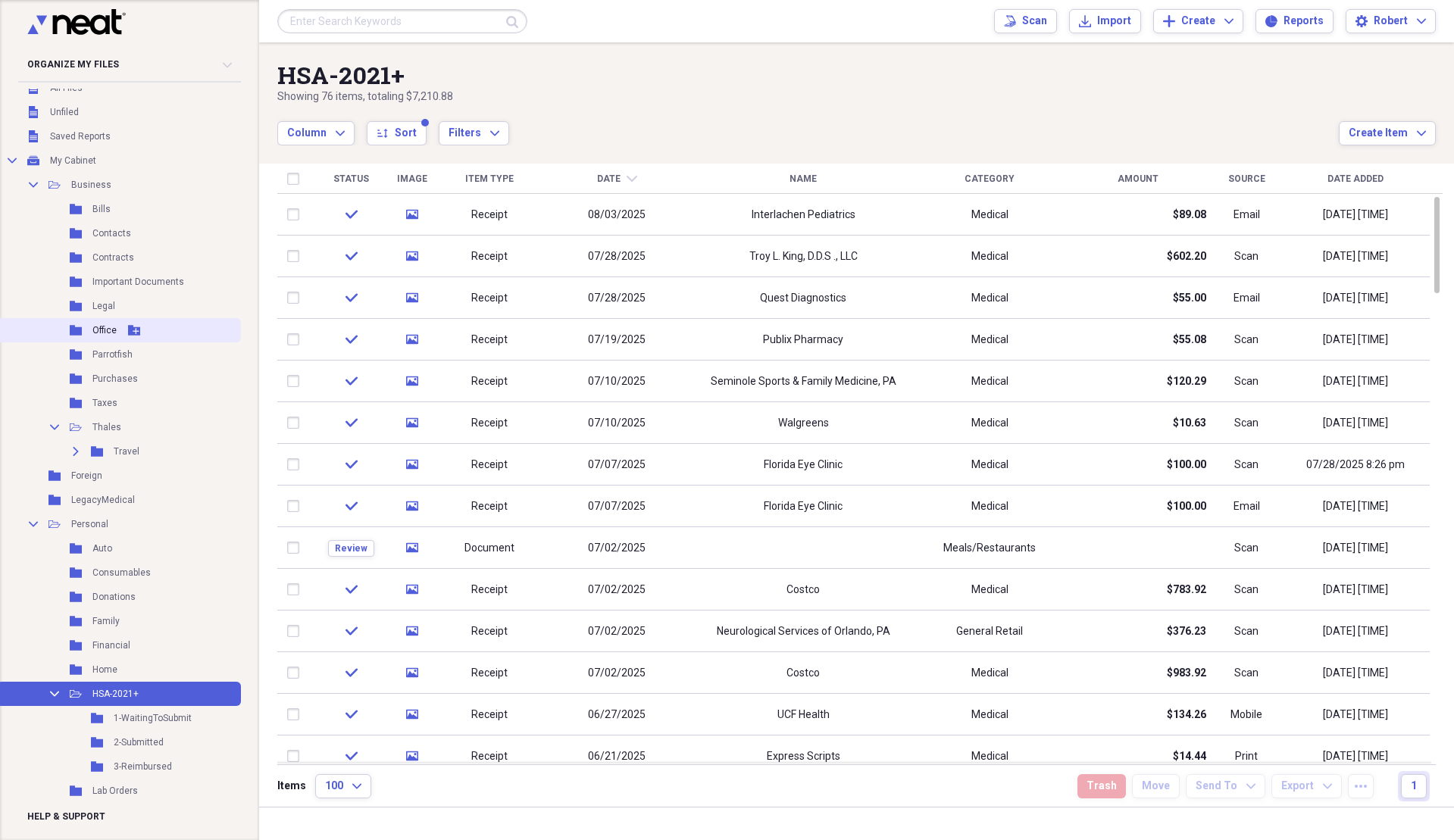 scroll, scrollTop: 0, scrollLeft: 0, axis: both 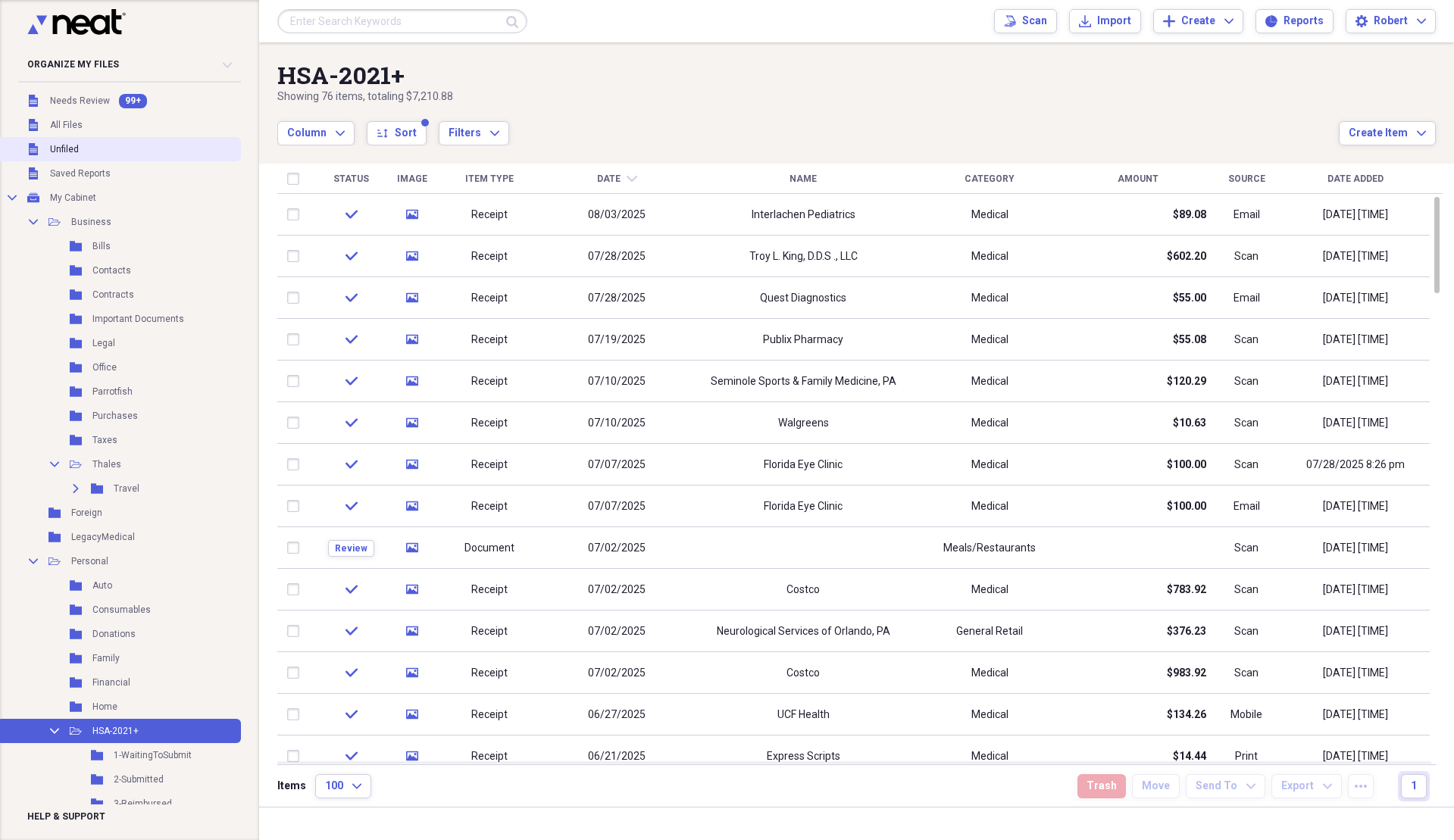 click on "Unfiled Unfiled" at bounding box center (119, 149) 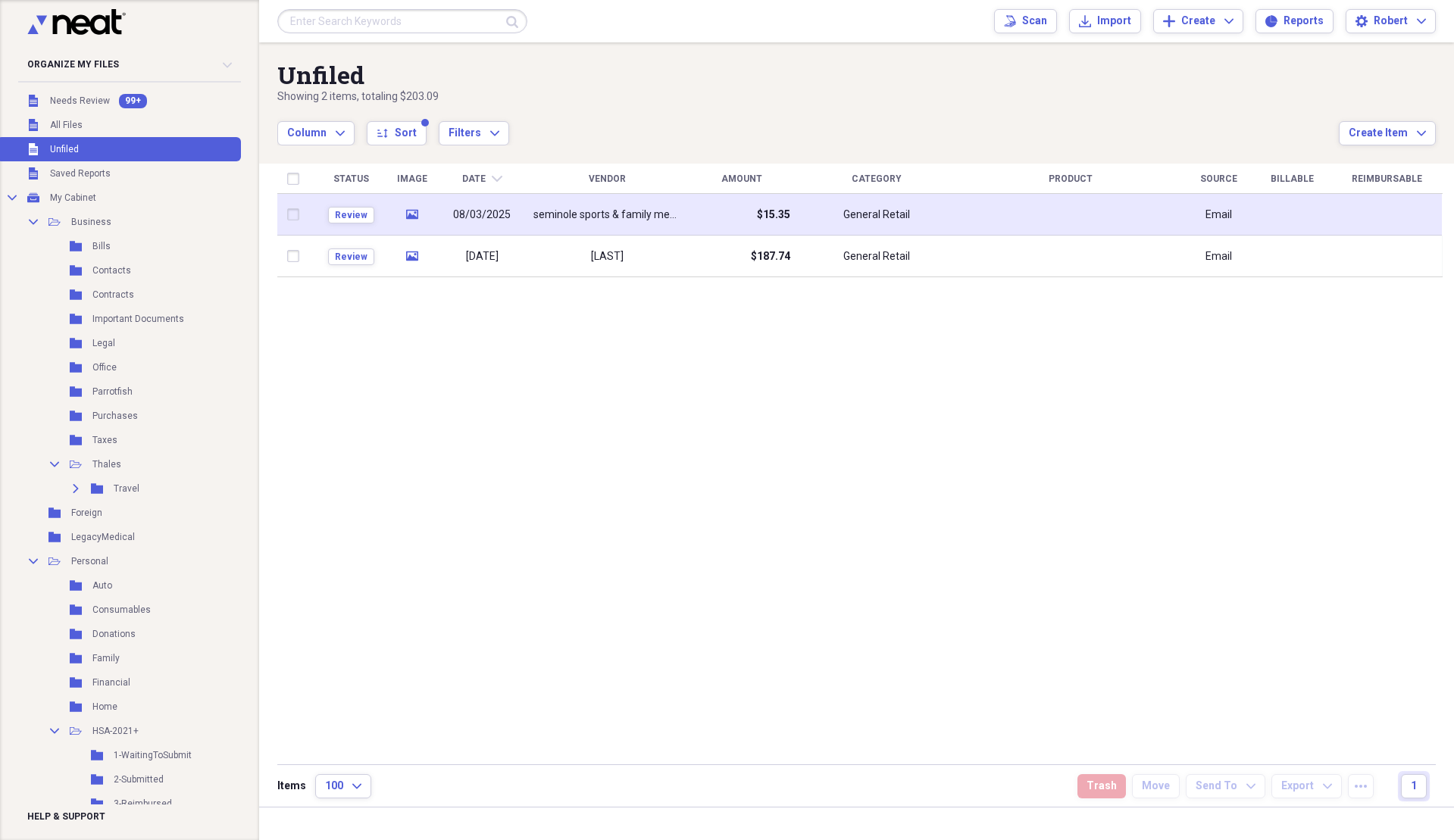 click on "seminole sports & family medicine" at bounding box center (607, 215) 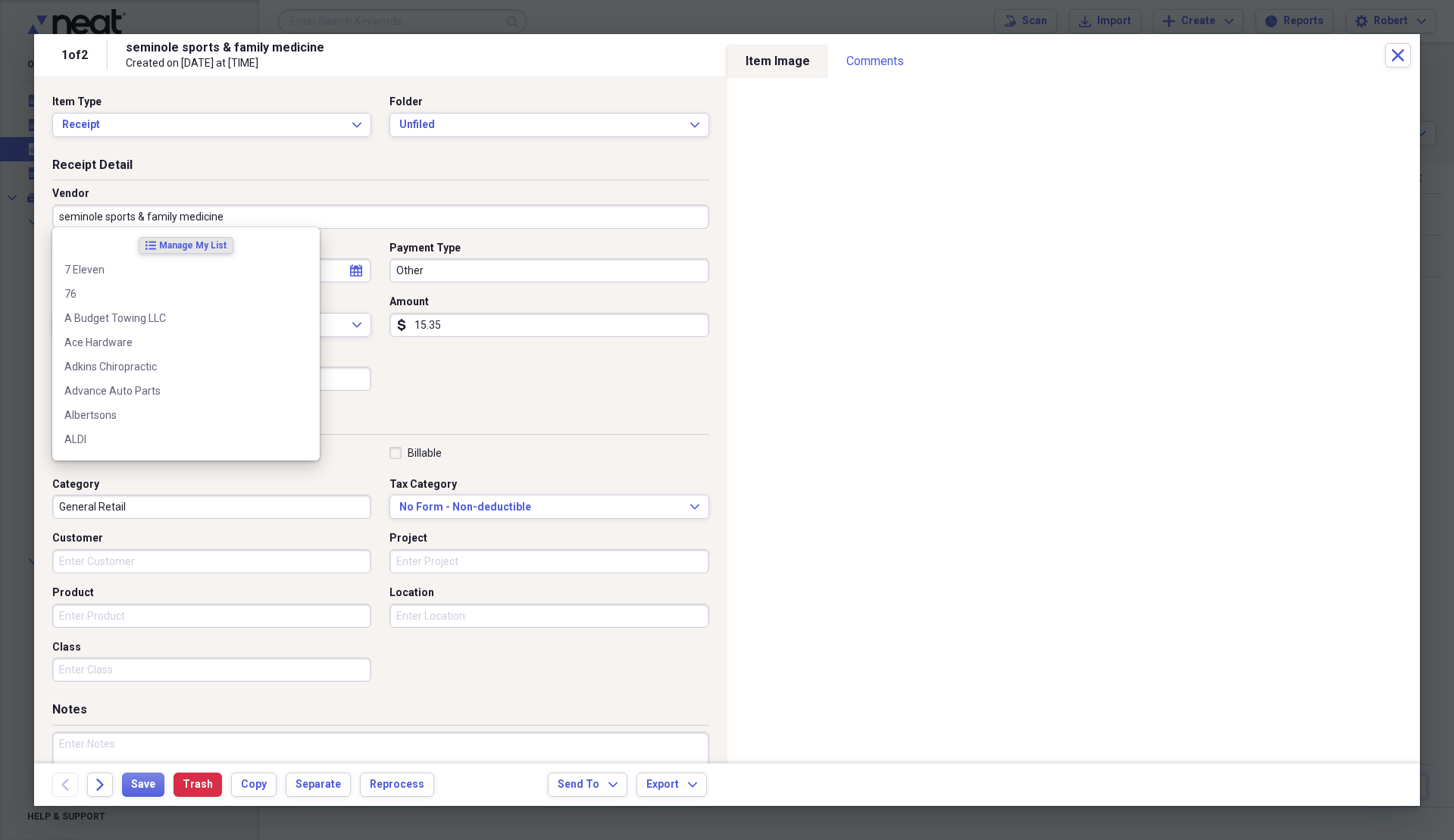 click on "seminole sports & family medicine" at bounding box center [380, 217] 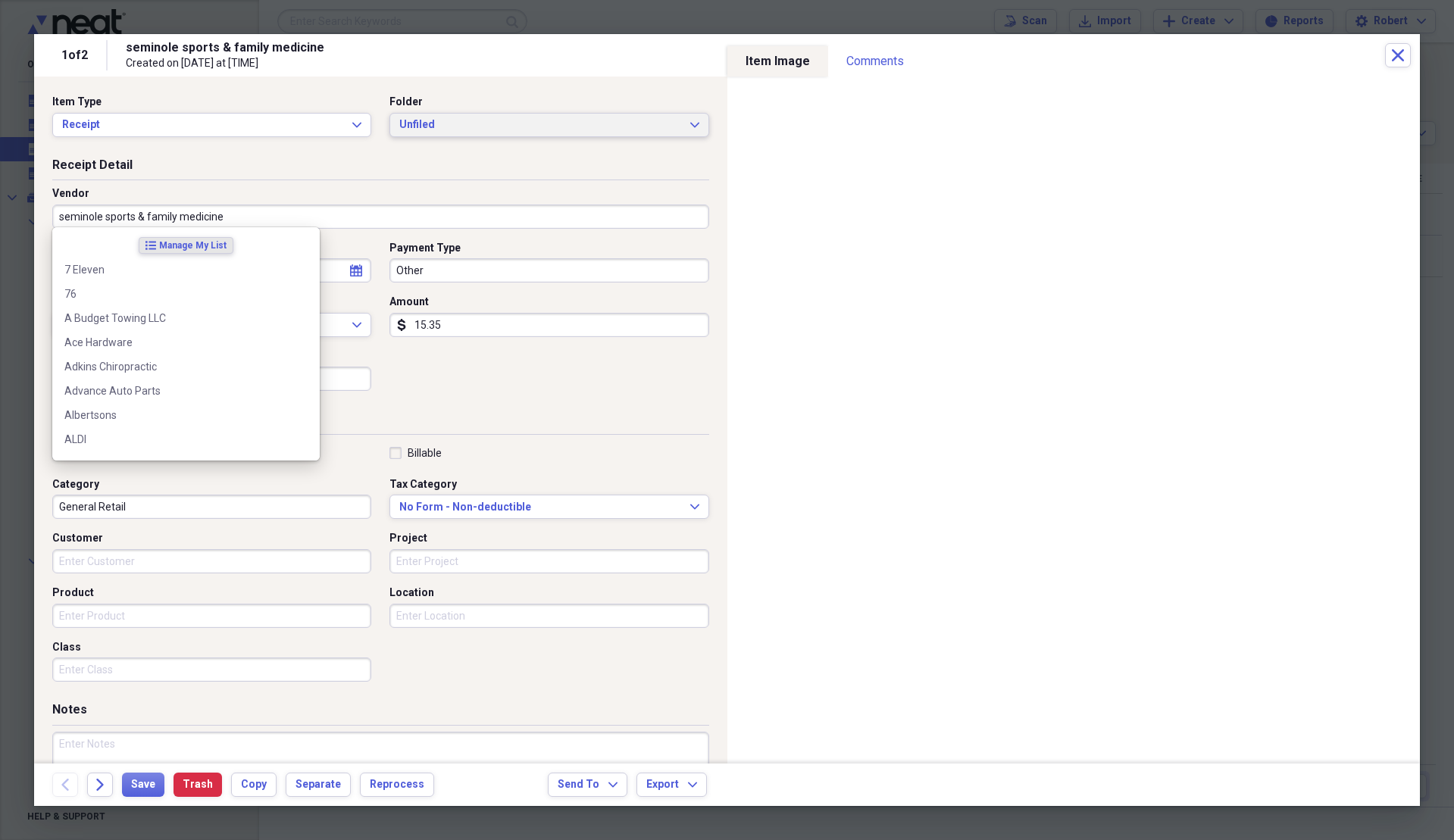 click on "Unfiled" at bounding box center (539, 125) 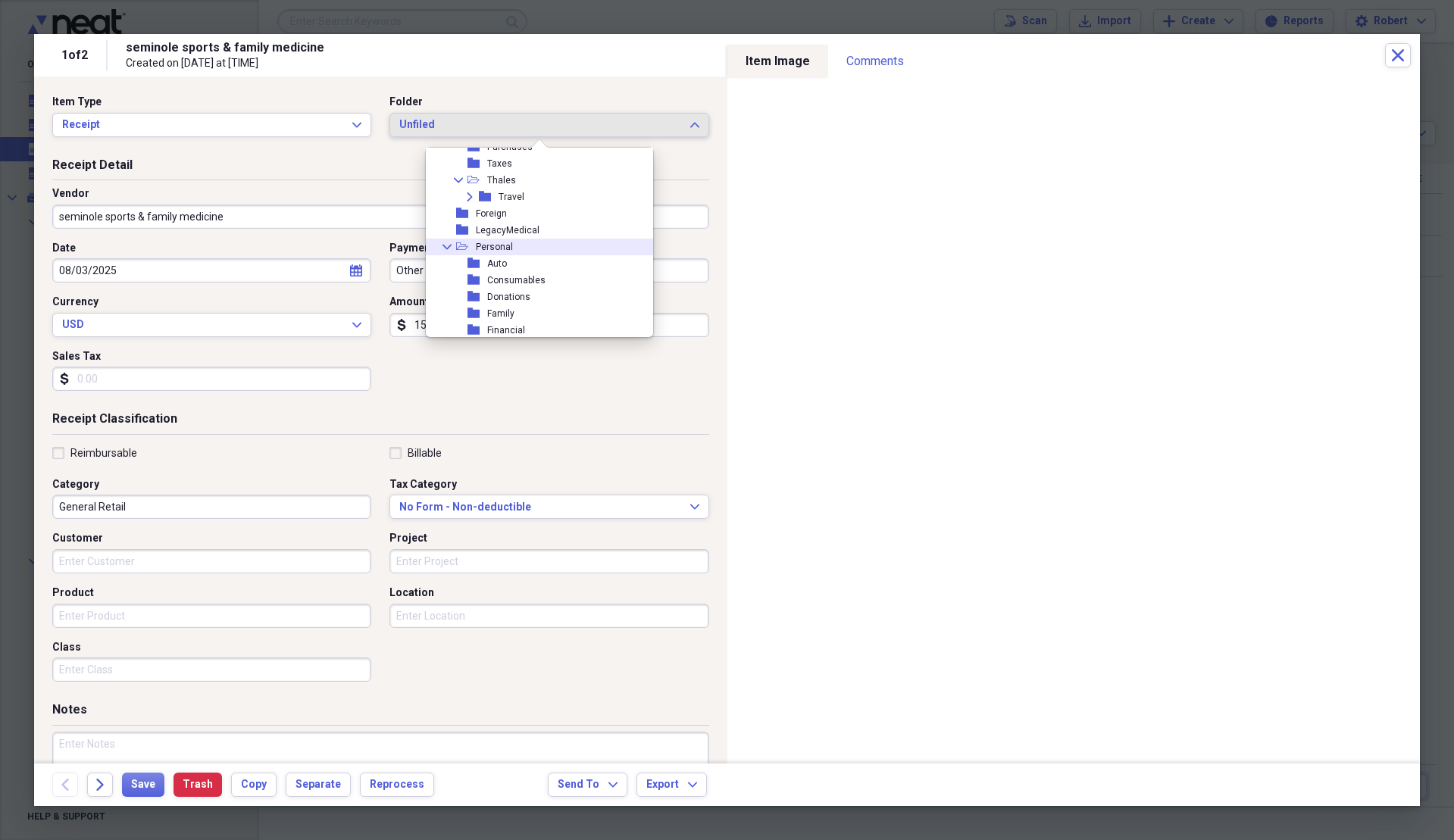 scroll, scrollTop: 227, scrollLeft: 0, axis: vertical 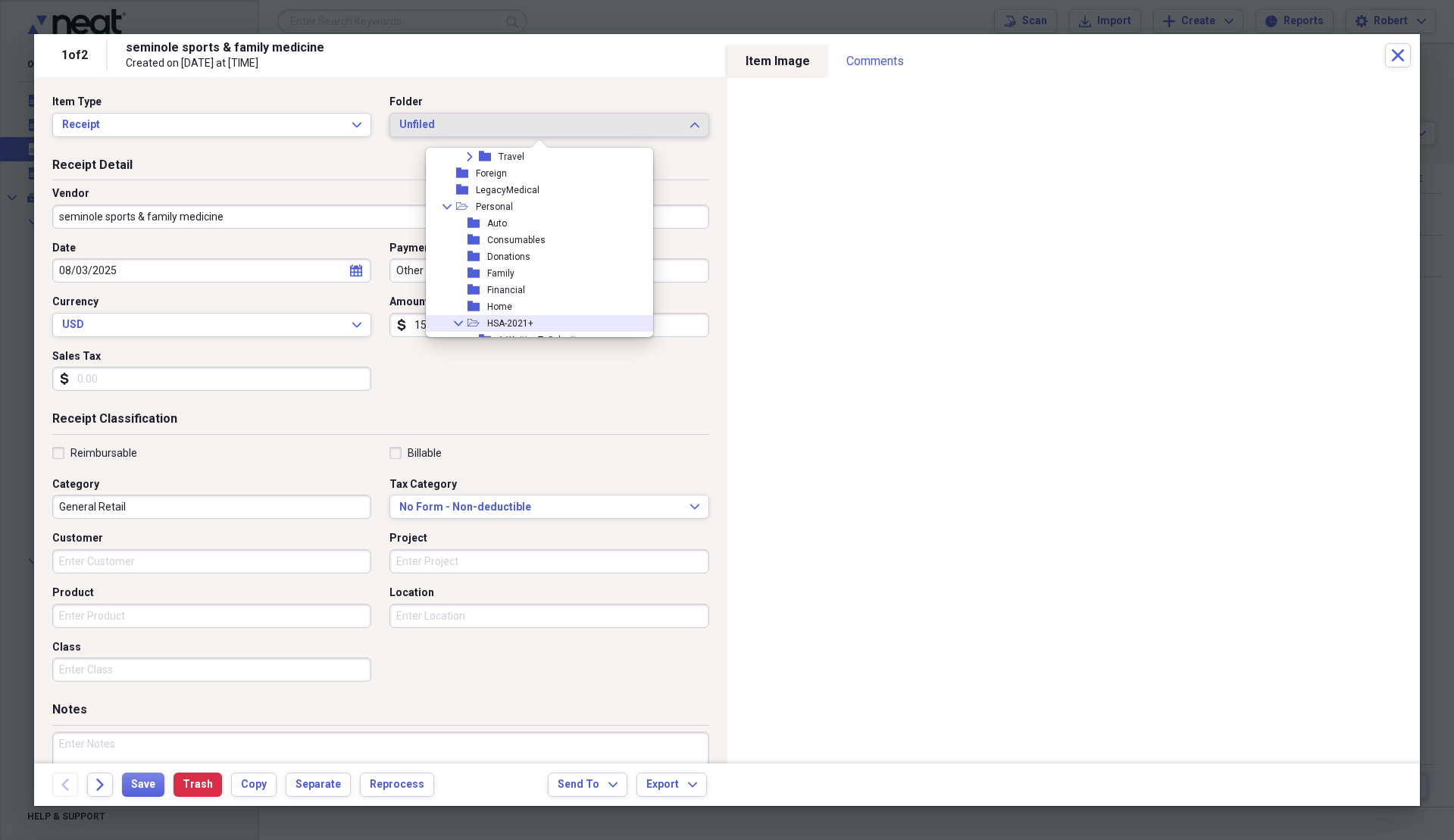 click on "HSA-2021+" at bounding box center (510, 323) 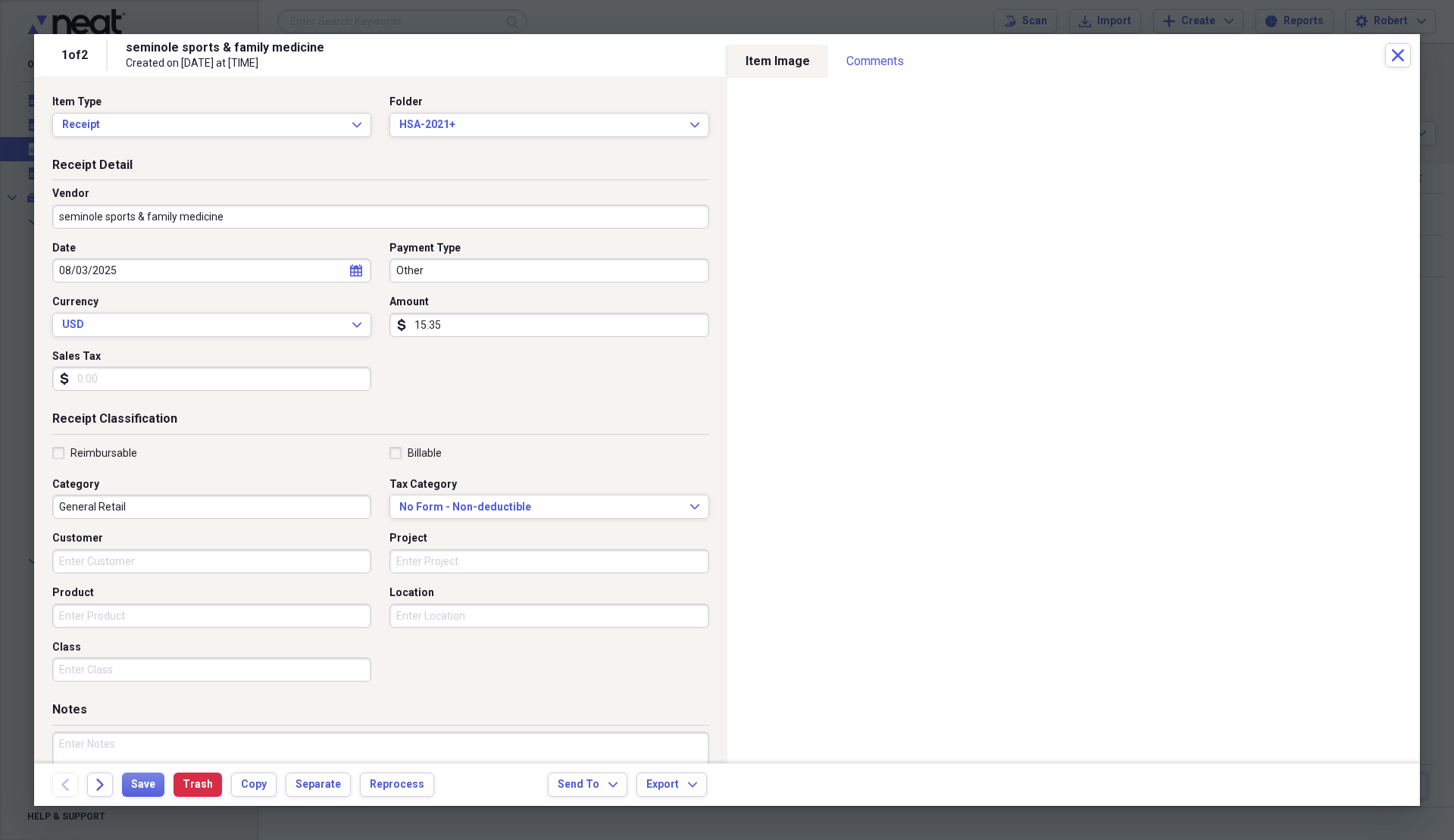 click on "seminole sports & family medicine" at bounding box center (380, 217) 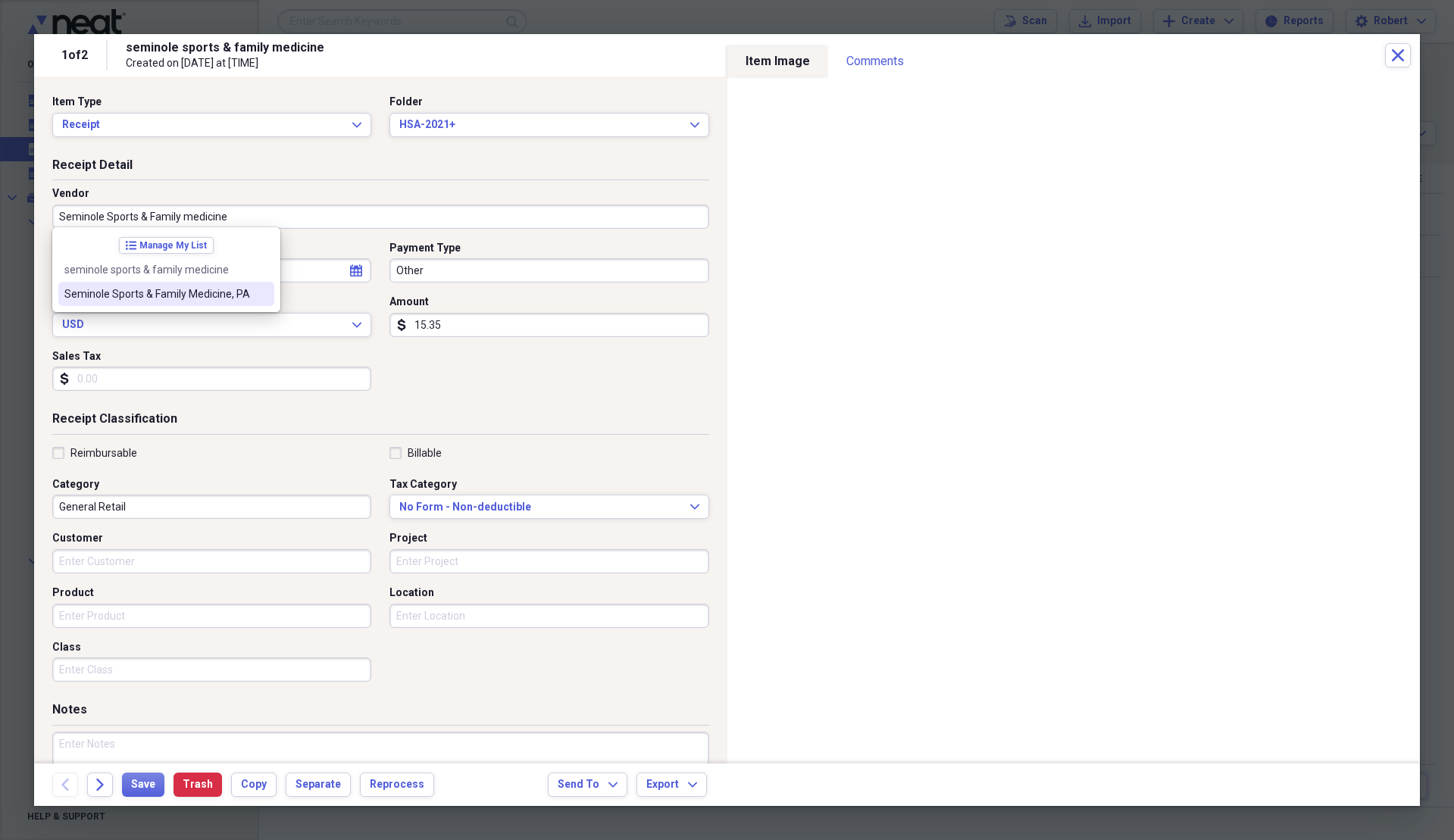 click on "Seminole Sports & Family Medicine, PA" at bounding box center [157, 294] 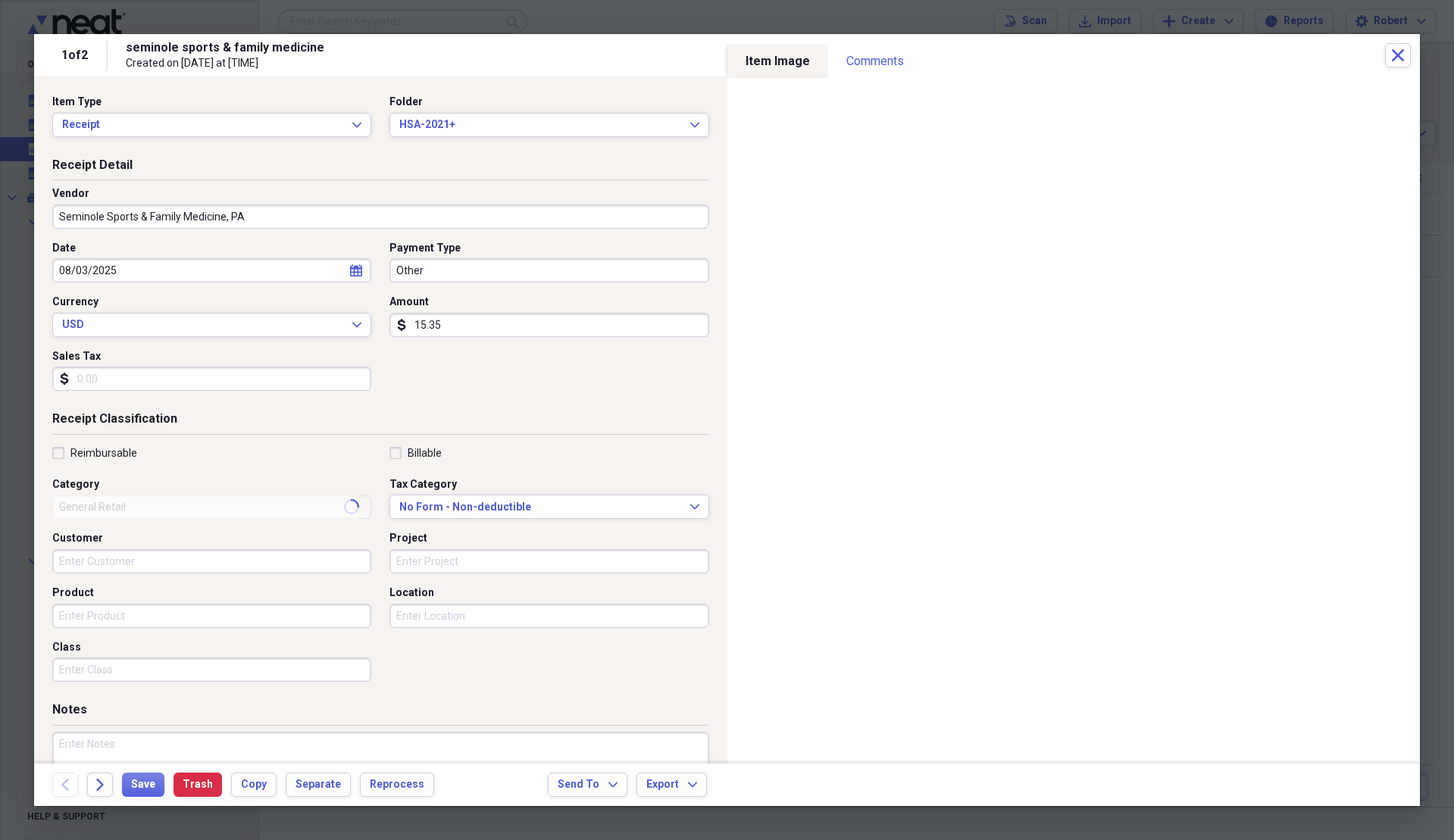 type on "Medical" 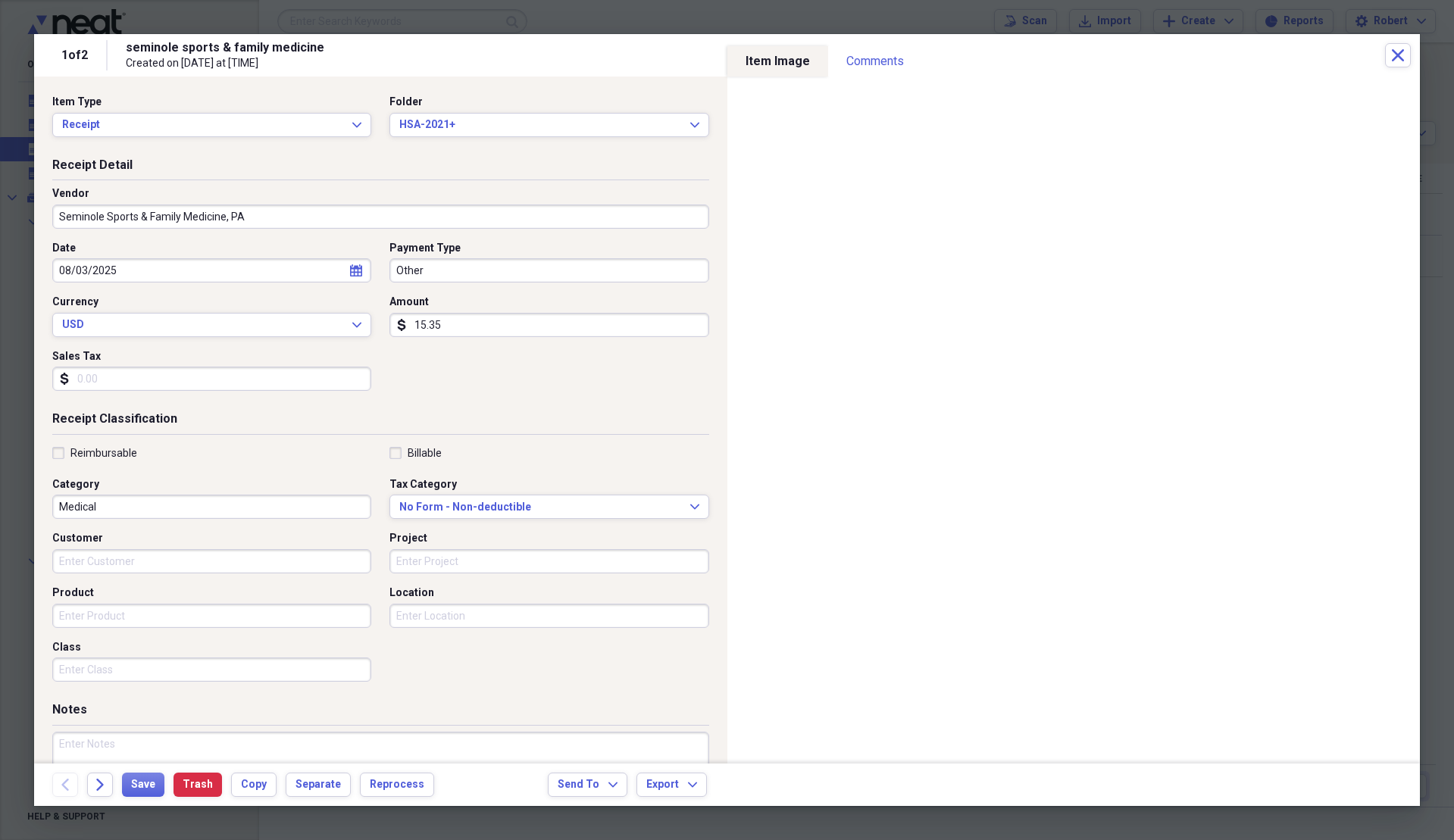 click on "Other" at bounding box center [549, 270] 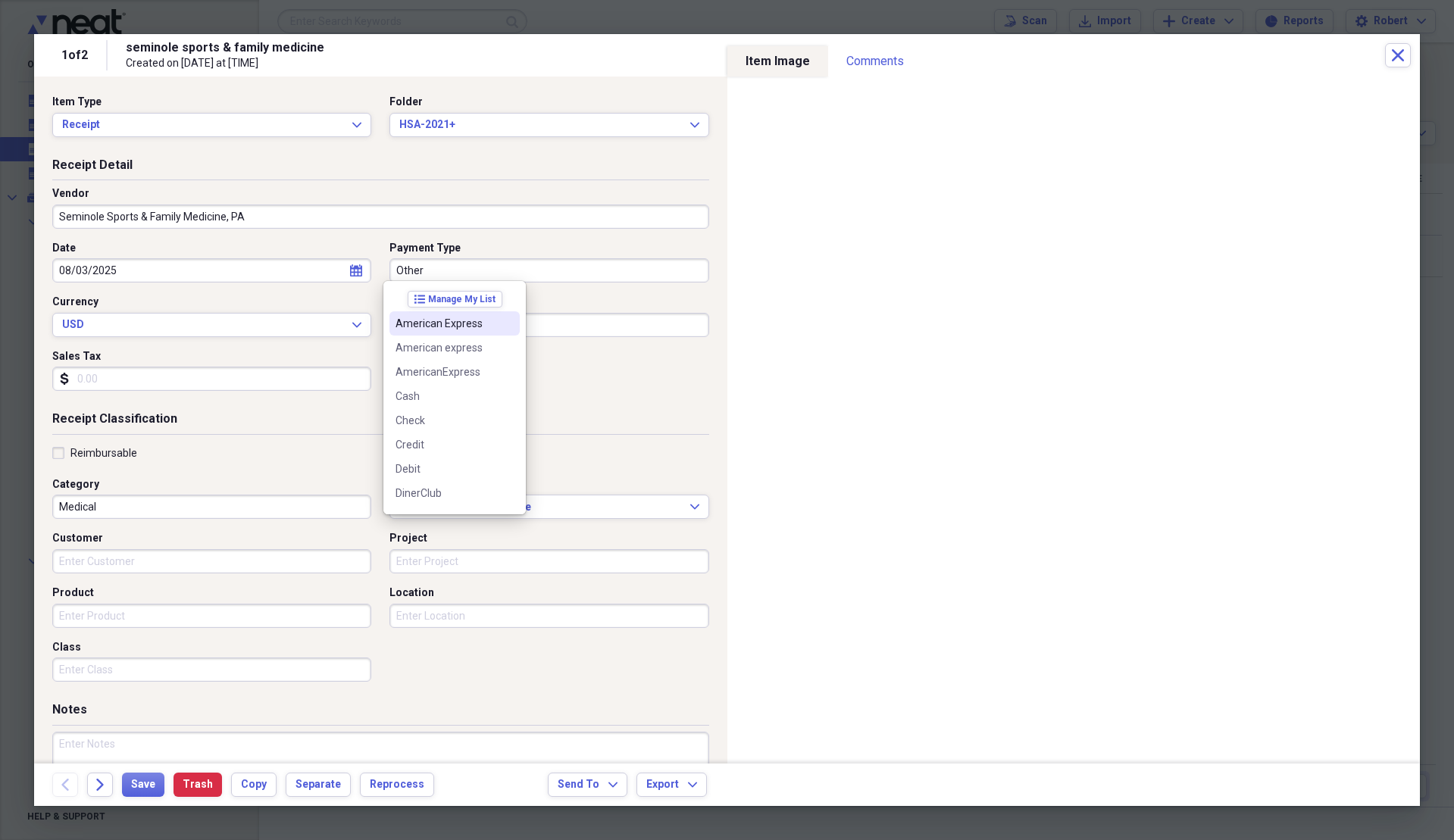 click on "American Express" at bounding box center [455, 323] 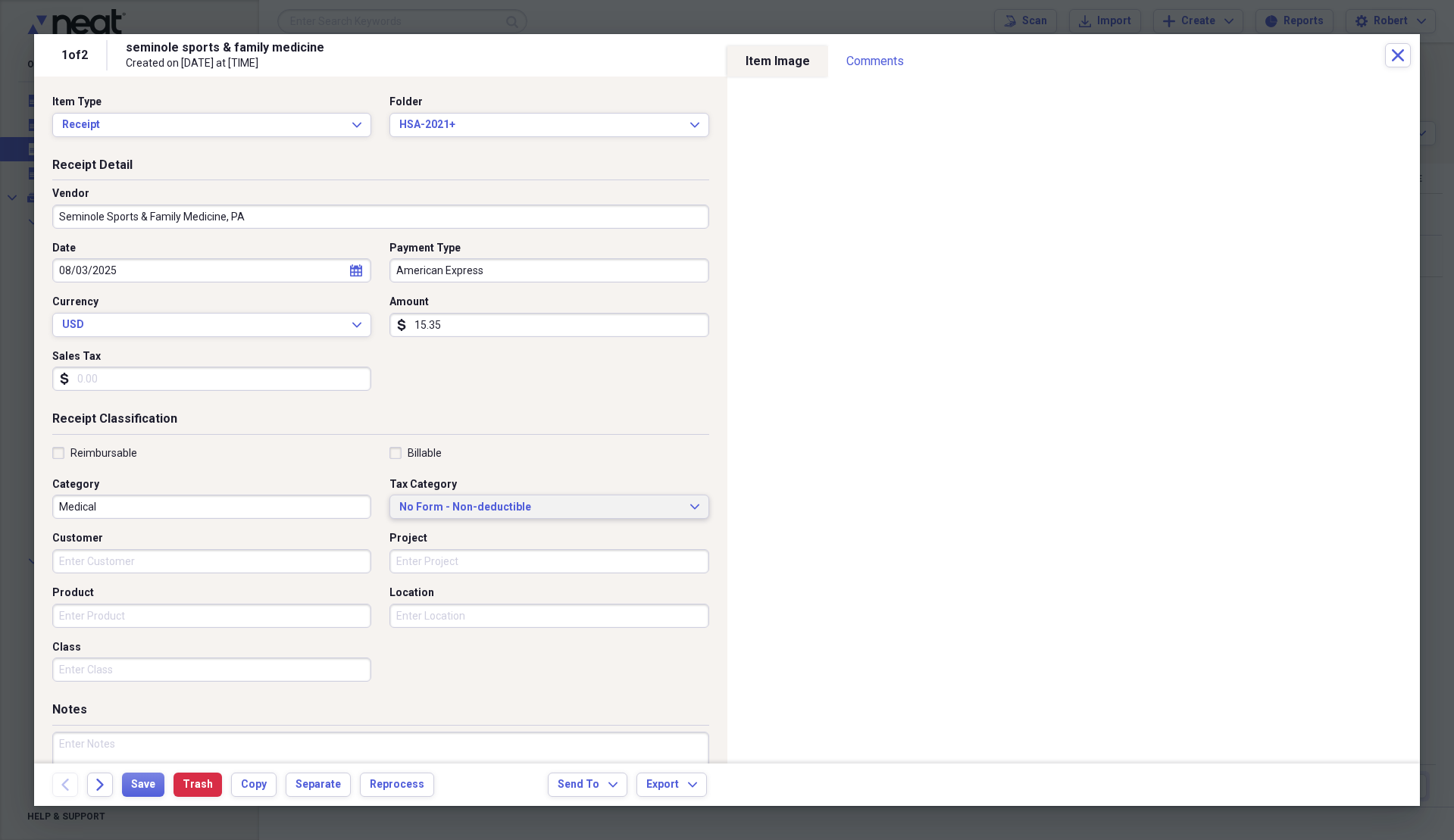 click on "No Form - Non-deductible" at bounding box center (539, 507) 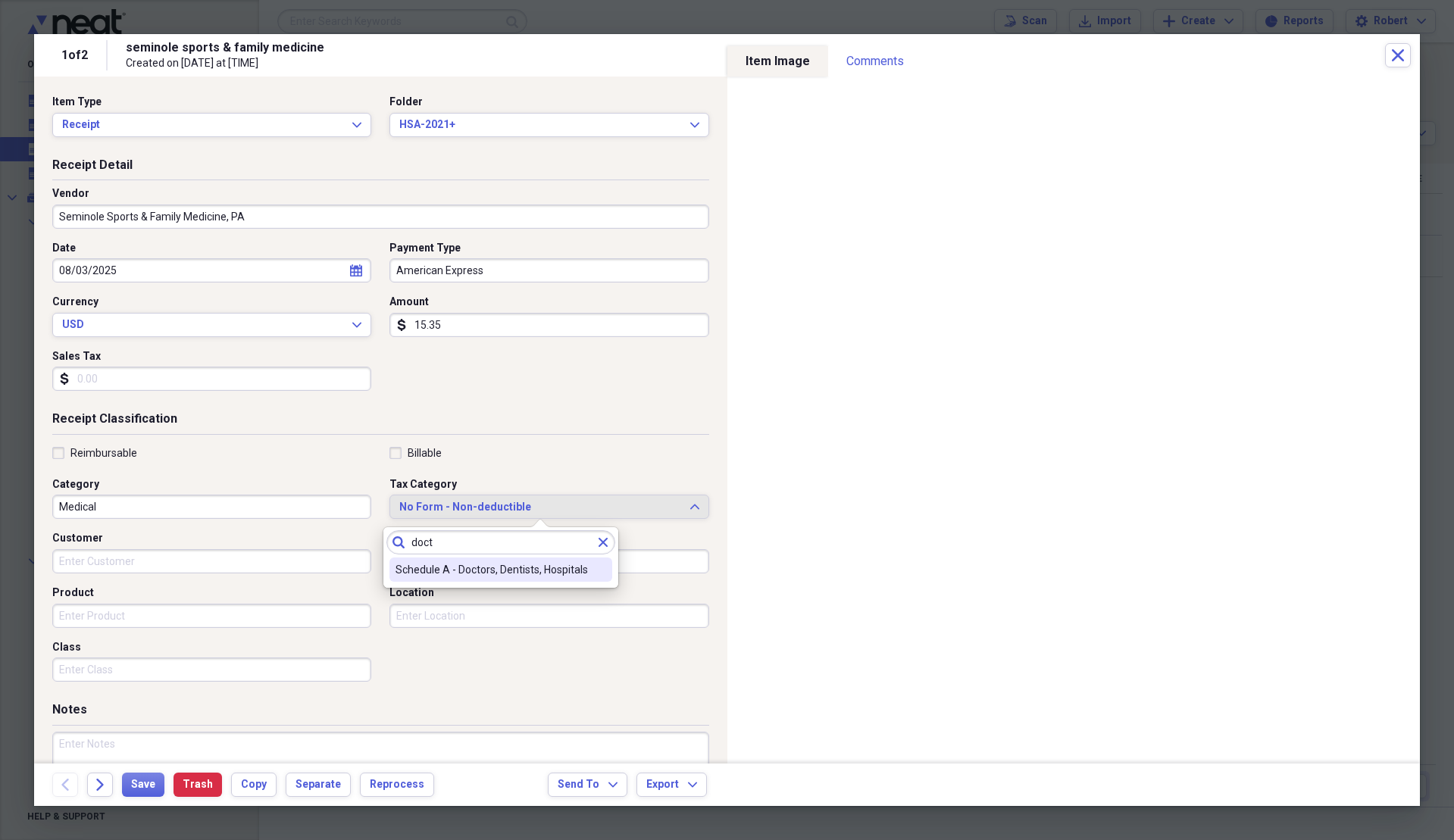 type on "doct" 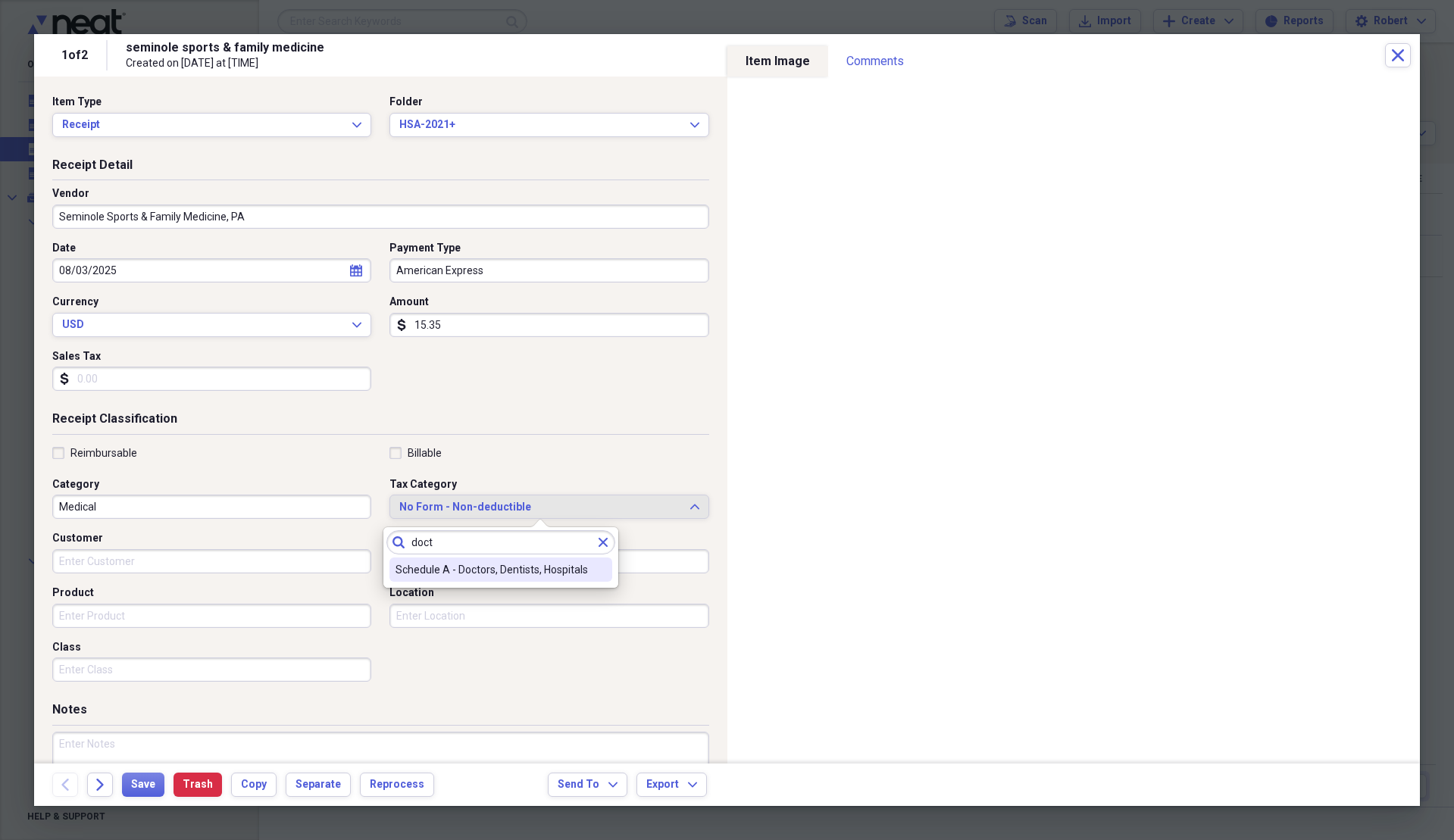 click on "Schedule A - Doctors, Dentists, Hospitals" at bounding box center (492, 570) 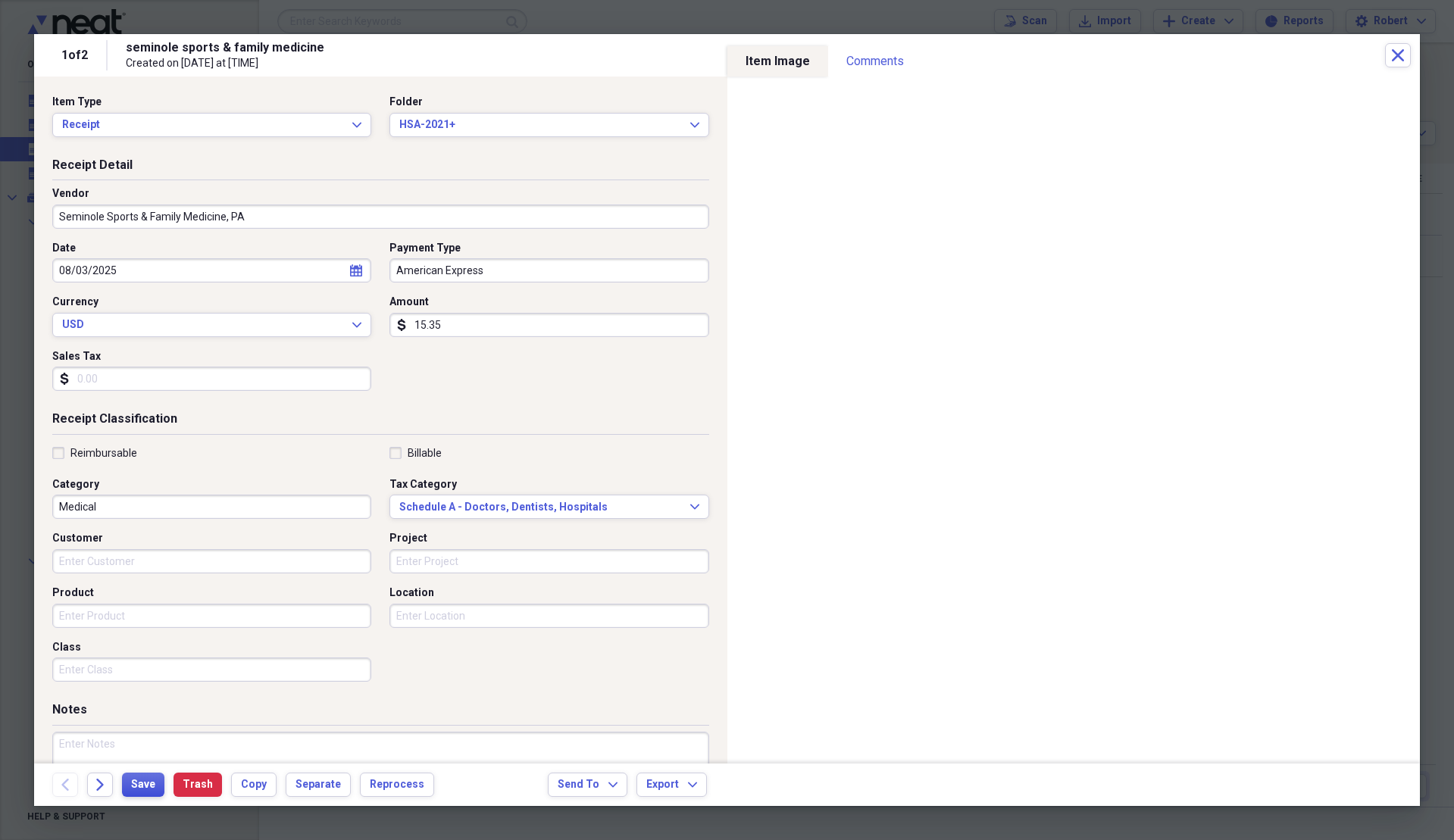 click on "Save" at bounding box center [143, 785] 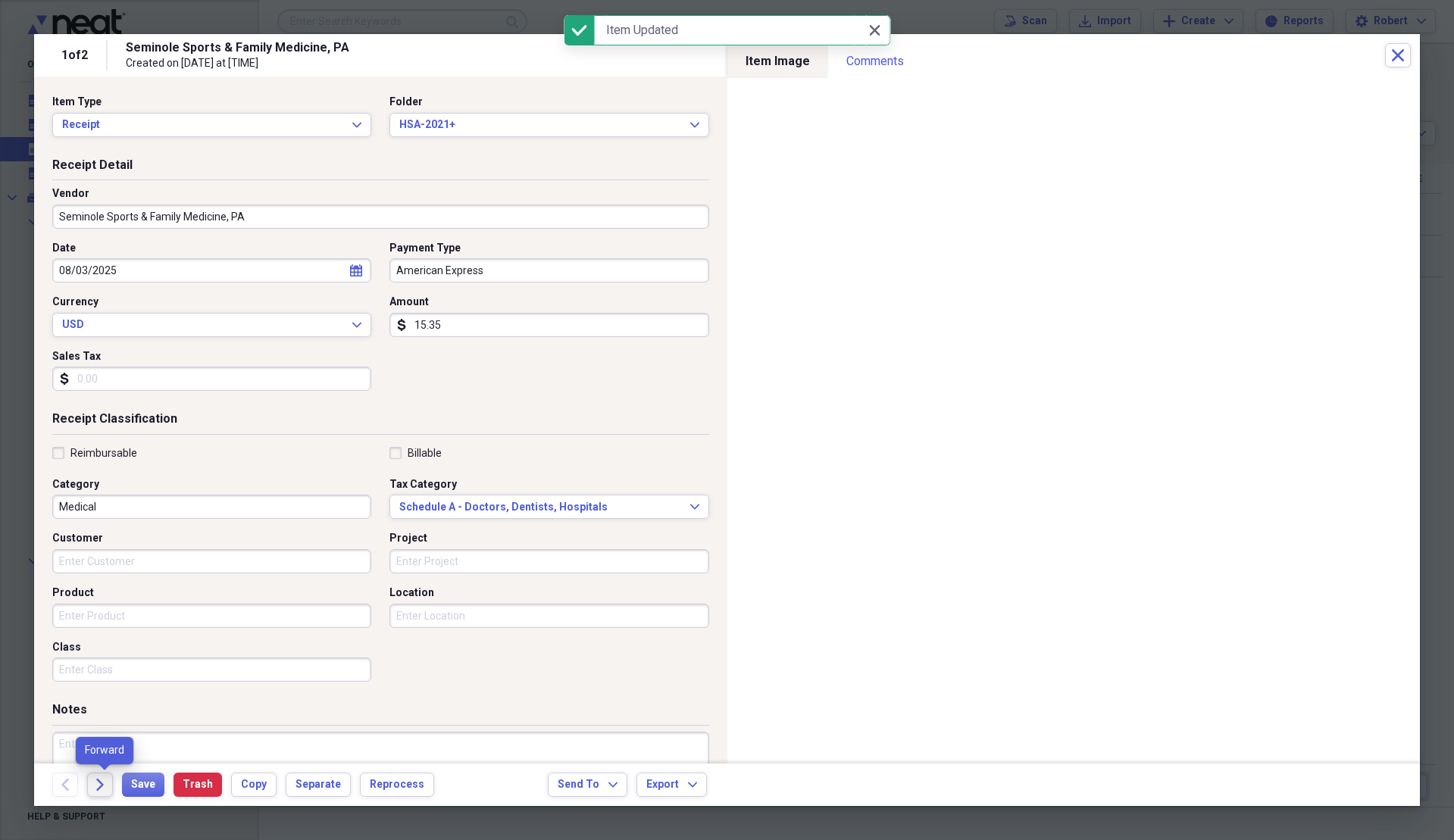 click on "Forward" at bounding box center (100, 785) 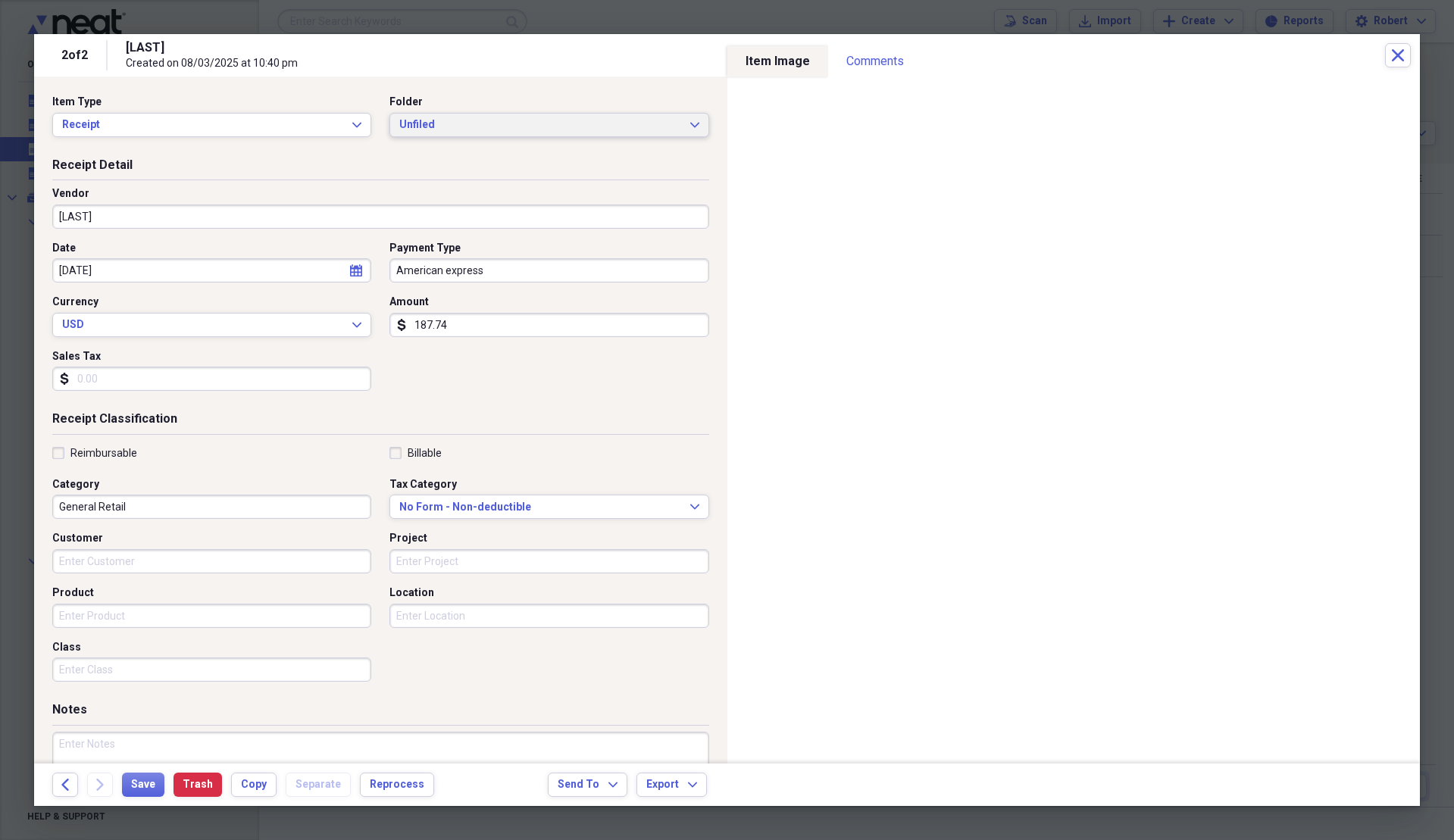 click on "Unfiled" at bounding box center (539, 125) 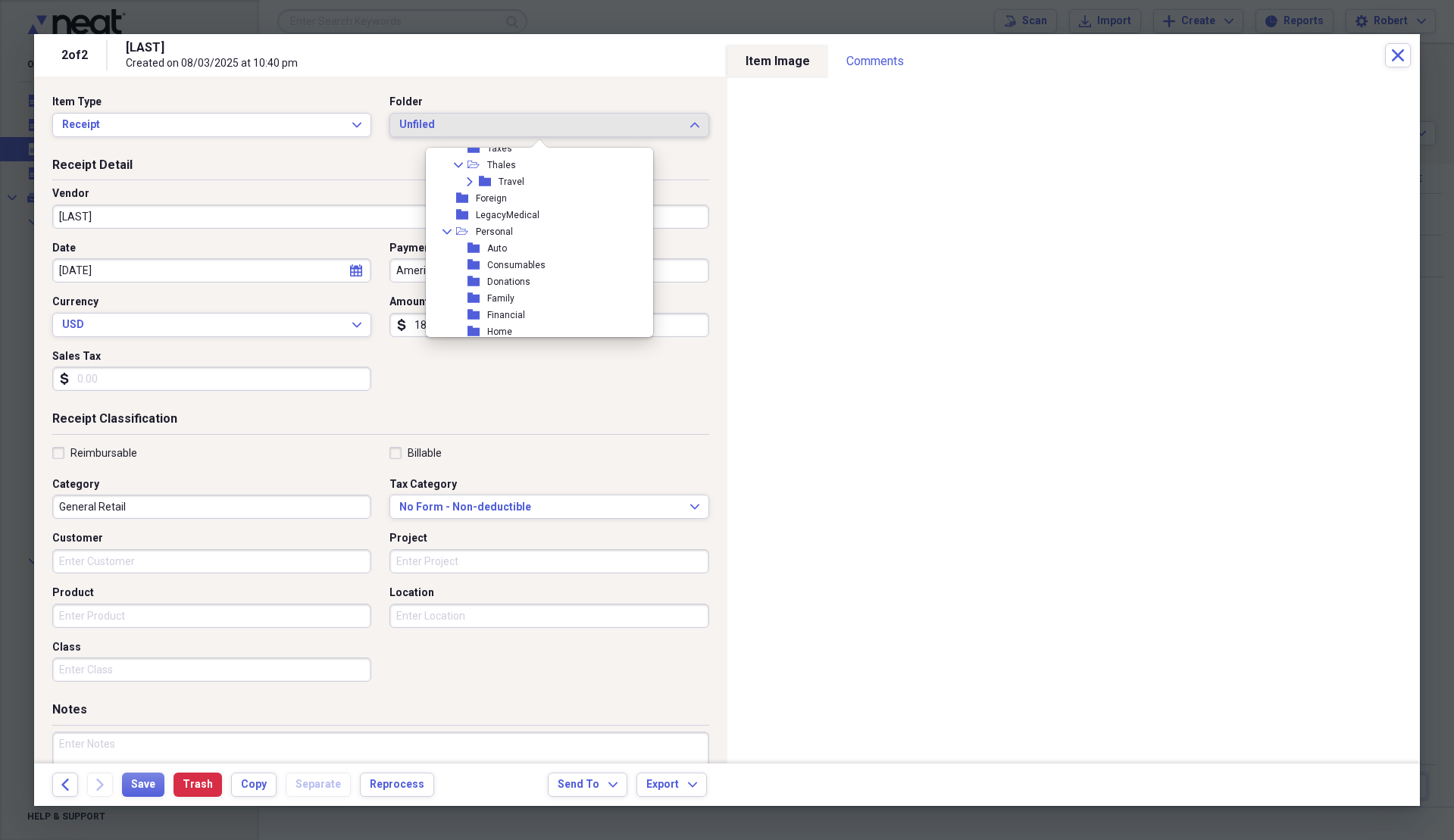 scroll, scrollTop: 227, scrollLeft: 0, axis: vertical 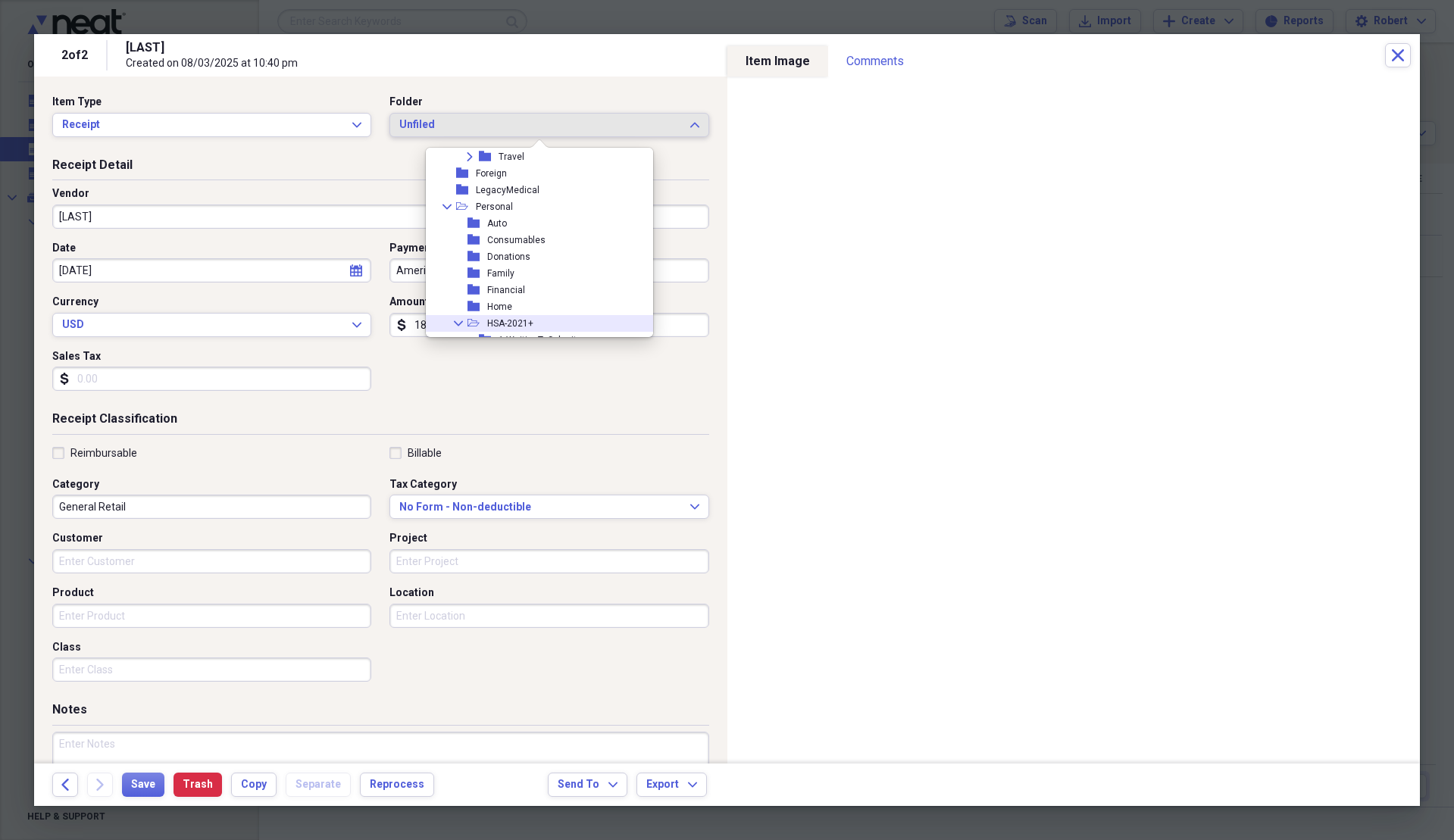click on "HSA-2021+" at bounding box center [510, 323] 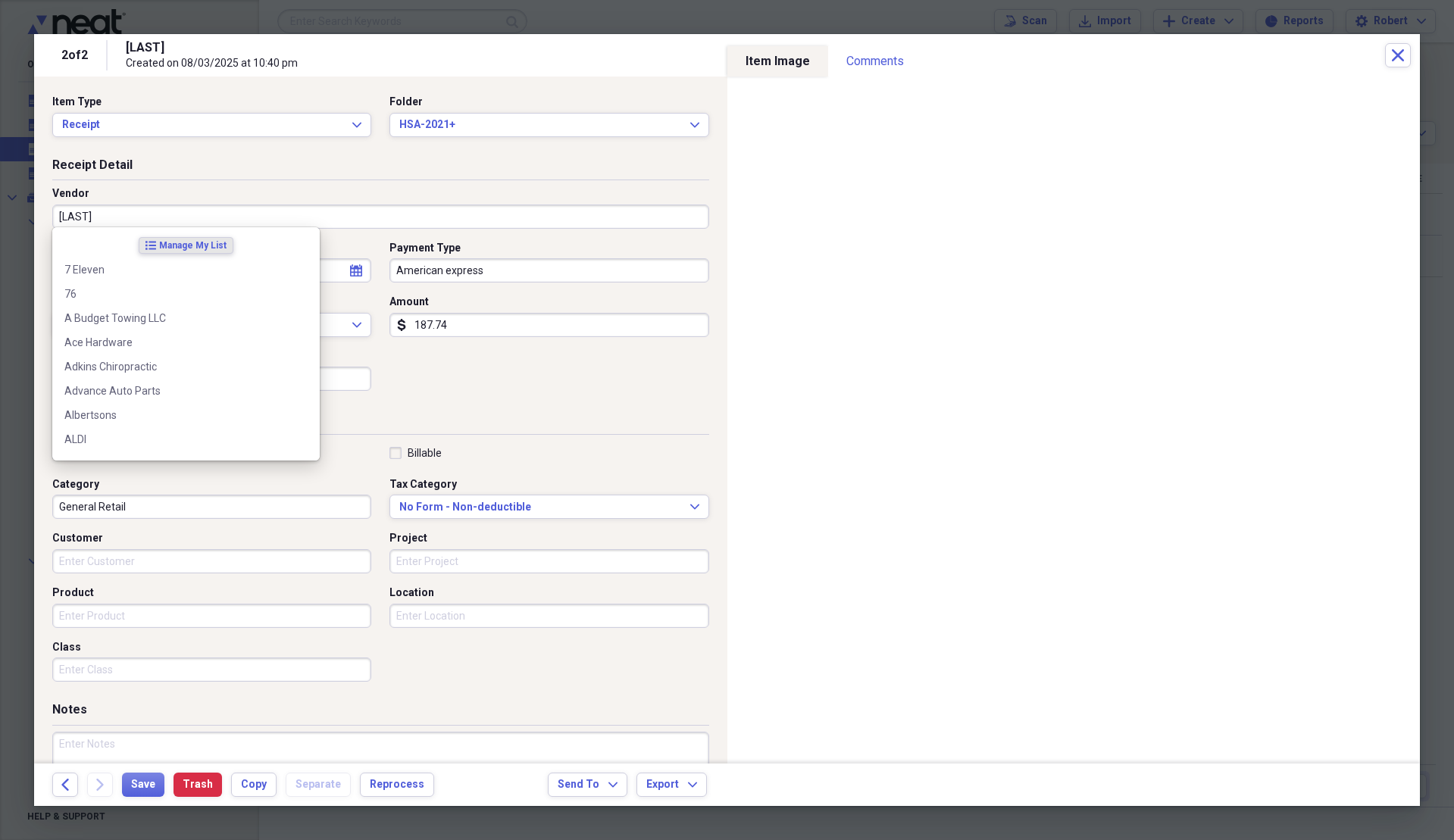 click on "[LAST]" at bounding box center (380, 217) 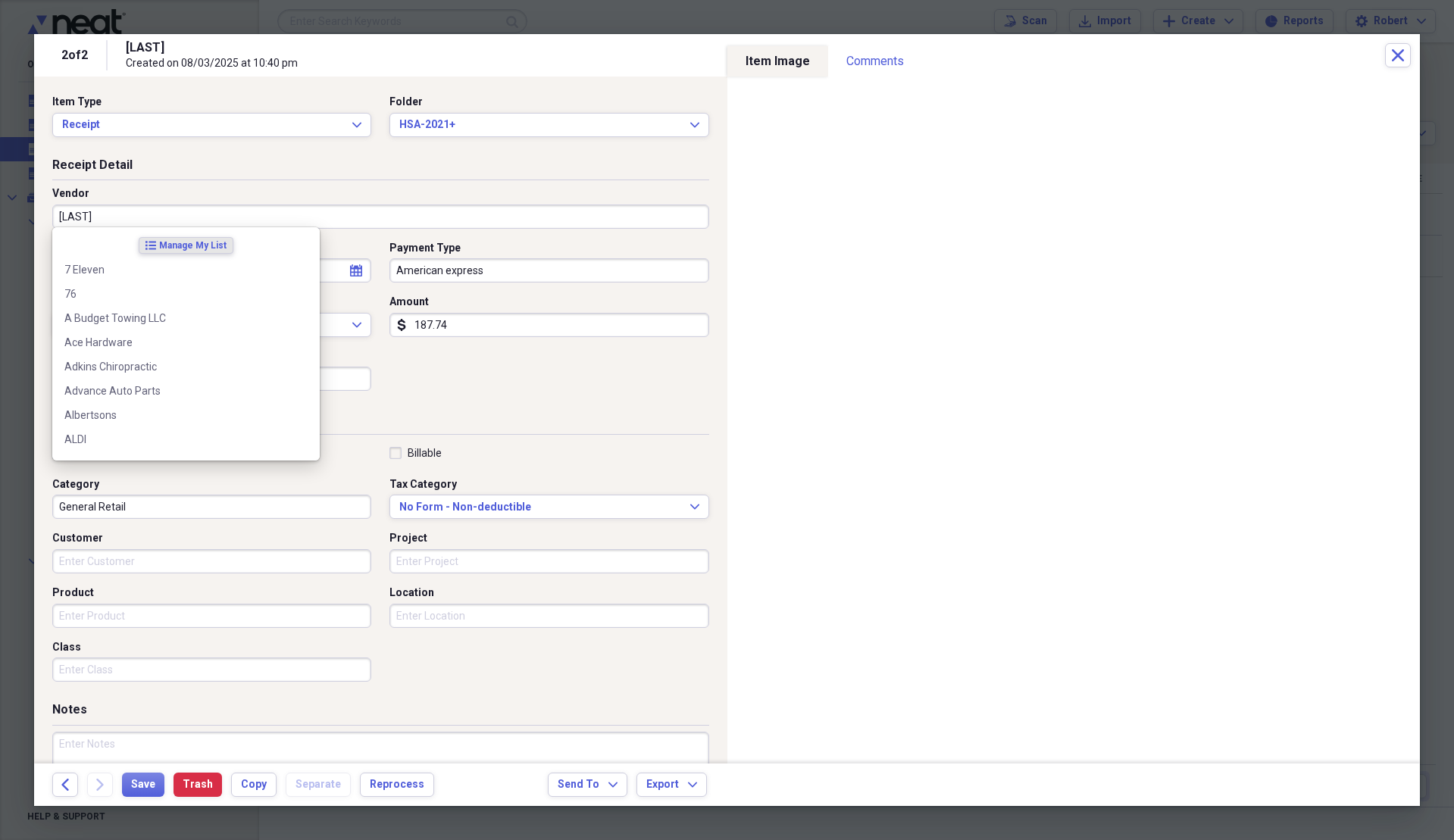 click on "[LAST]" at bounding box center [380, 217] 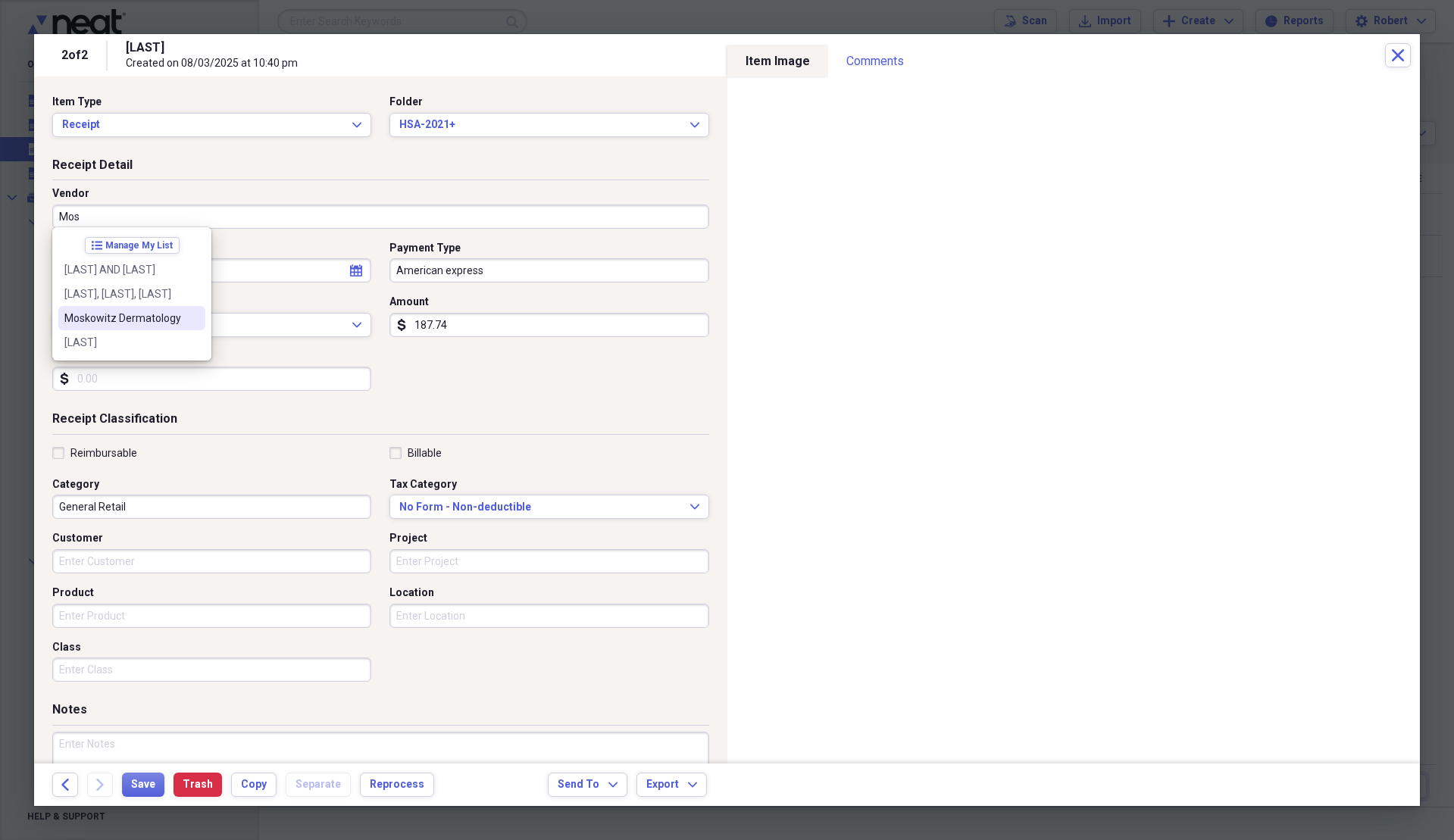 click on "Moskowitz Dermatology" at bounding box center [132, 318] 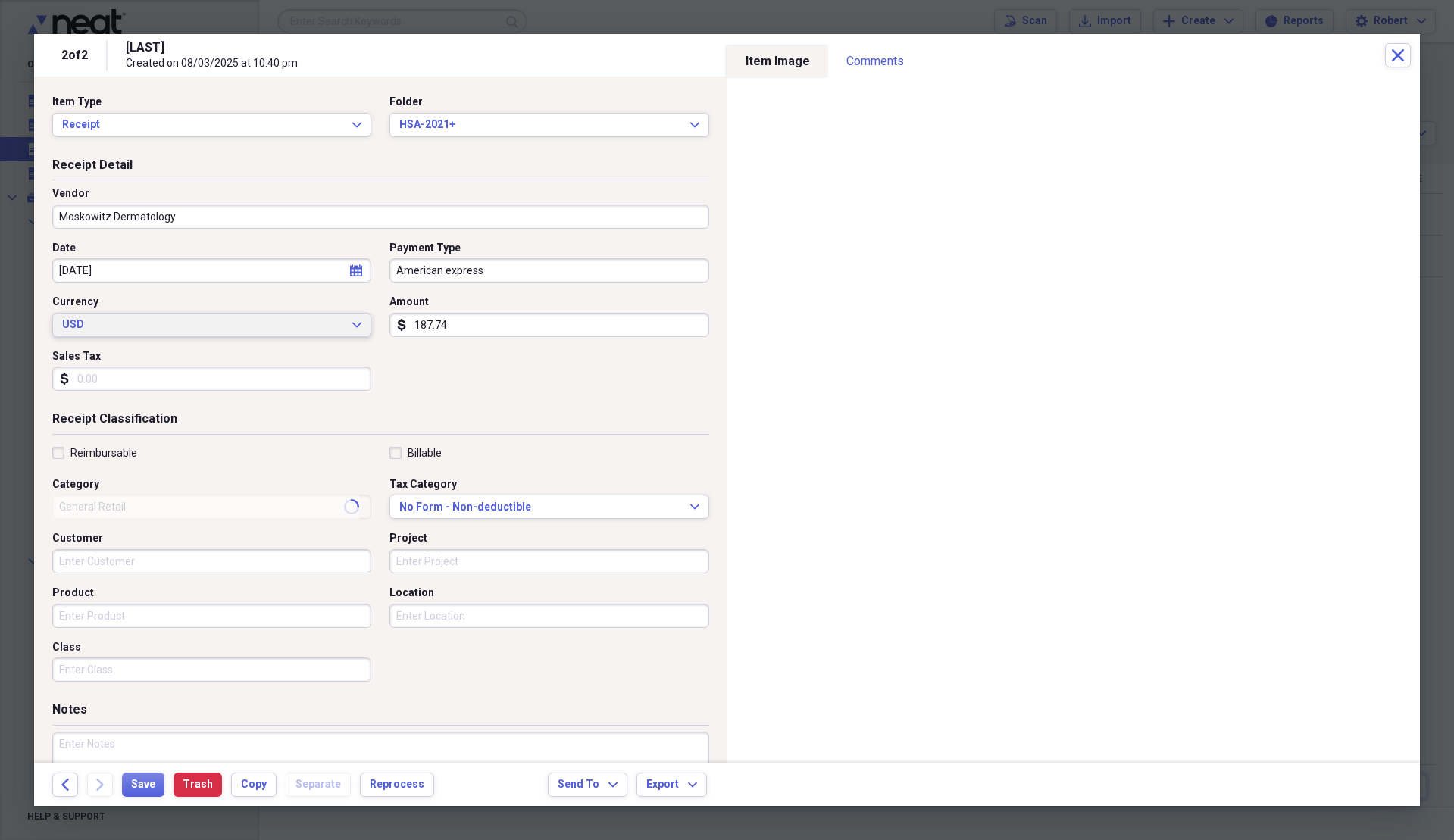 type on "Medical" 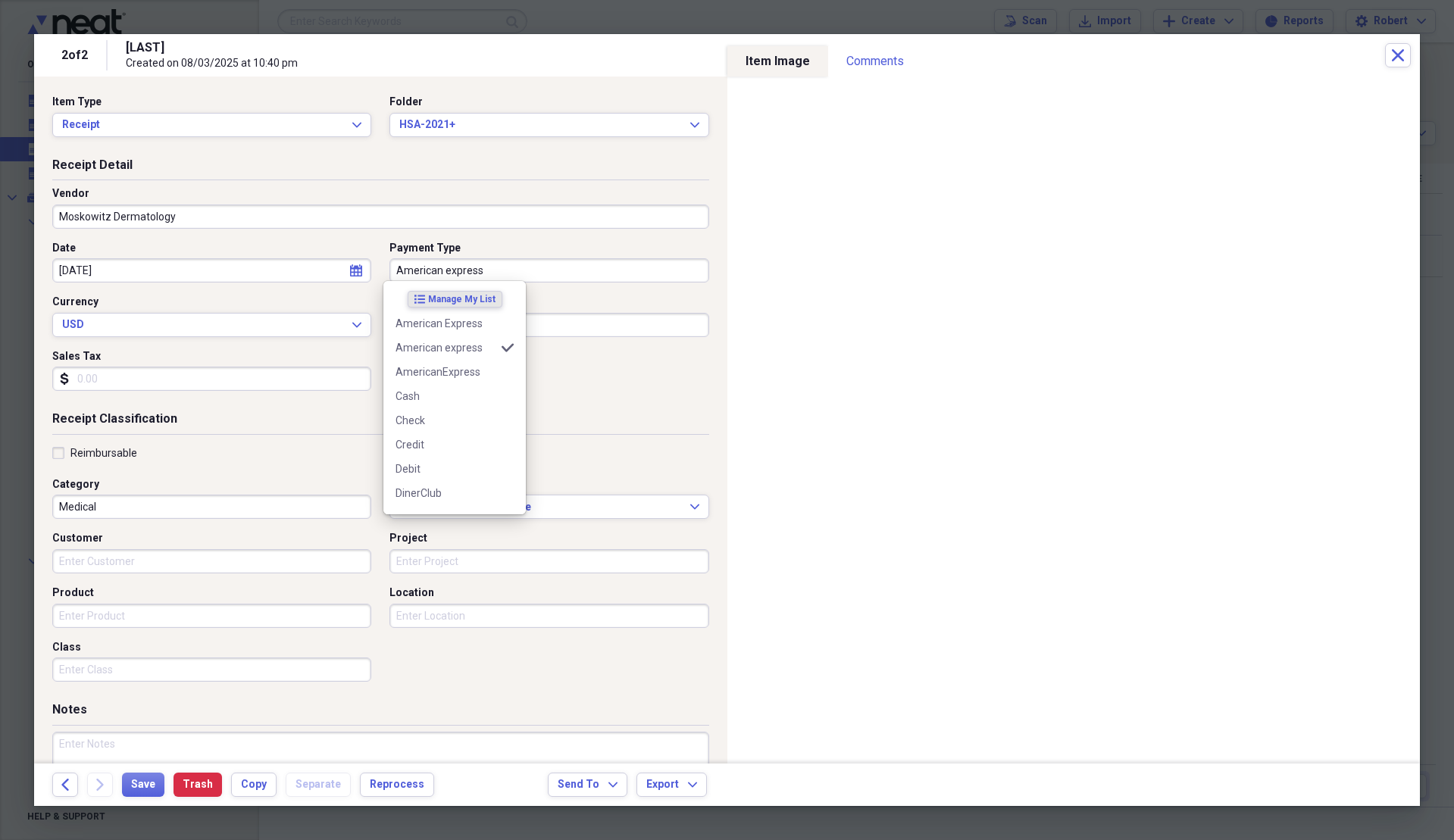 click on "American express" at bounding box center (549, 270) 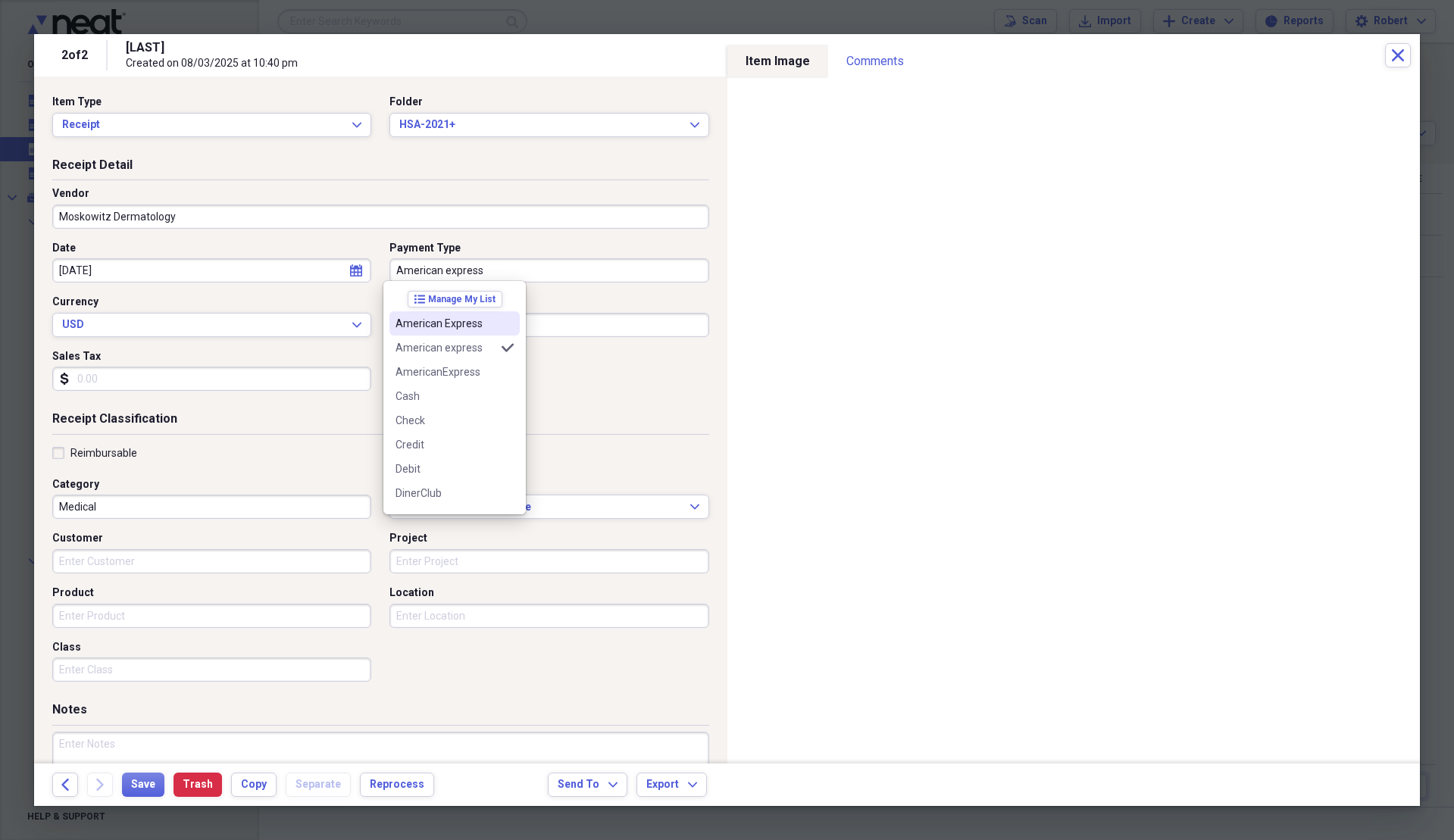 click on "American Express" at bounding box center [455, 323] 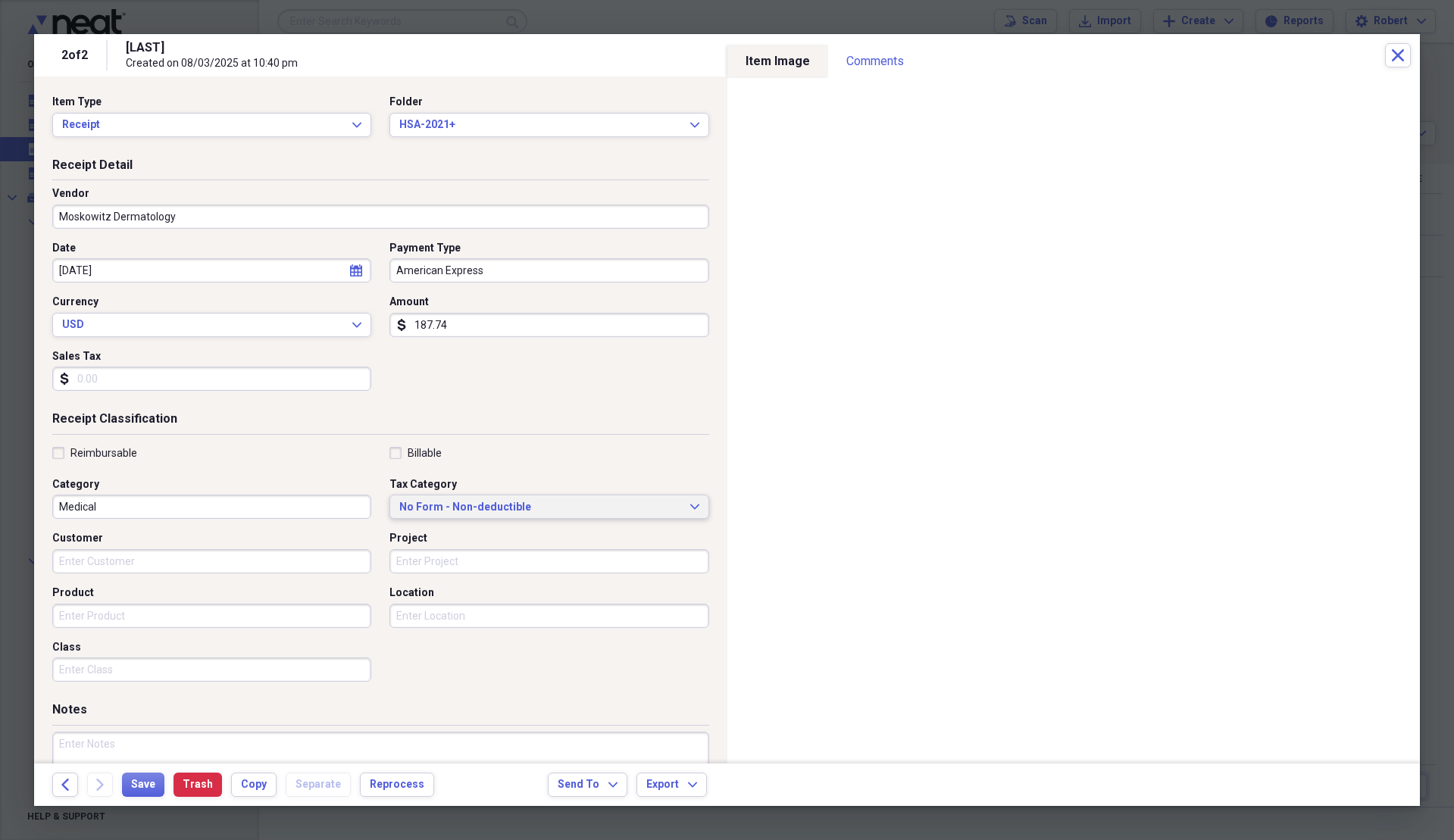 click on "No Form - Non-deductible" at bounding box center (539, 507) 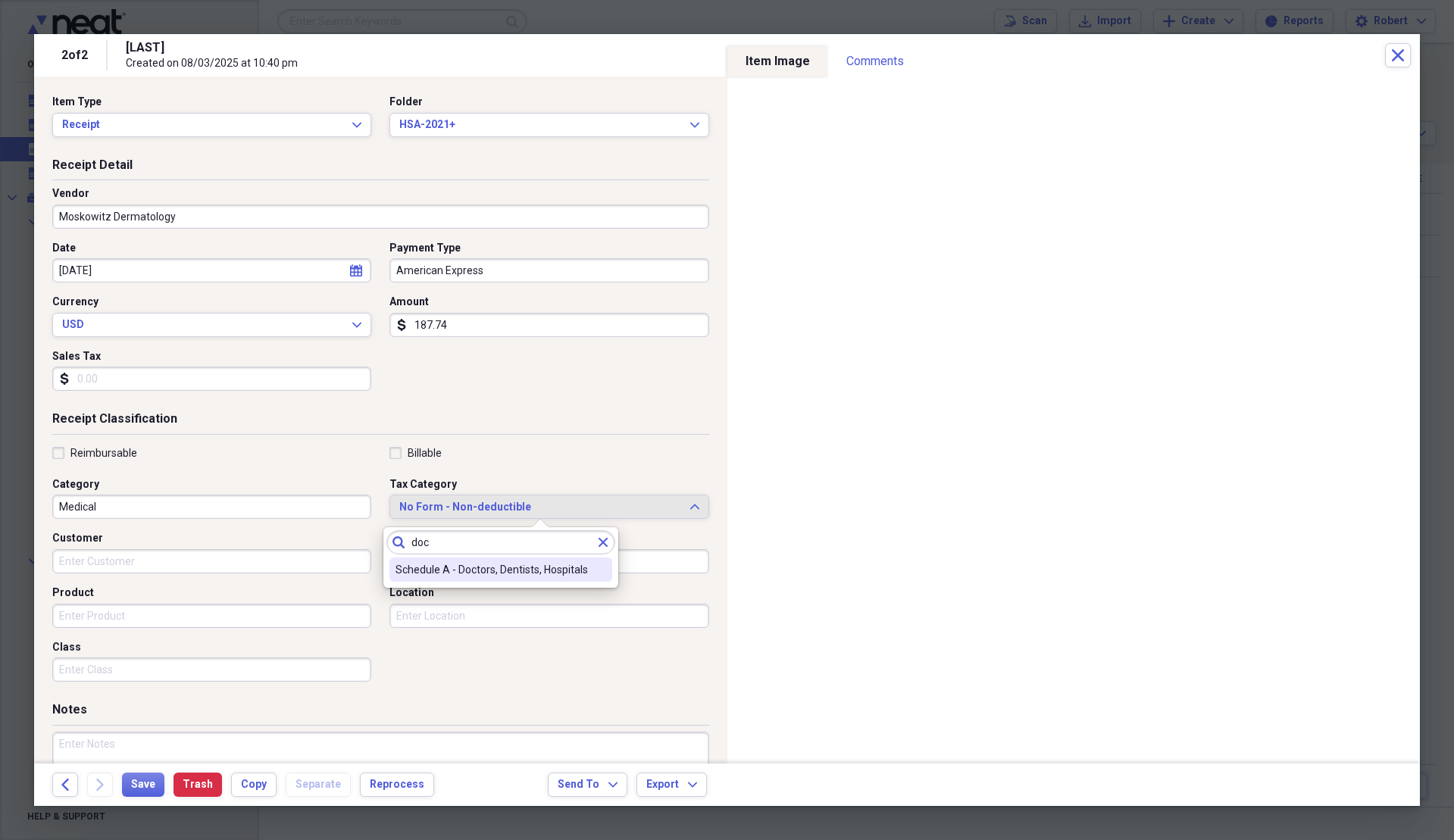 type on "doc" 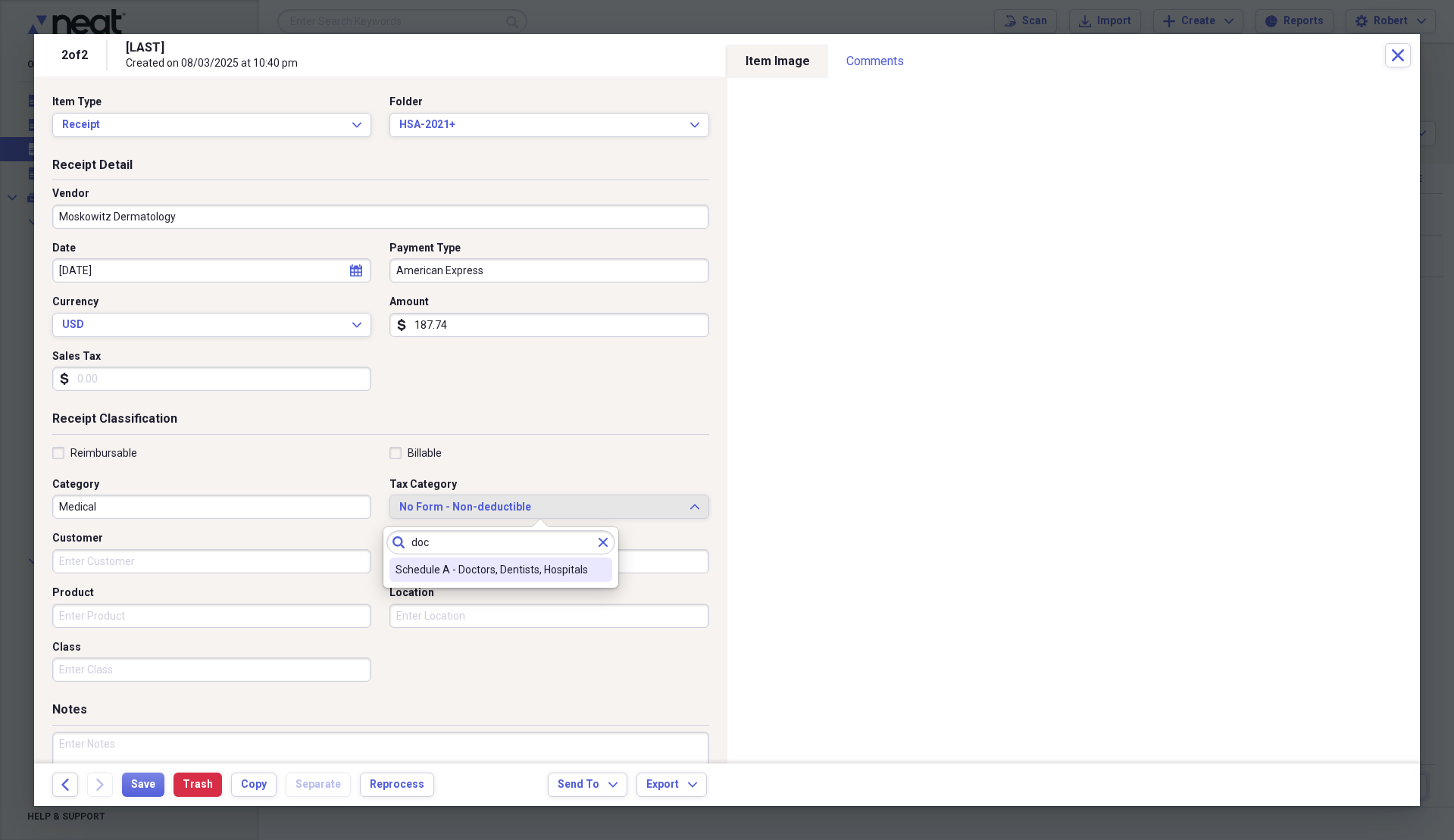type 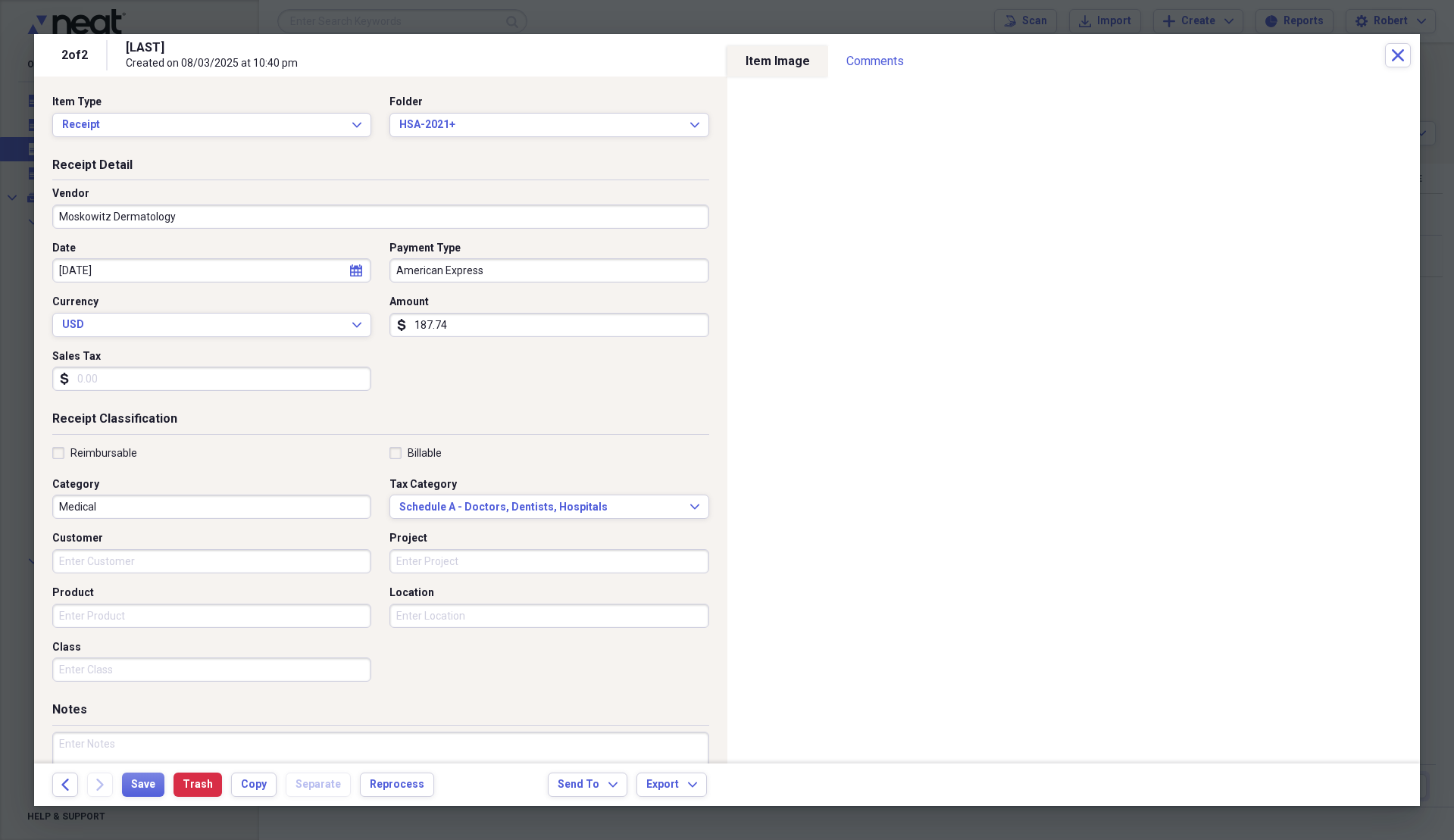 click on "Moskowitz Dermatology" at bounding box center (380, 217) 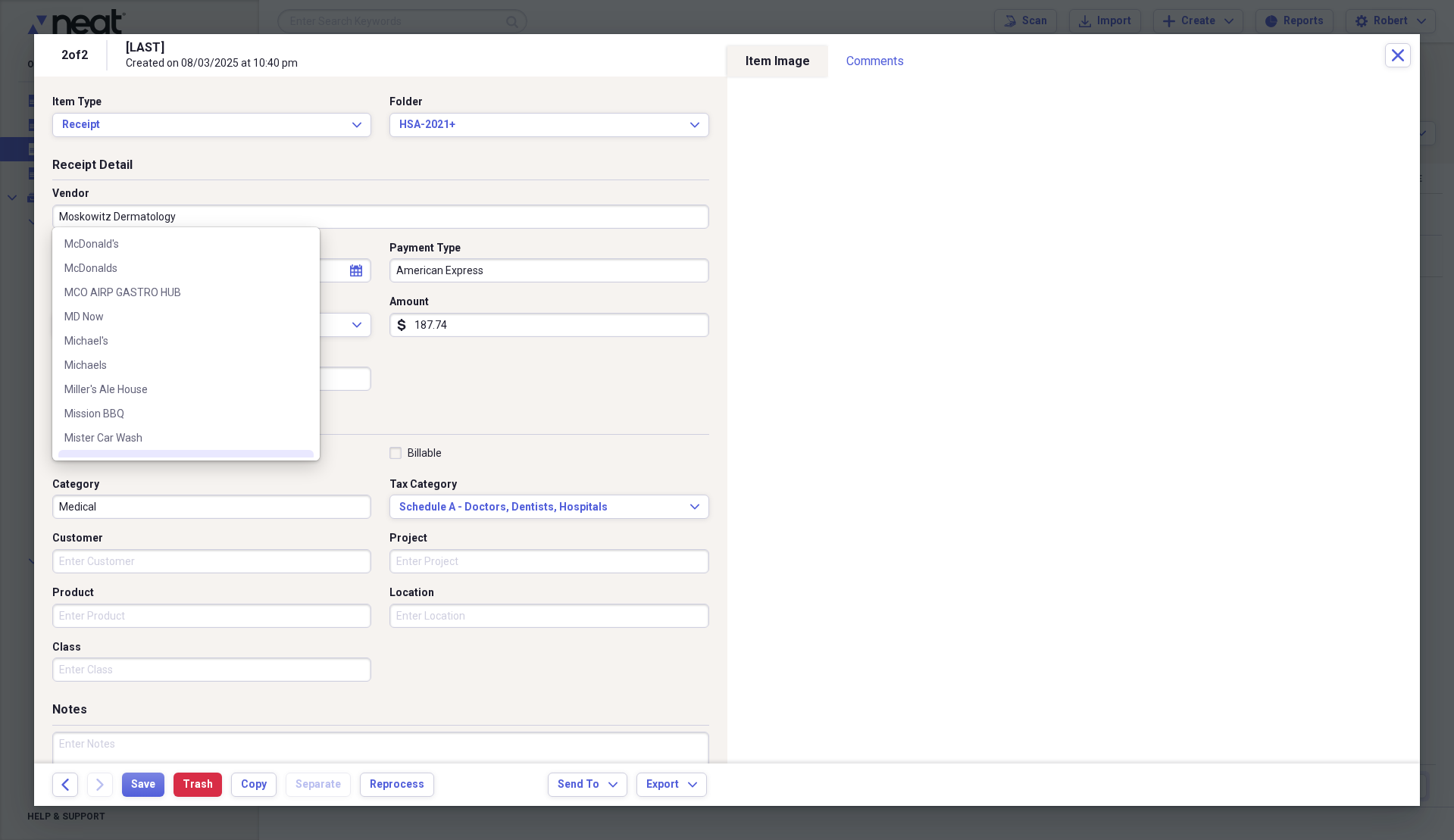 scroll, scrollTop: 2999, scrollLeft: 0, axis: vertical 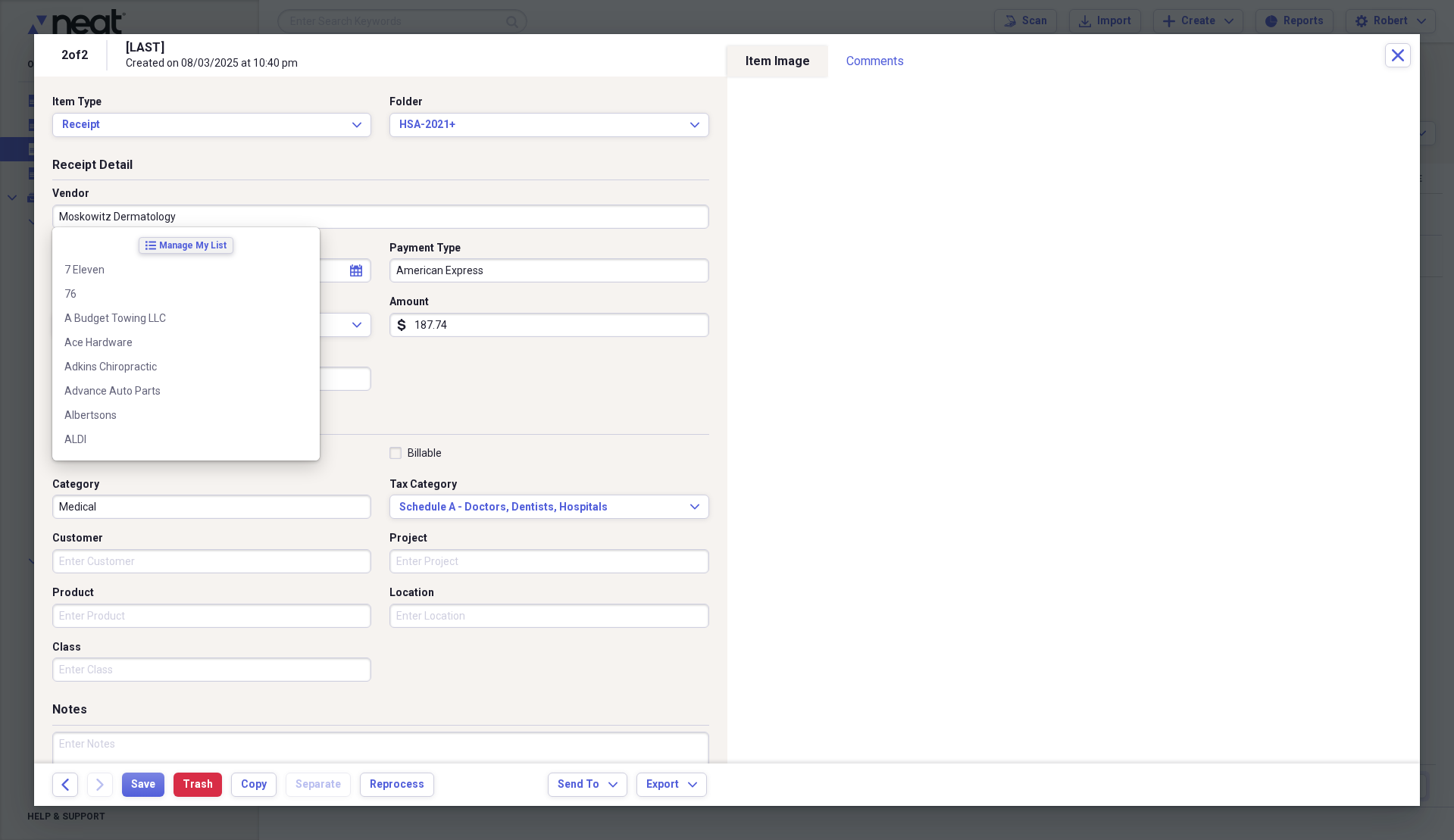 click on "Manage My List" at bounding box center (192, 245) 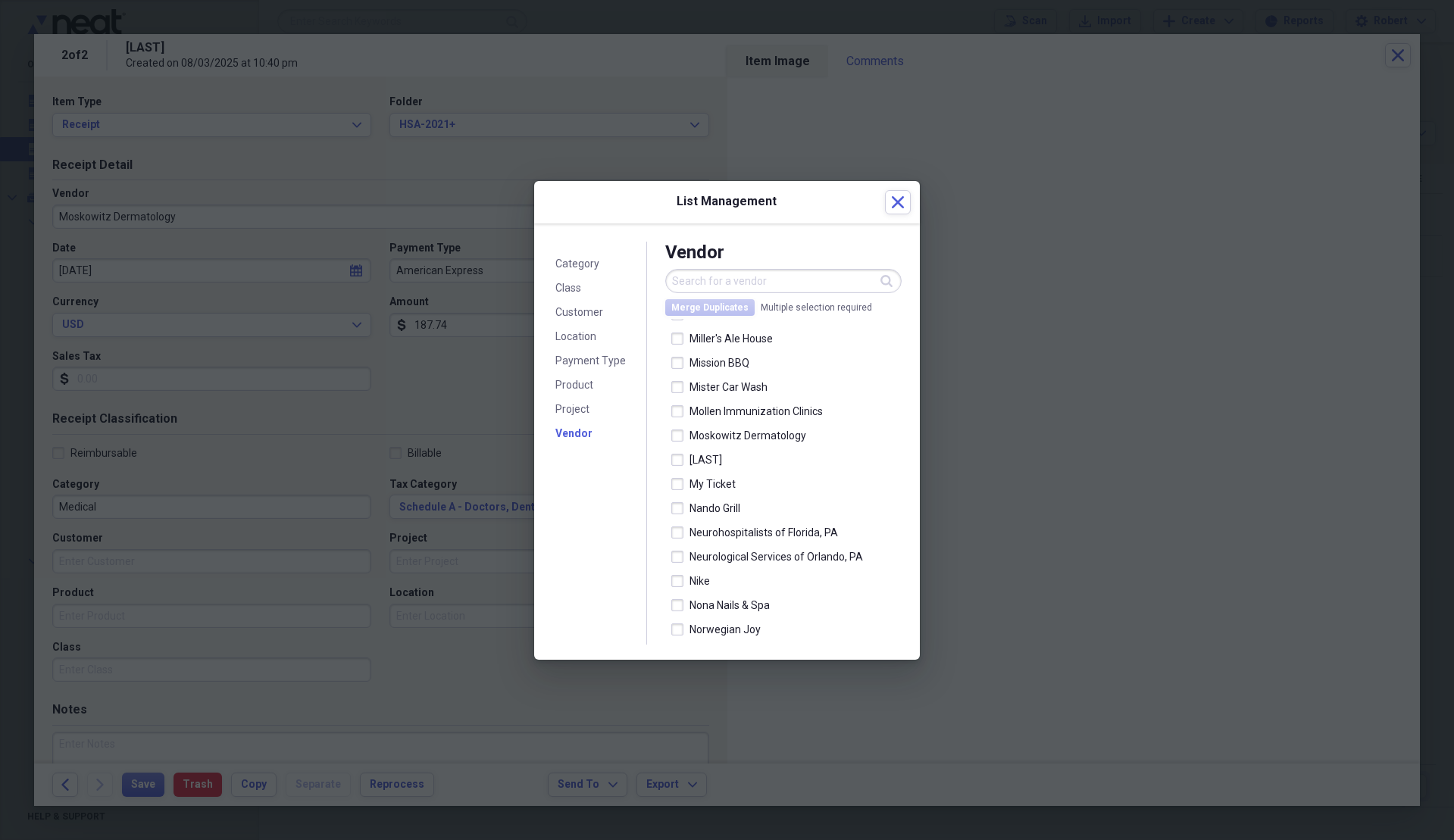 scroll, scrollTop: 3106, scrollLeft: 0, axis: vertical 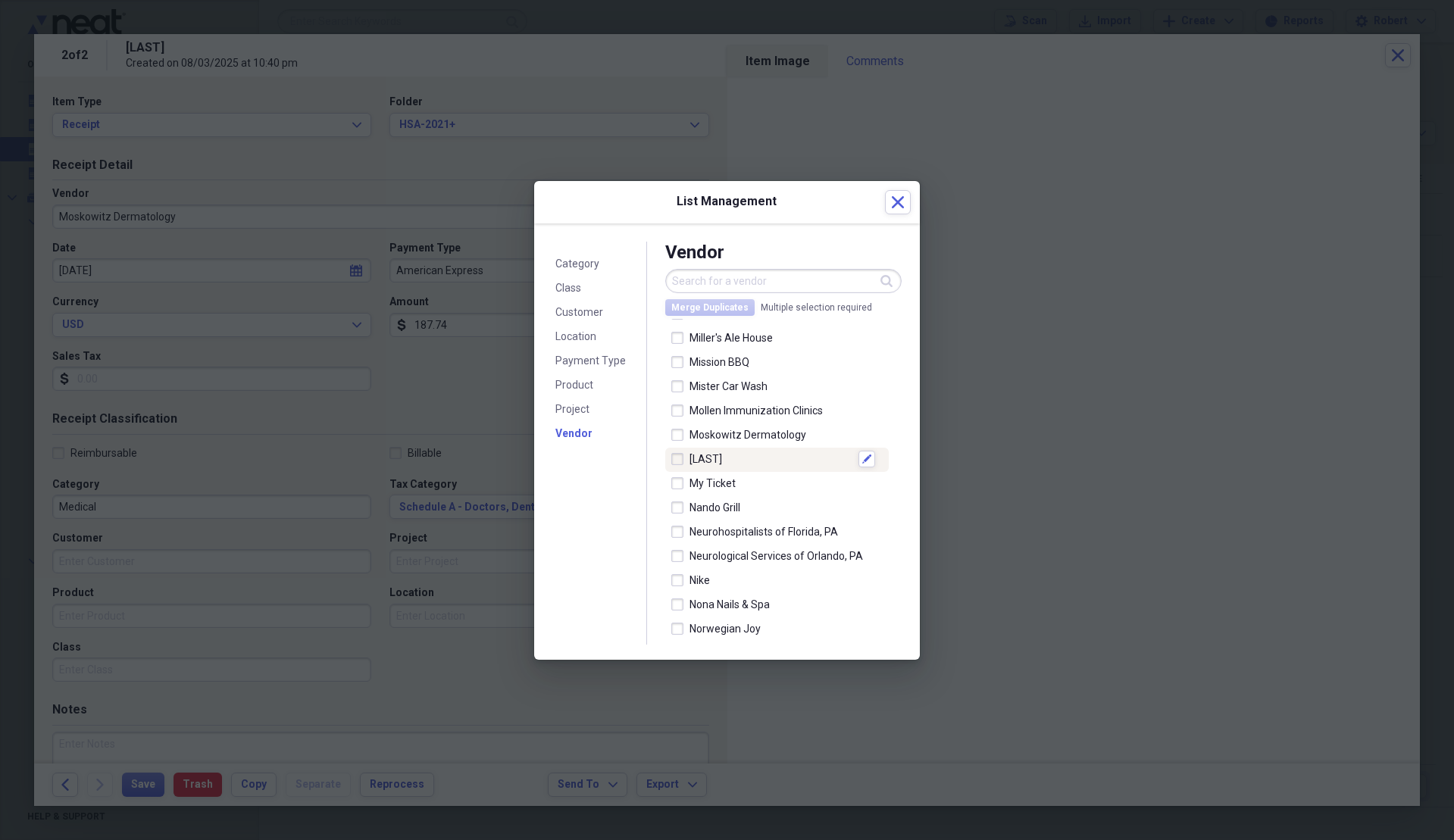 click on "[LAST]" at bounding box center [771, 459] 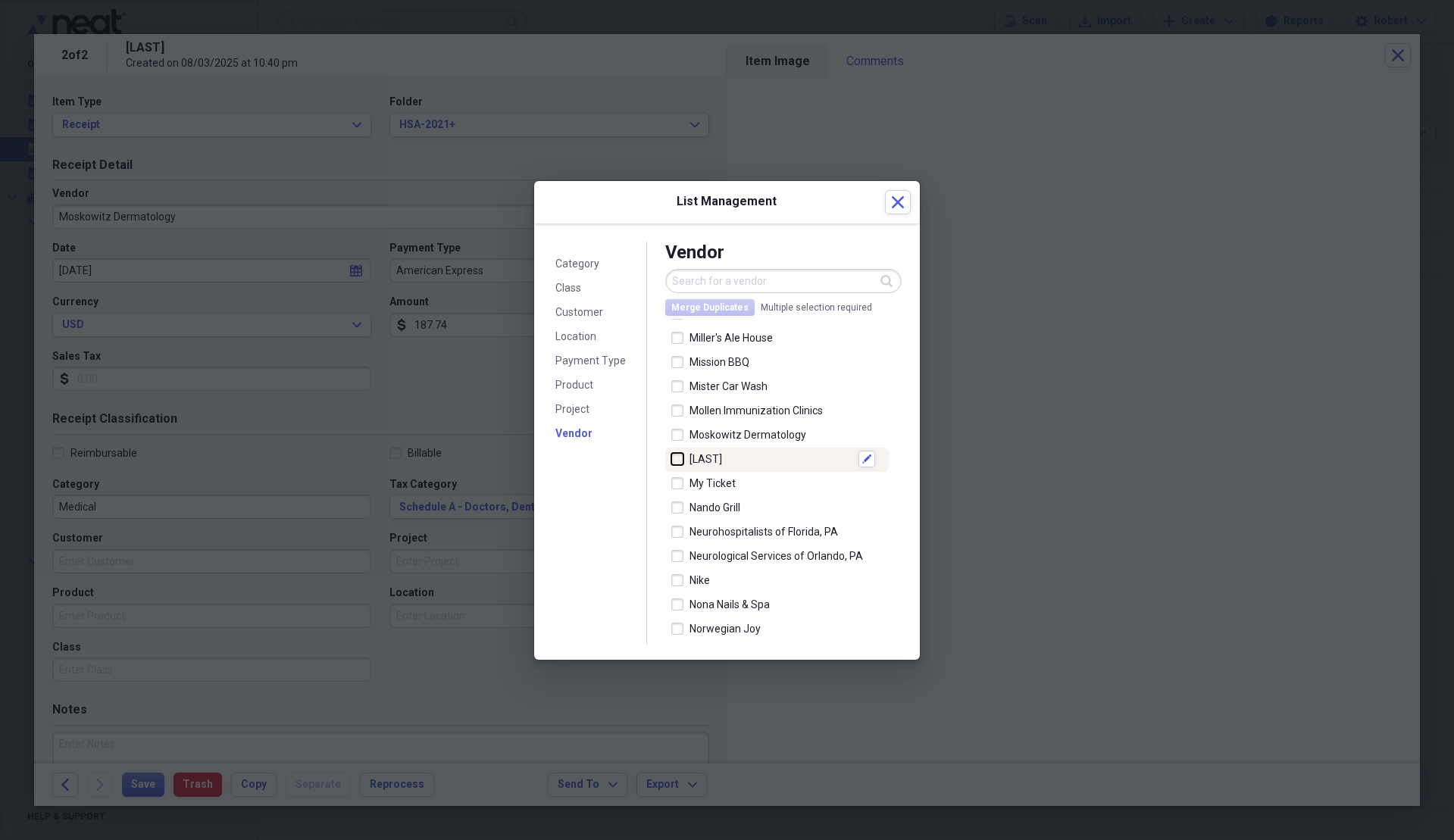 click at bounding box center (671, 459) 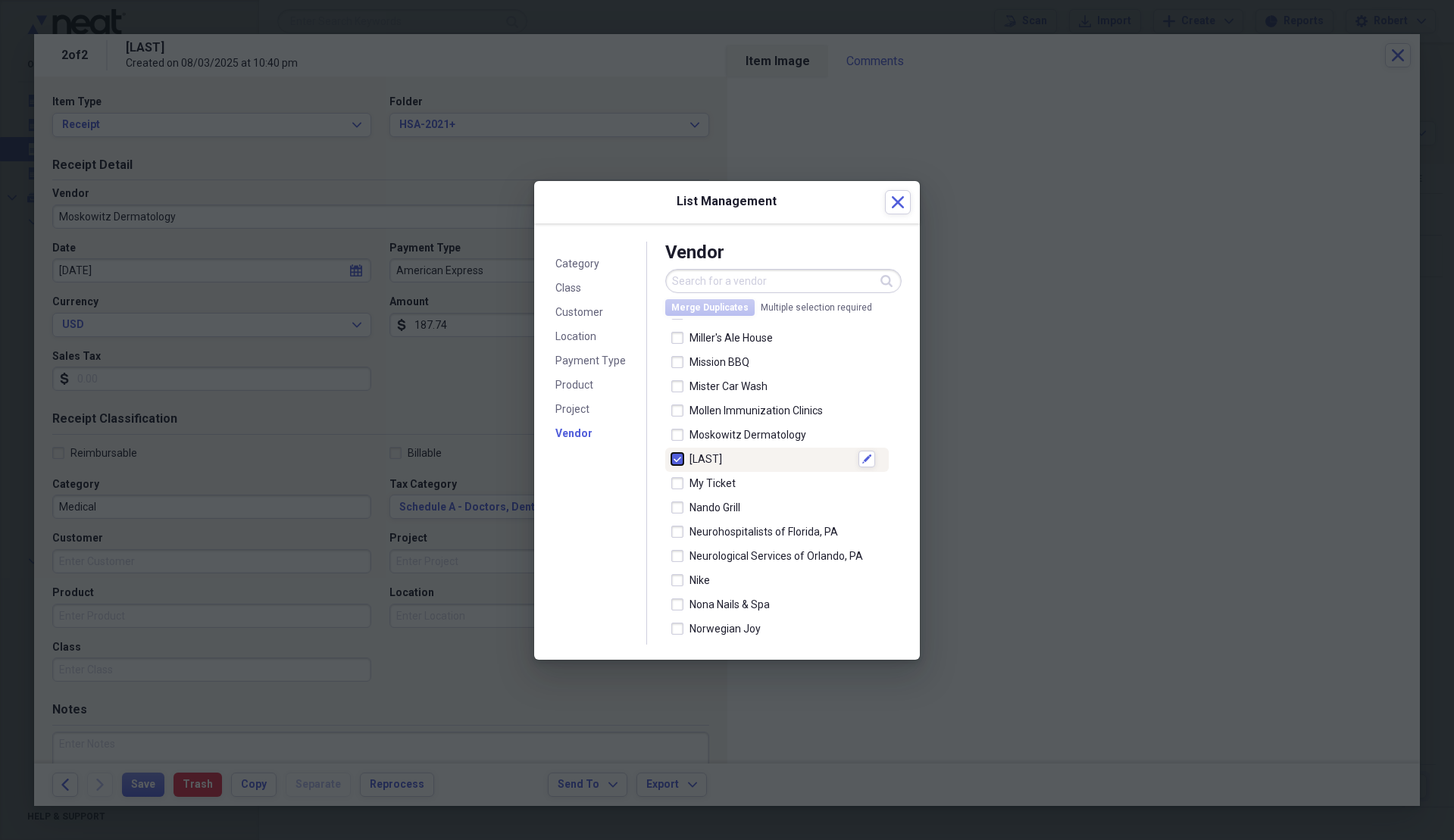 checkbox on "true" 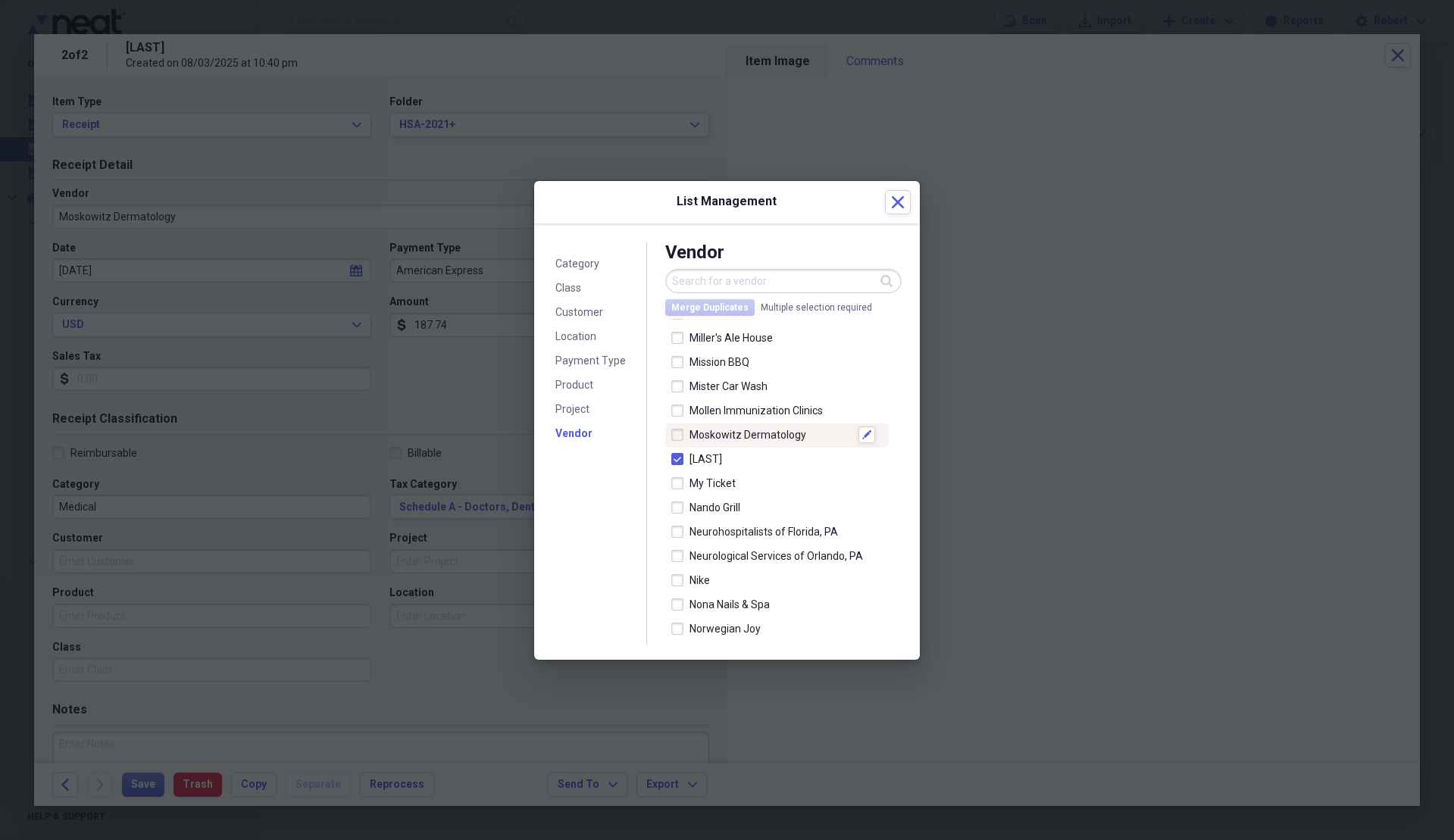 click at bounding box center [680, 435] 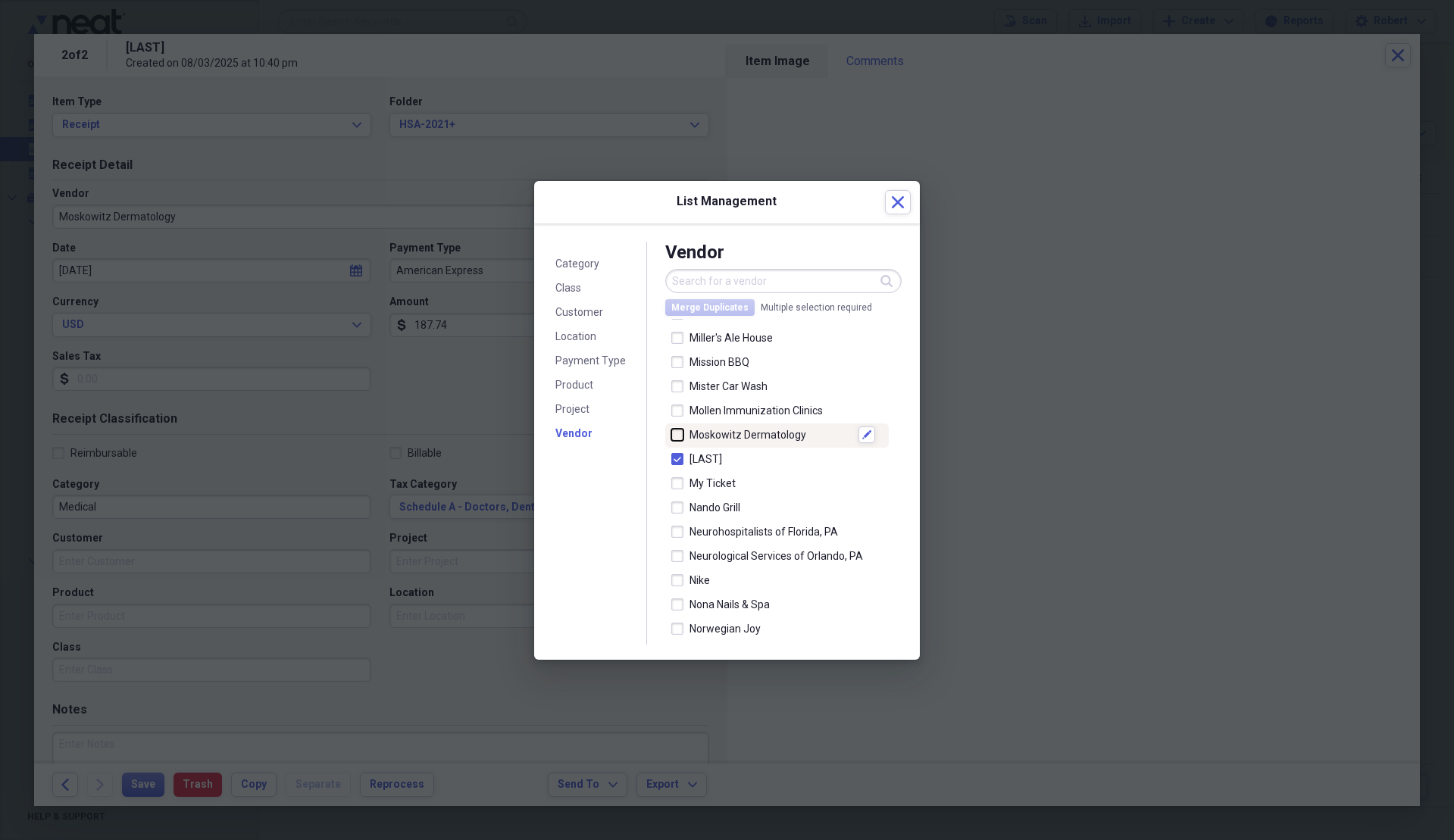 click at bounding box center (671, 435) 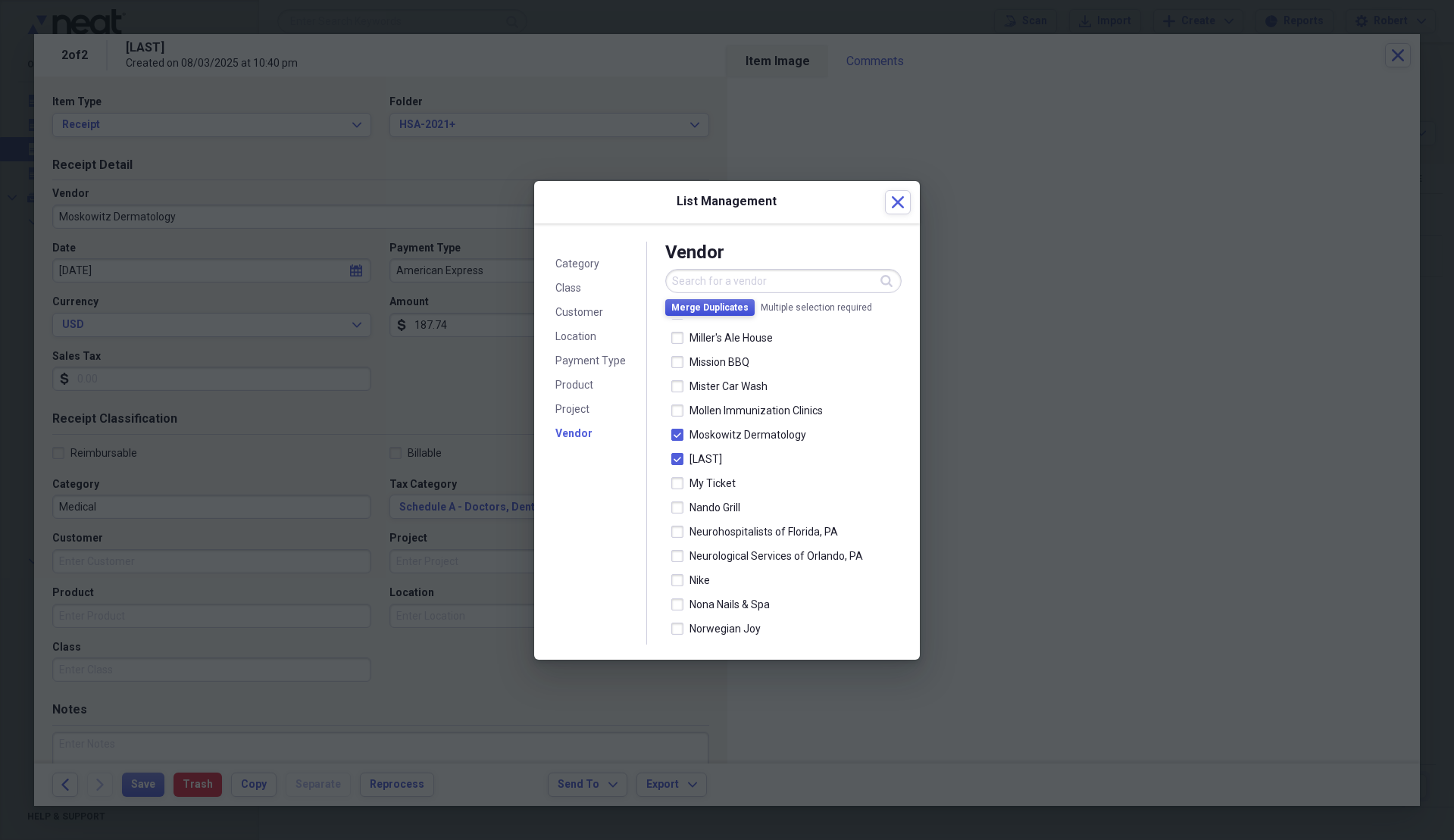 click on "Merge Duplicates" at bounding box center (710, 308) 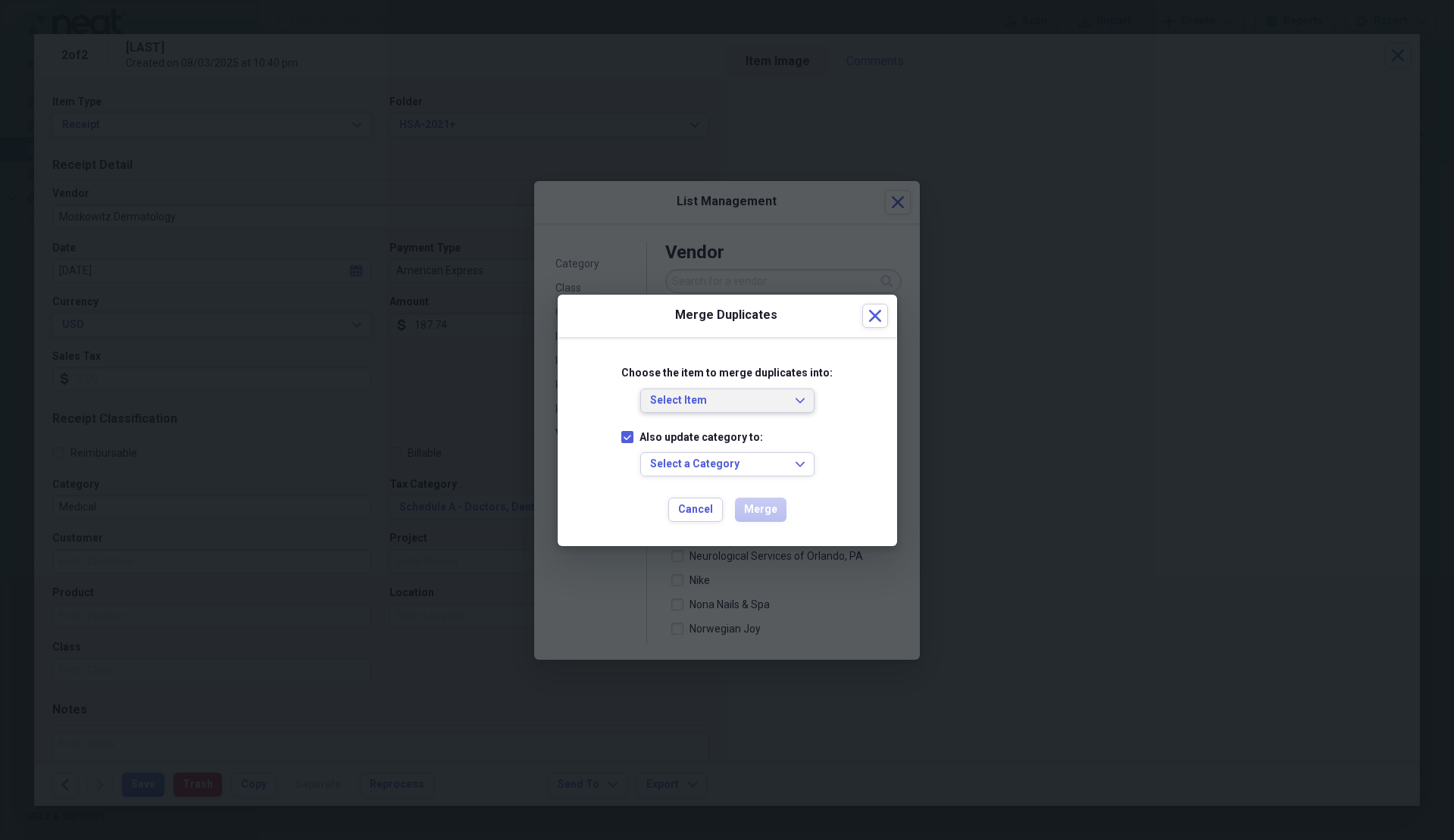 click on "Select Item" at bounding box center (718, 401) 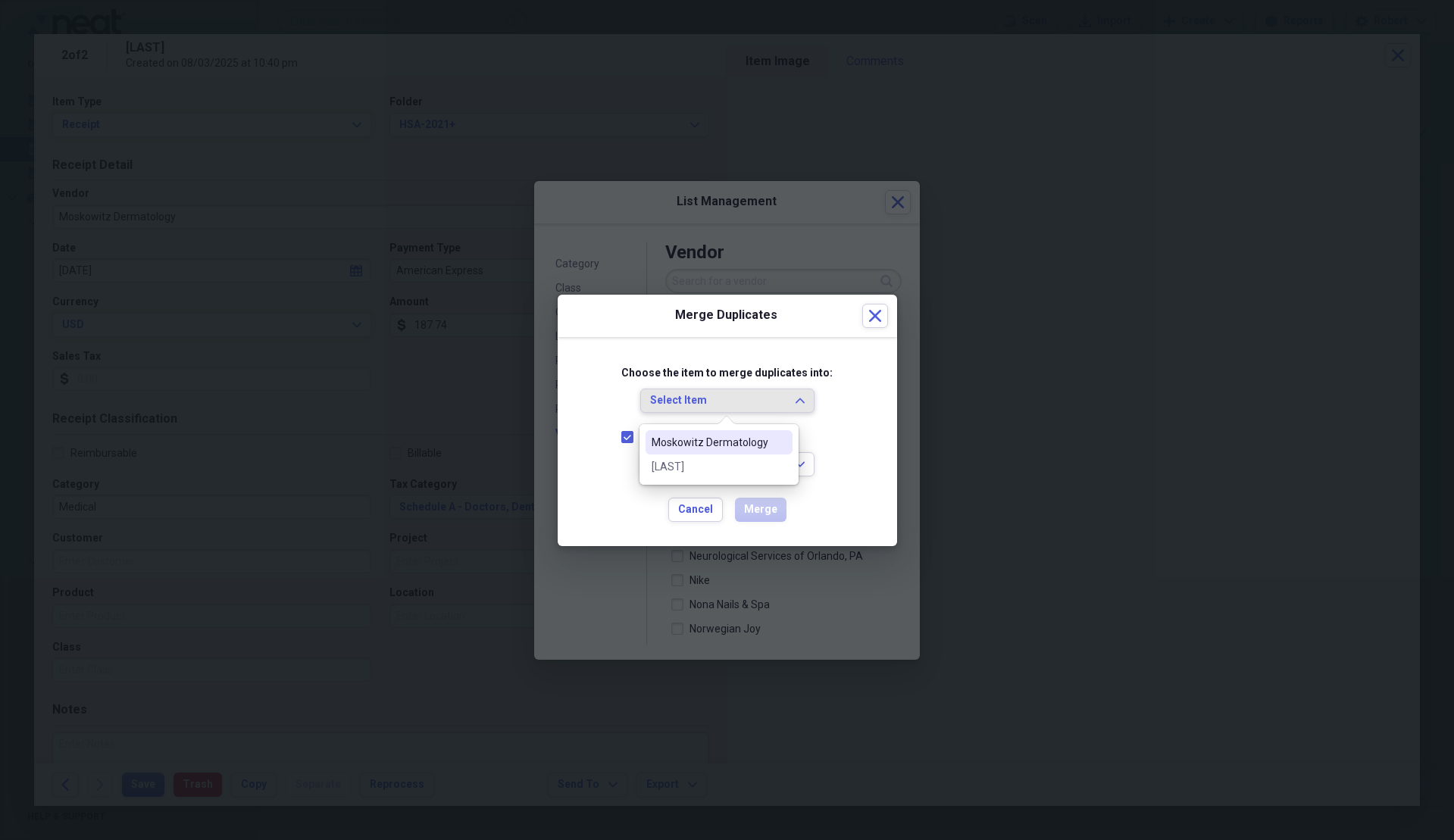click on "Moskowitz Dermatology" at bounding box center [710, 442] 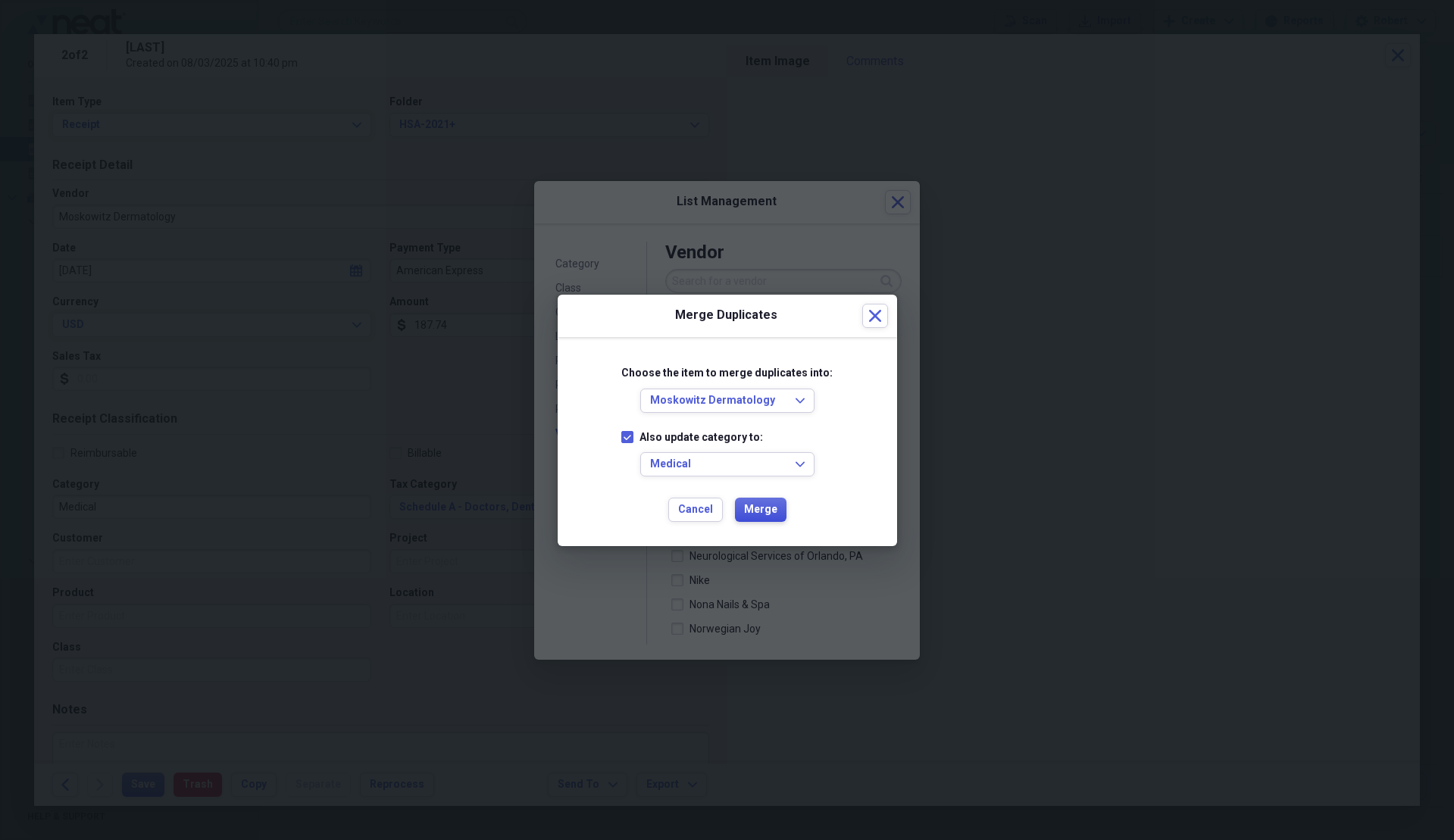 click on "Merge" at bounding box center [761, 510] 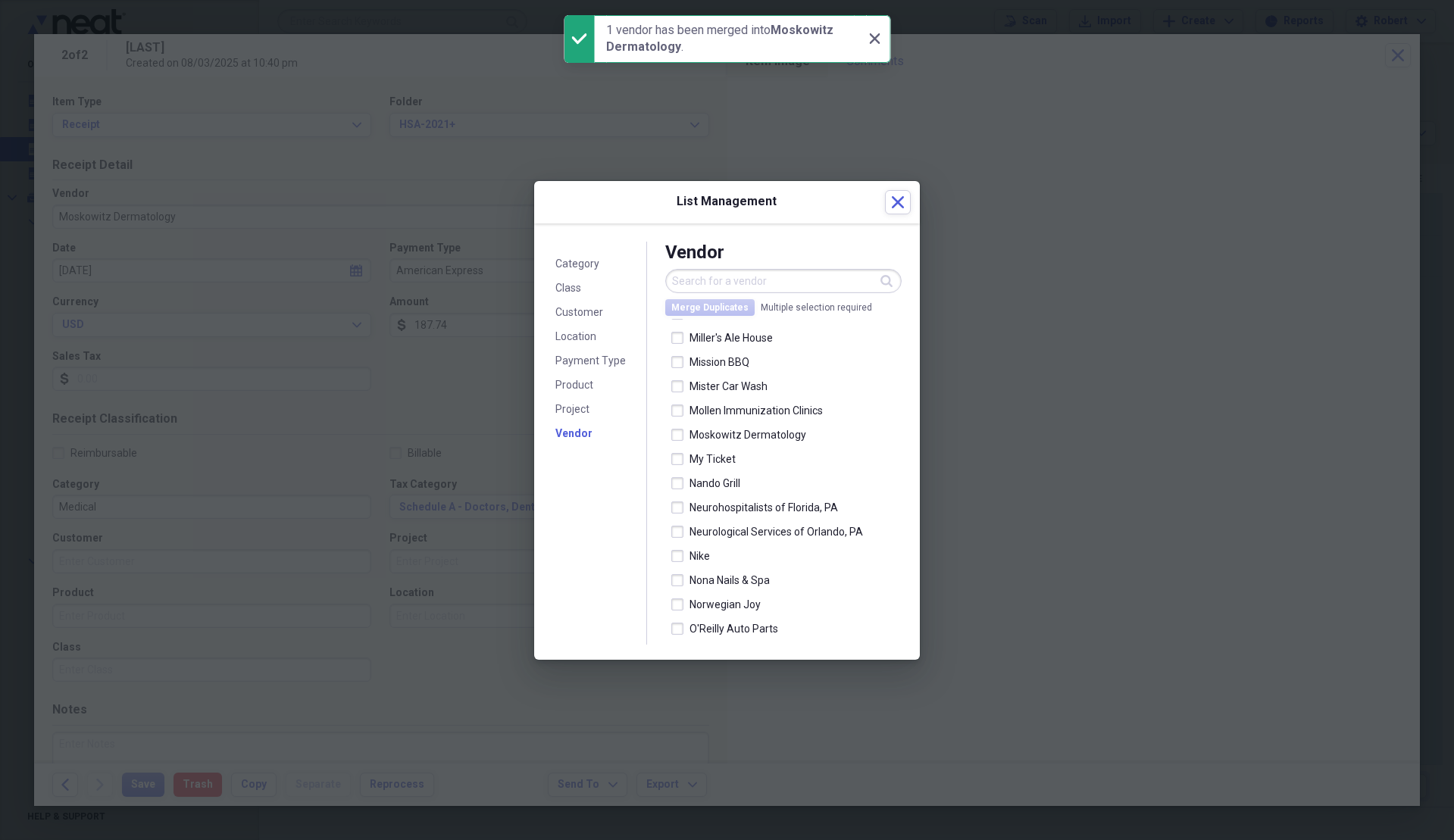 checkbox on "false" 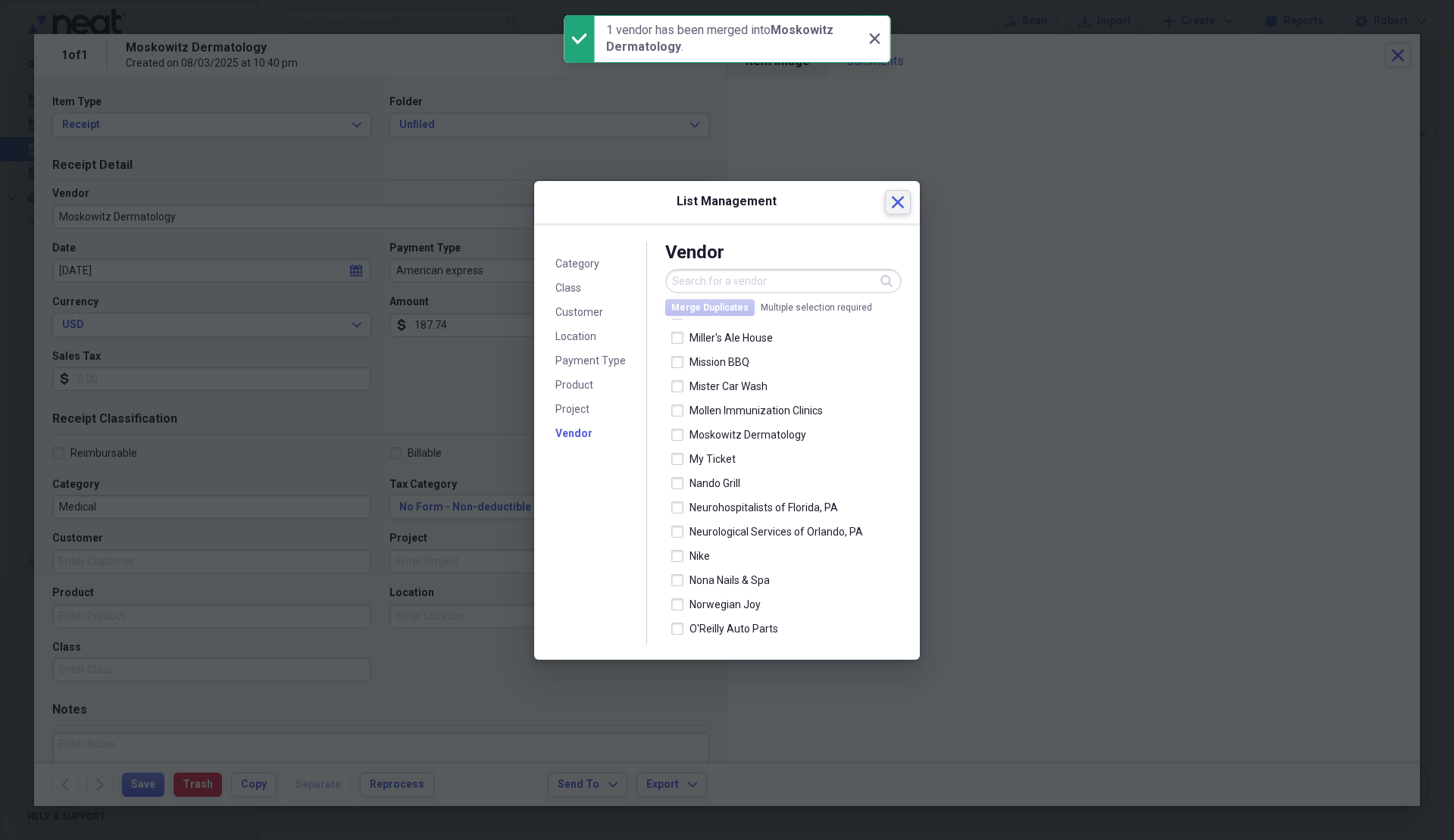 click on "Close" 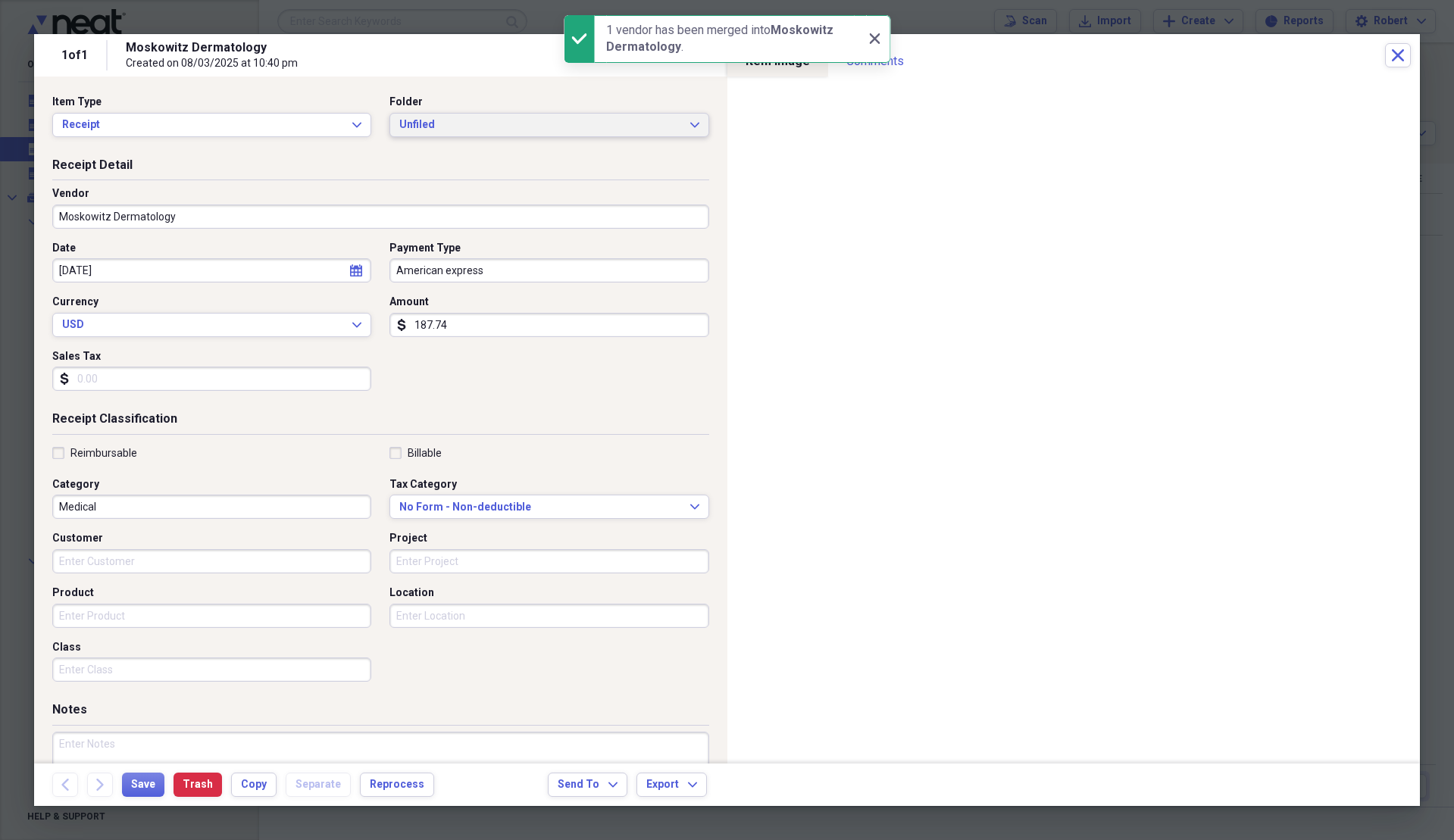 click on "Unfiled" at bounding box center [539, 125] 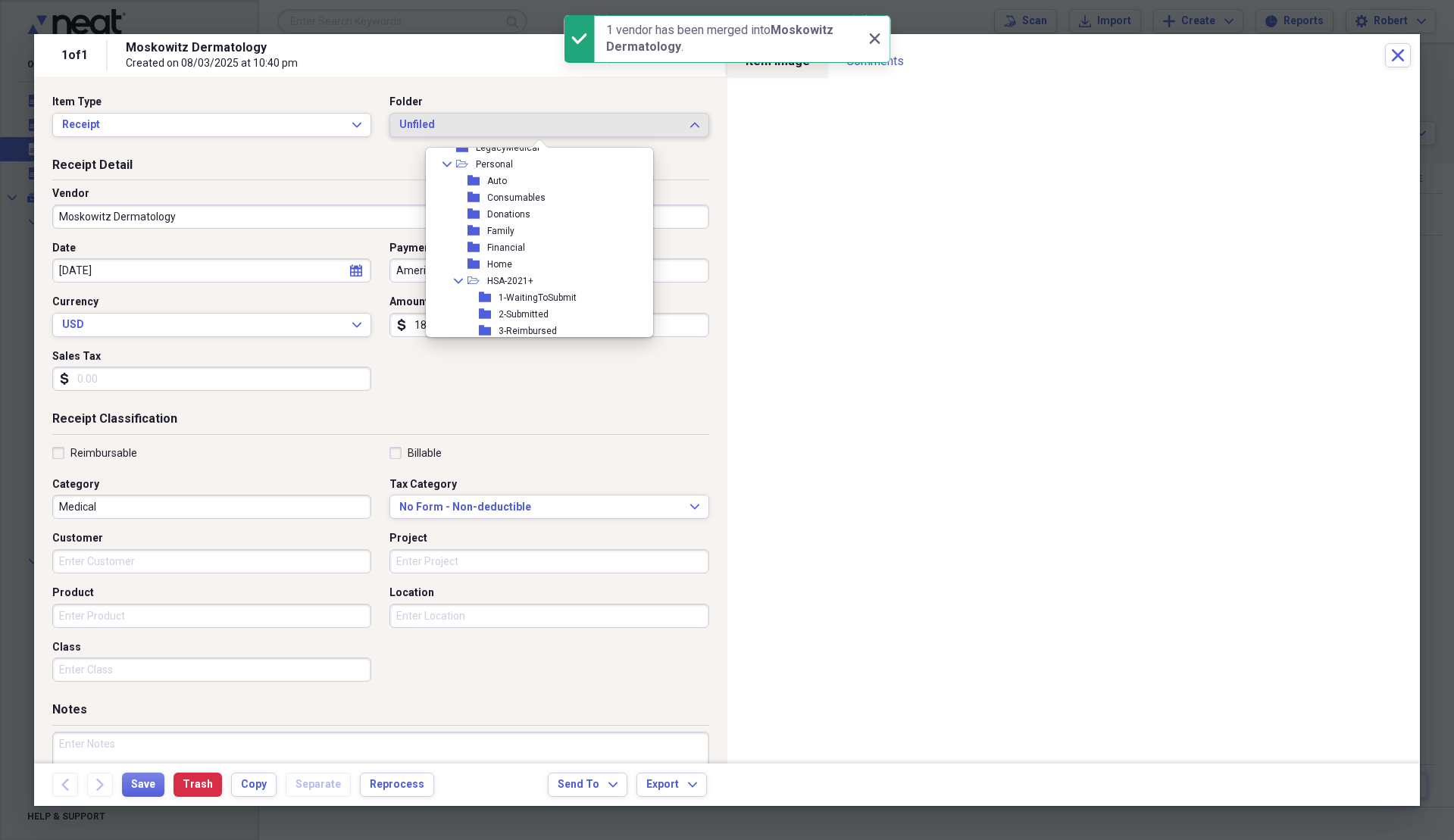 scroll, scrollTop: 303, scrollLeft: 0, axis: vertical 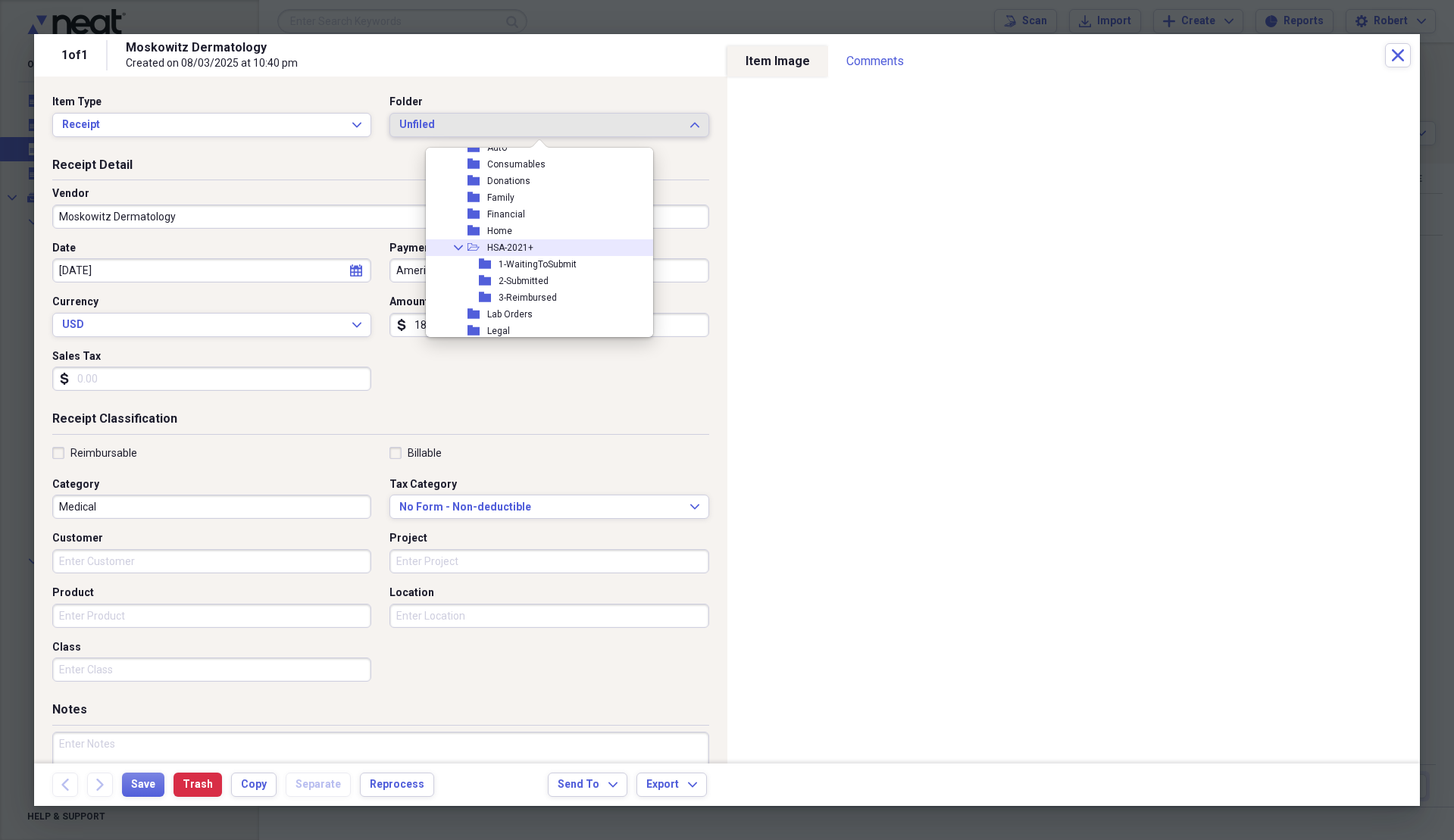 click on "Collapse open-folder HSA-2021+" at bounding box center (533, 248) 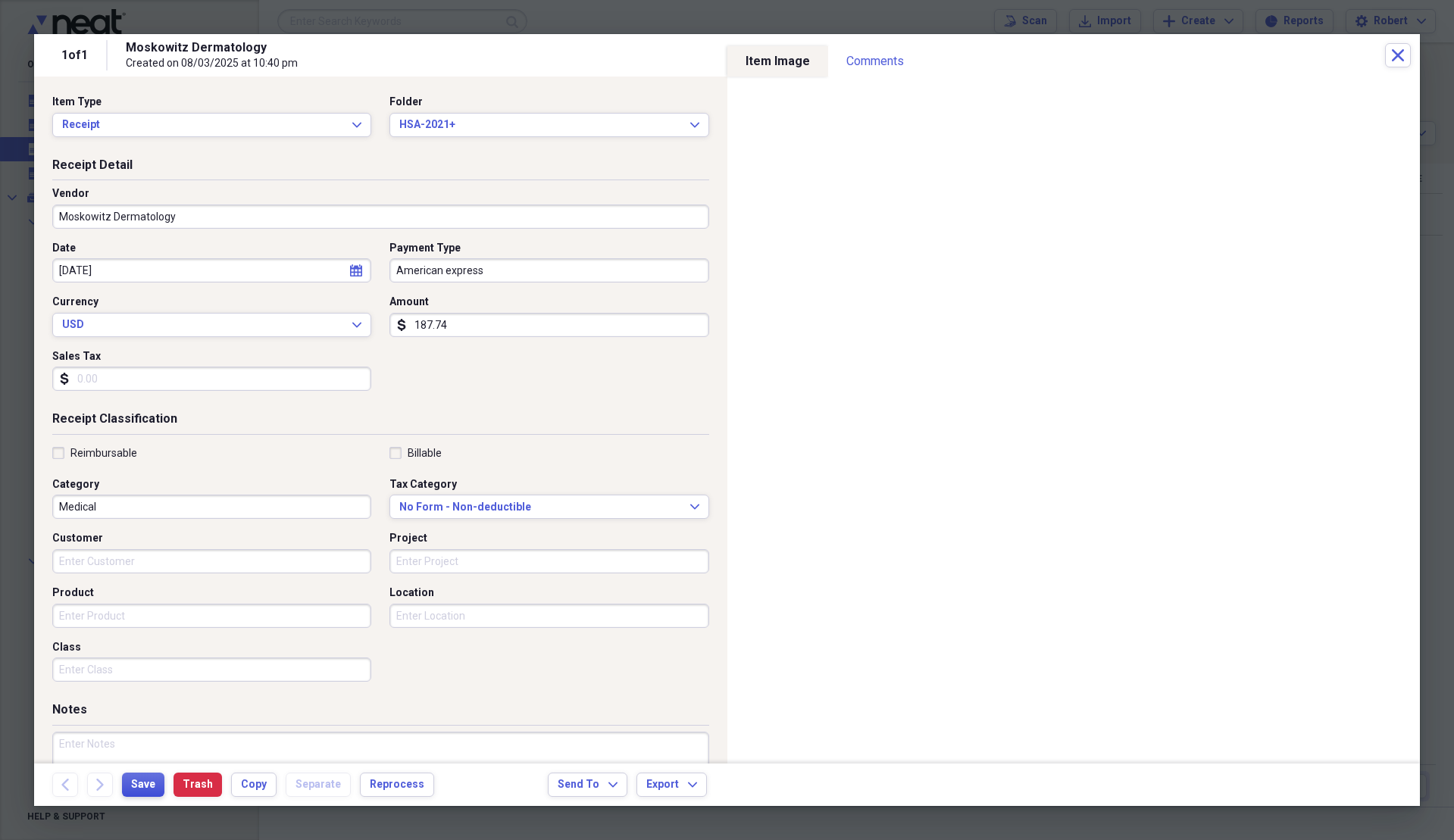 click on "Save" at bounding box center [143, 785] 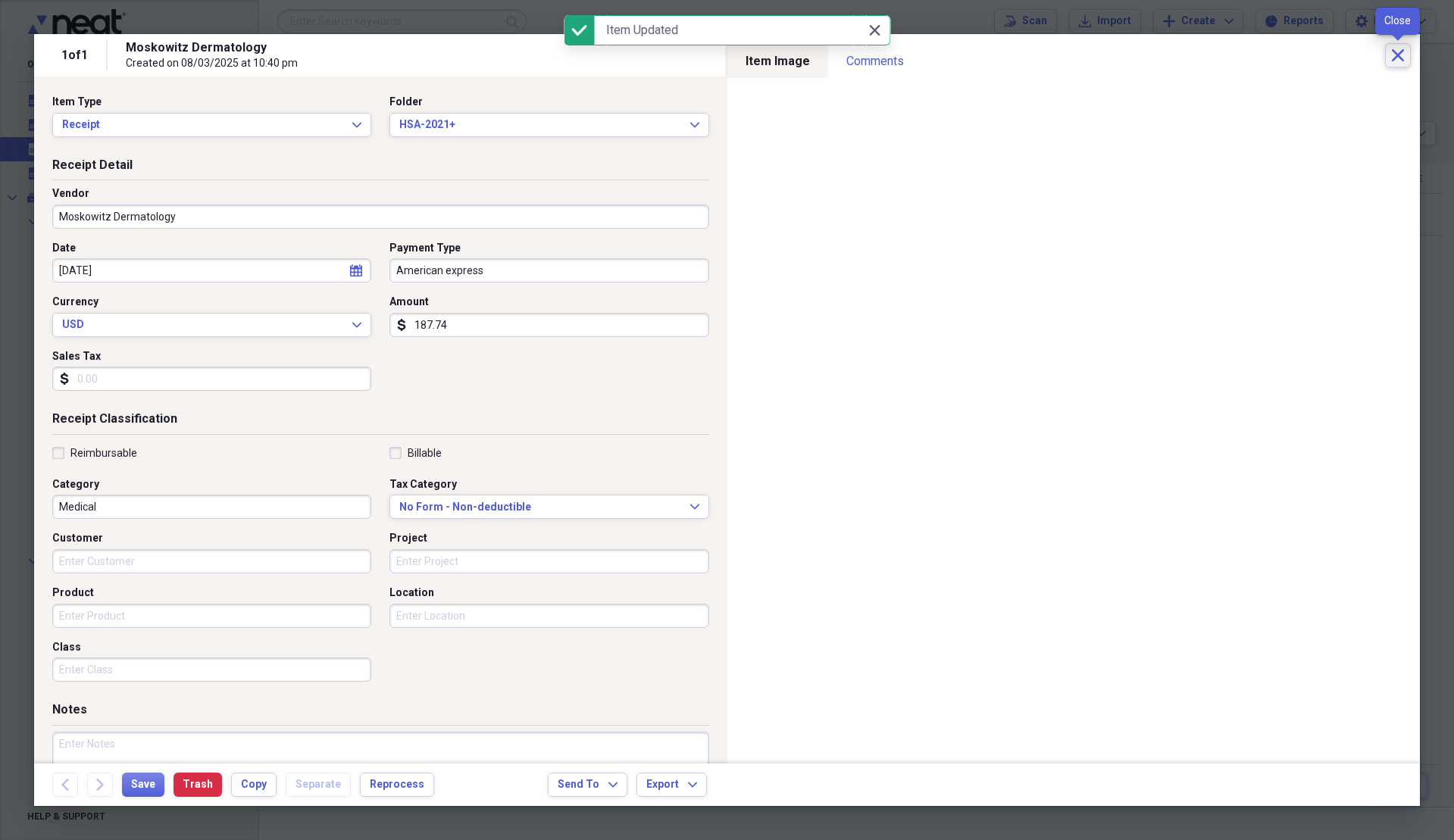 click on "Close" at bounding box center [1398, 55] 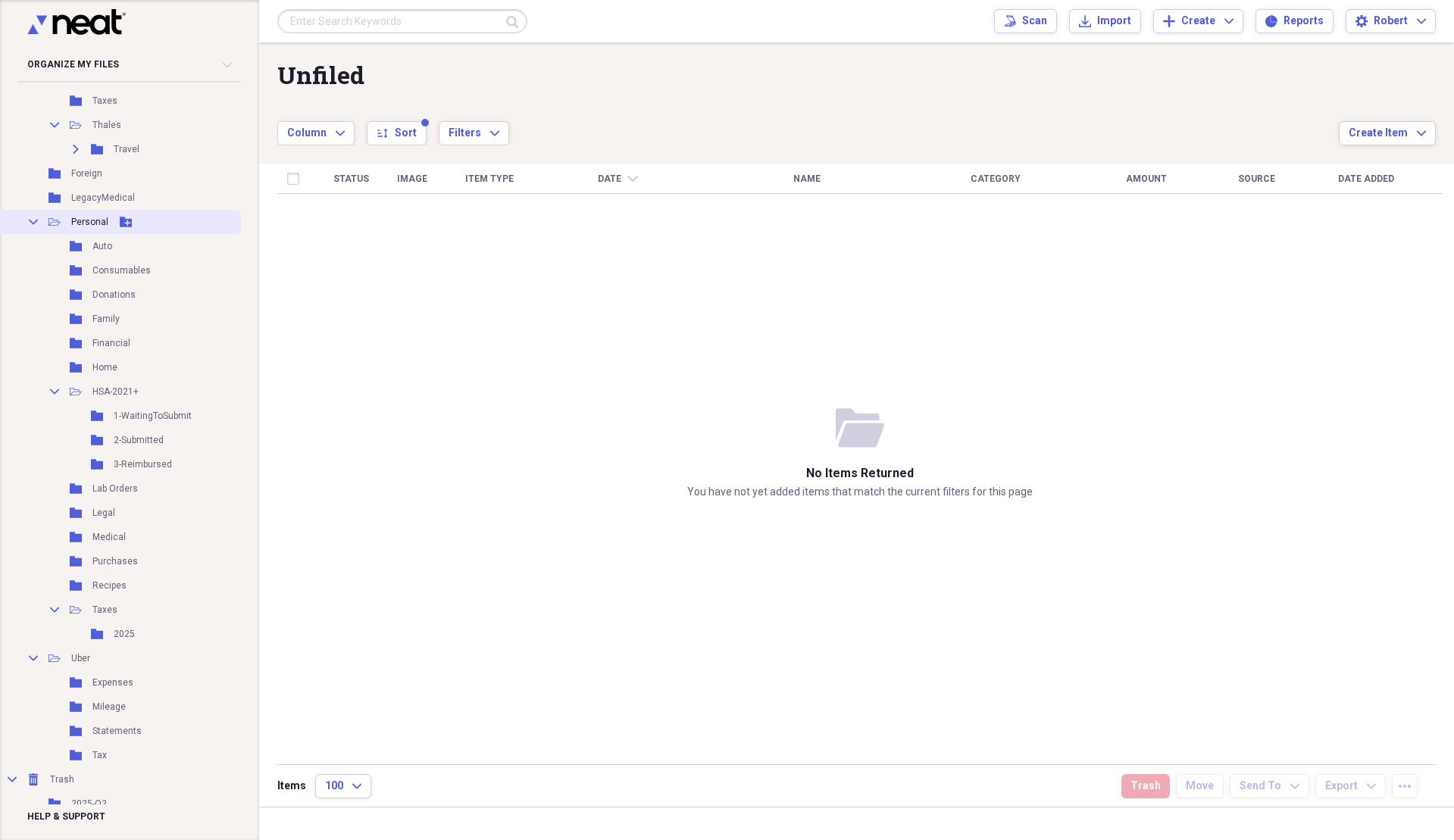 scroll, scrollTop: 349, scrollLeft: 0, axis: vertical 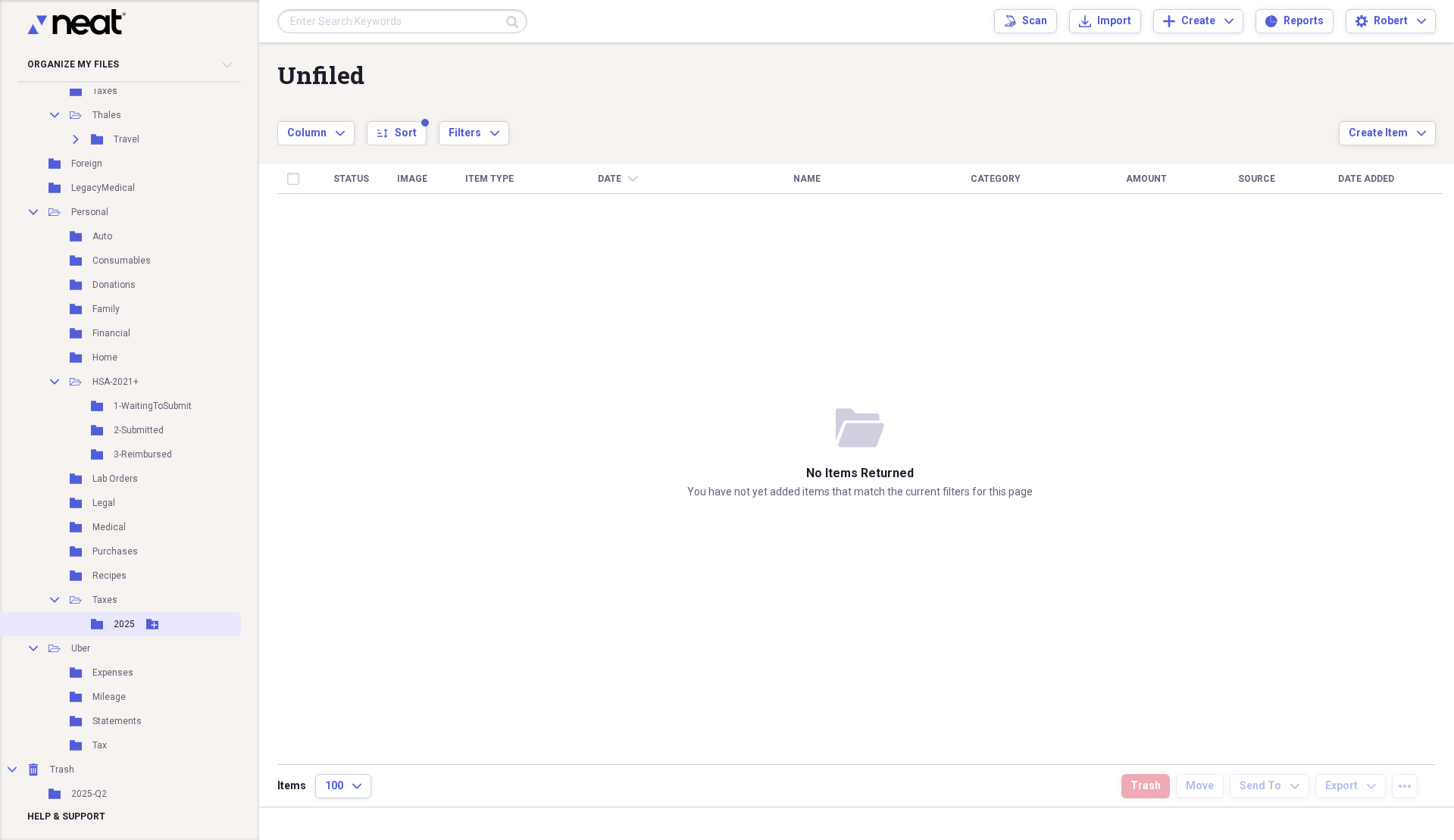 click 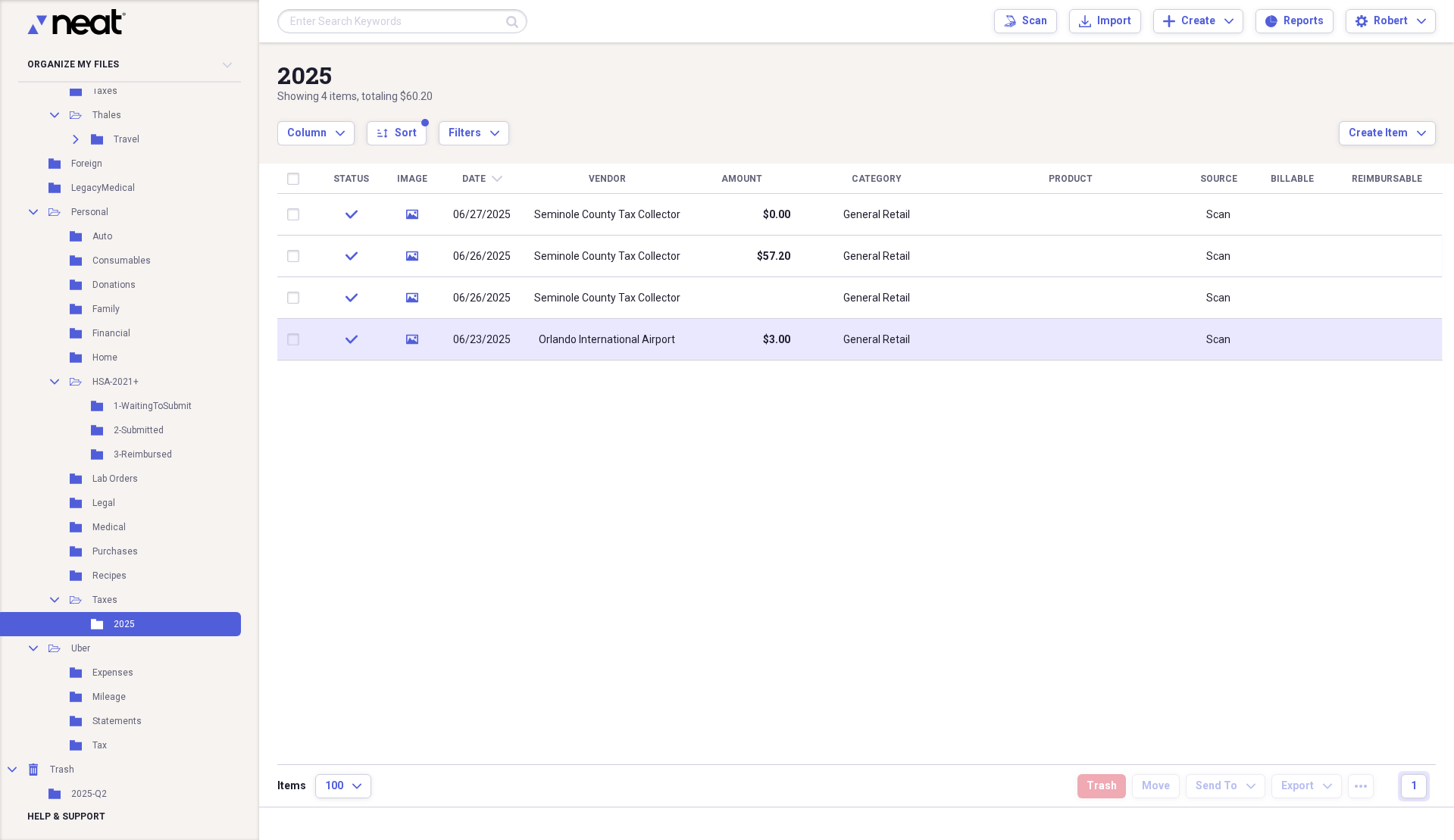 click on "Orlando International Airport" at bounding box center (607, 339) 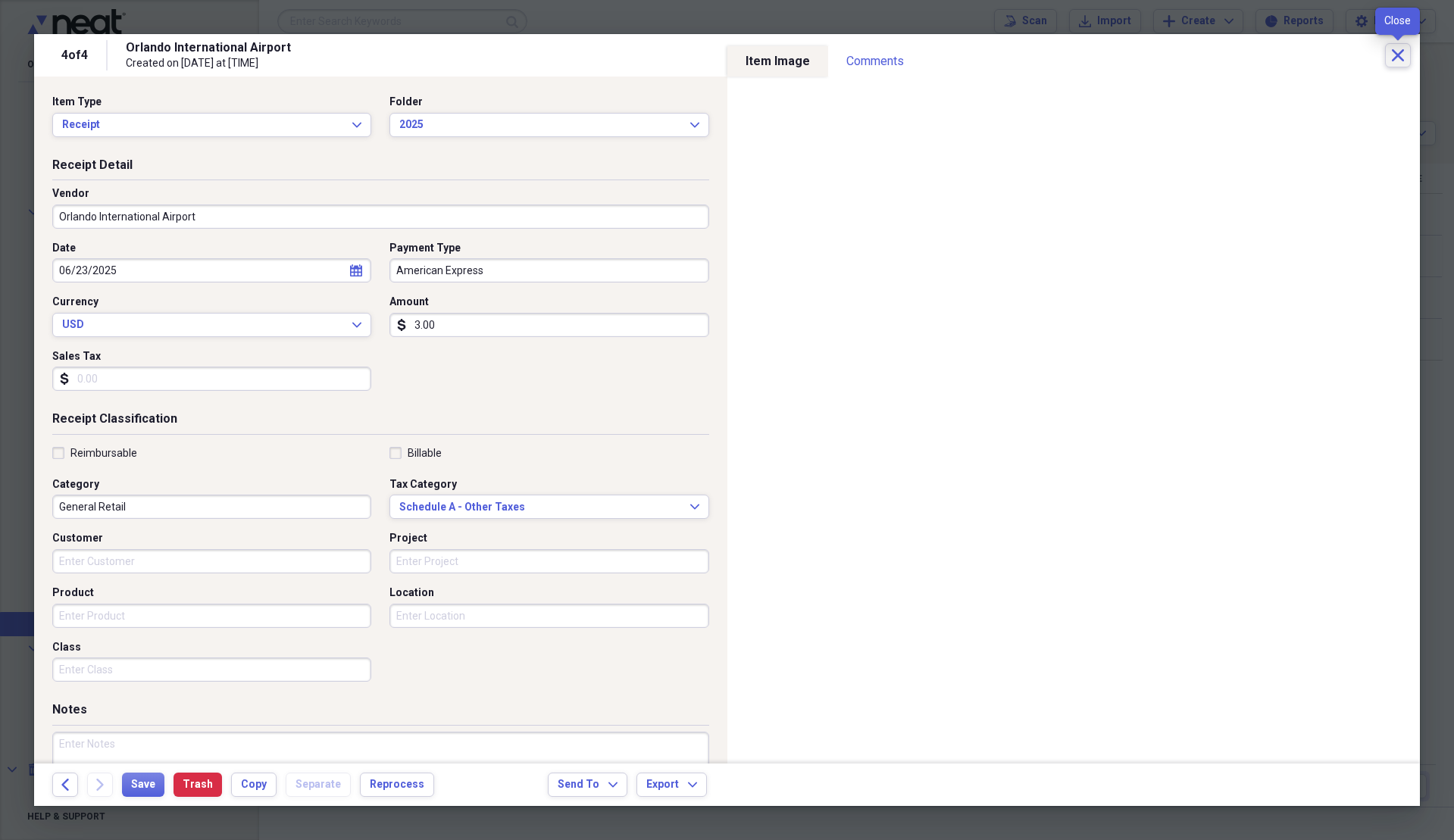 click on "Close" 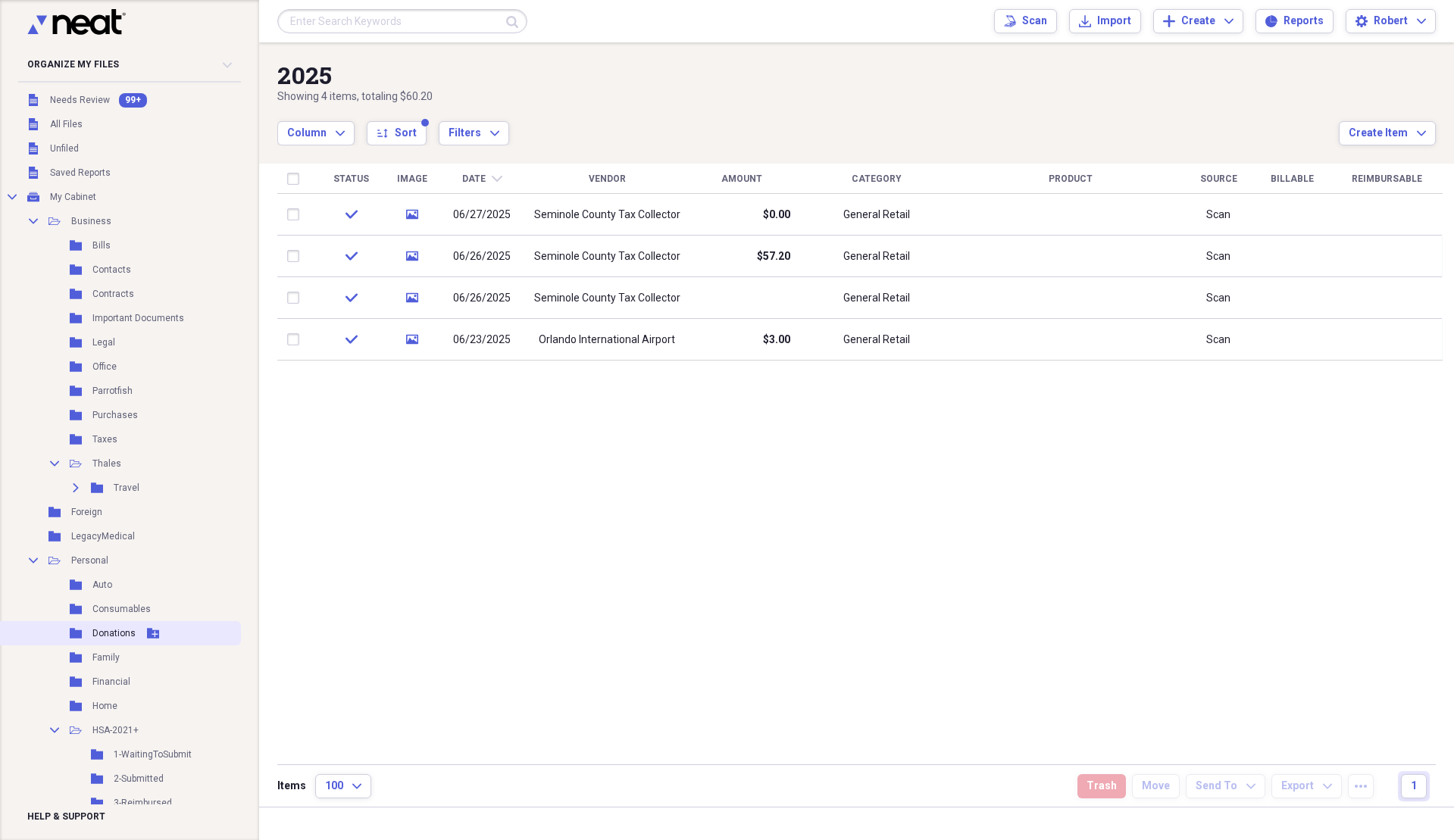 scroll, scrollTop: 0, scrollLeft: 0, axis: both 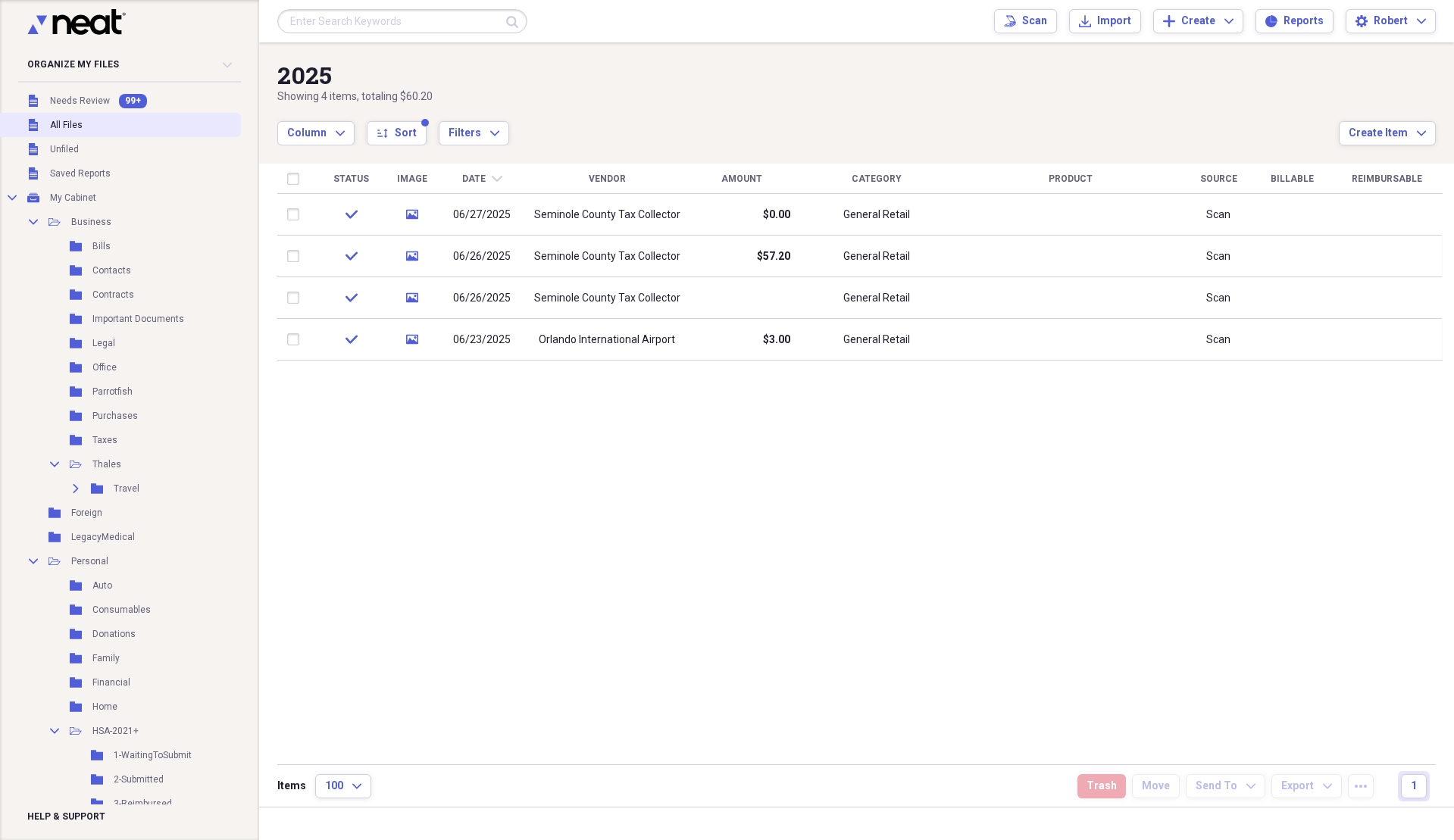 click on "All Files" at bounding box center (66, 125) 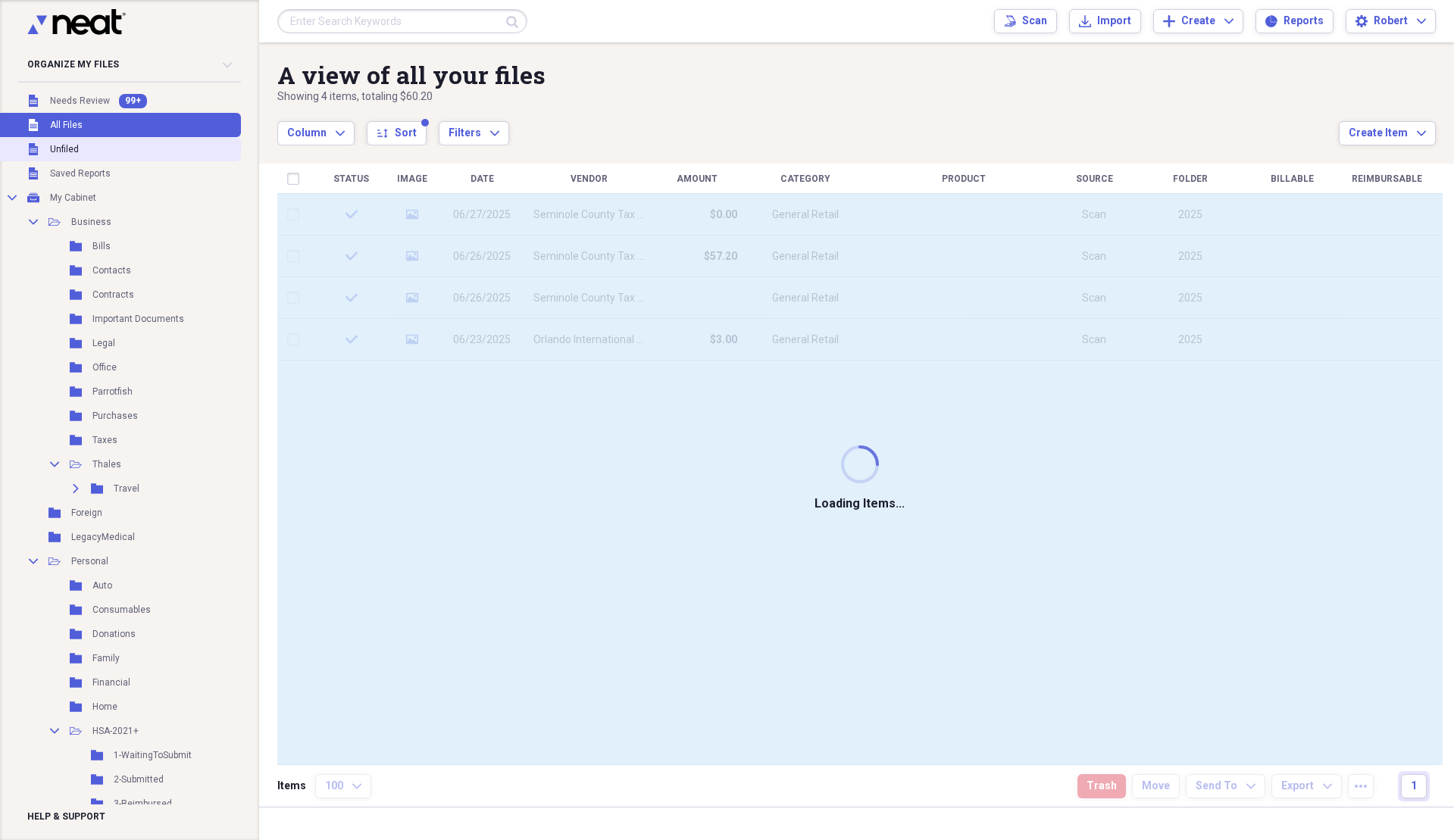 click on "Unfiled" at bounding box center (64, 149) 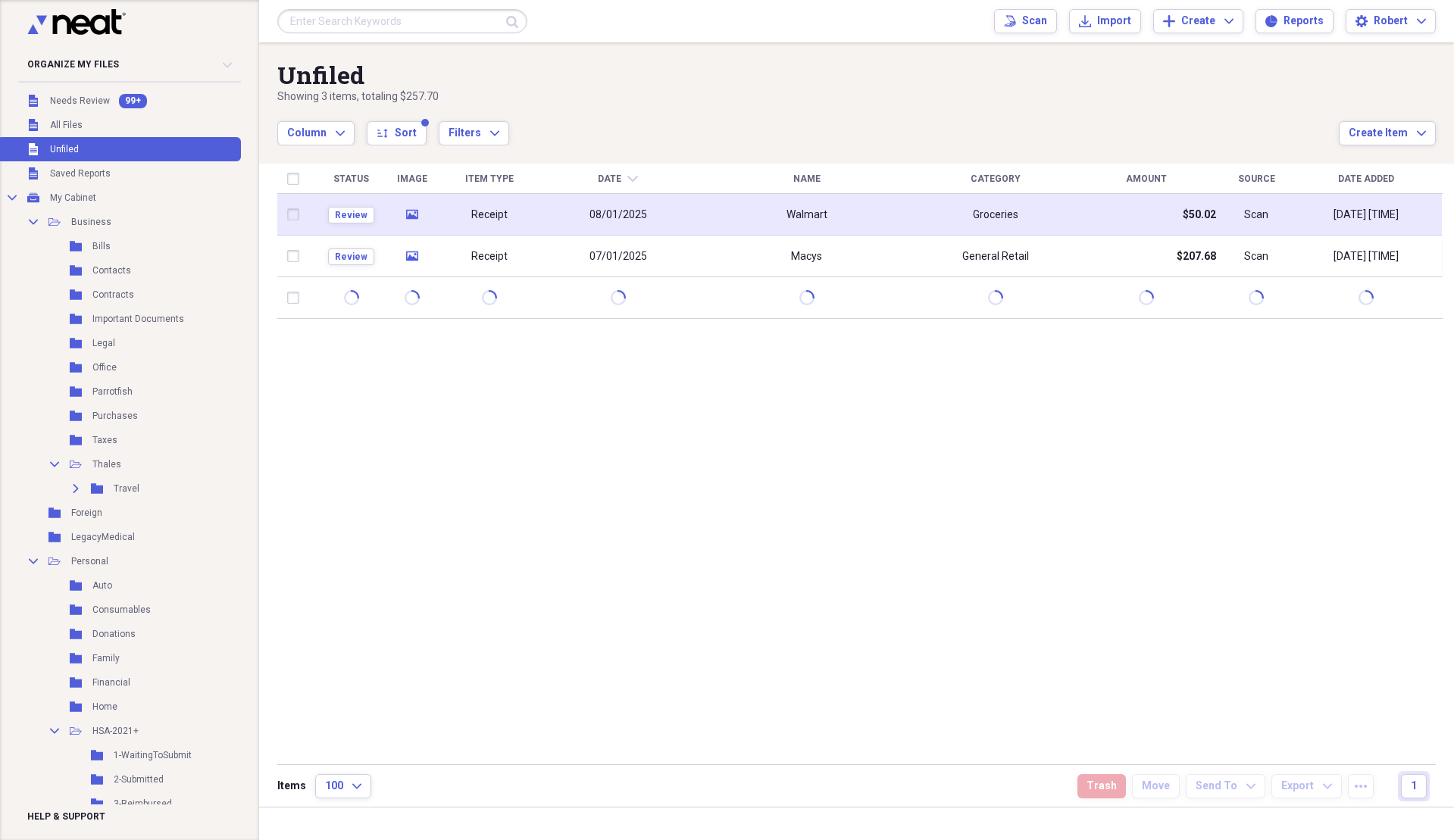 click on "08/01/2025" at bounding box center [618, 214] 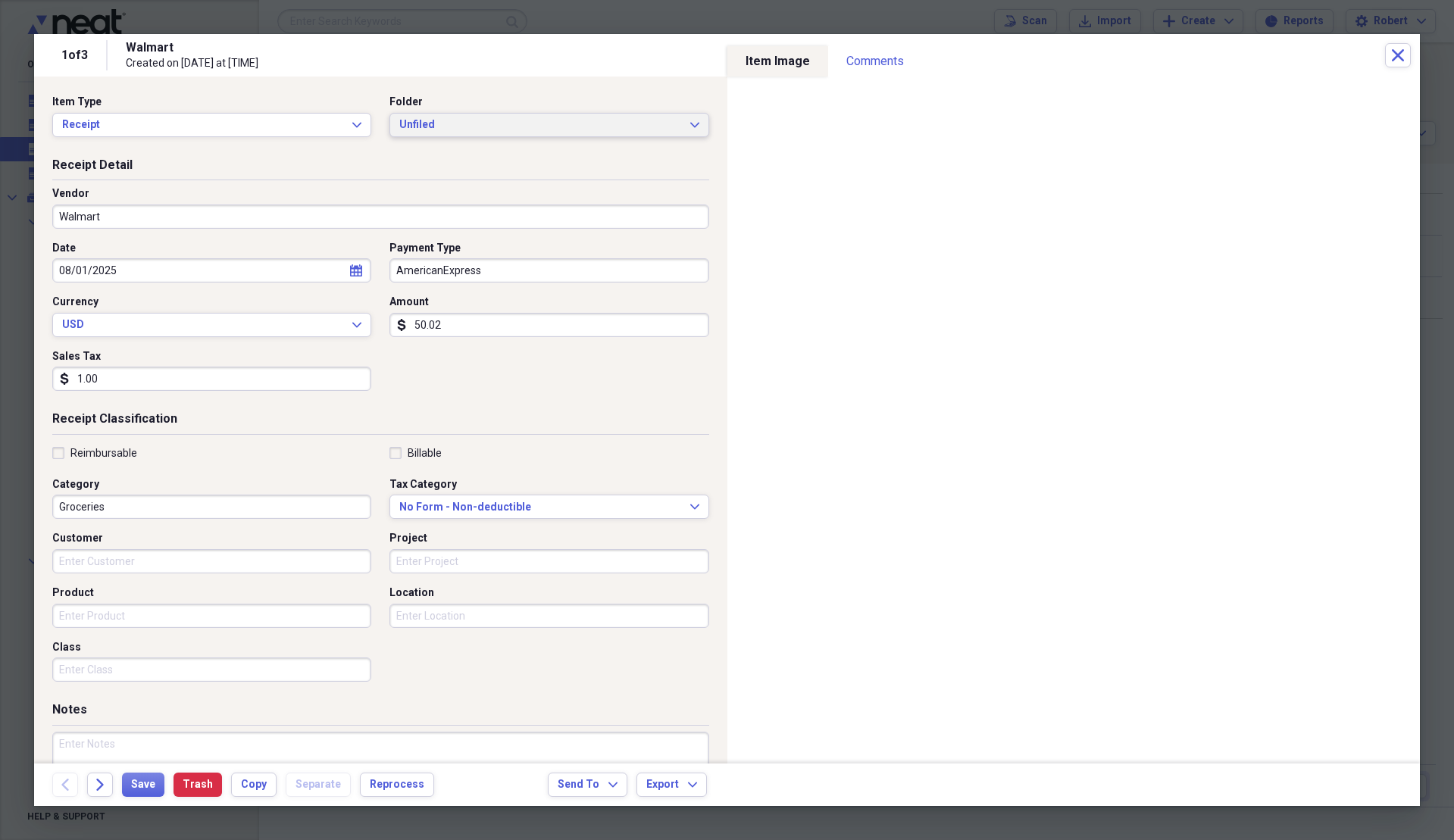click on "Unfiled" at bounding box center (539, 125) 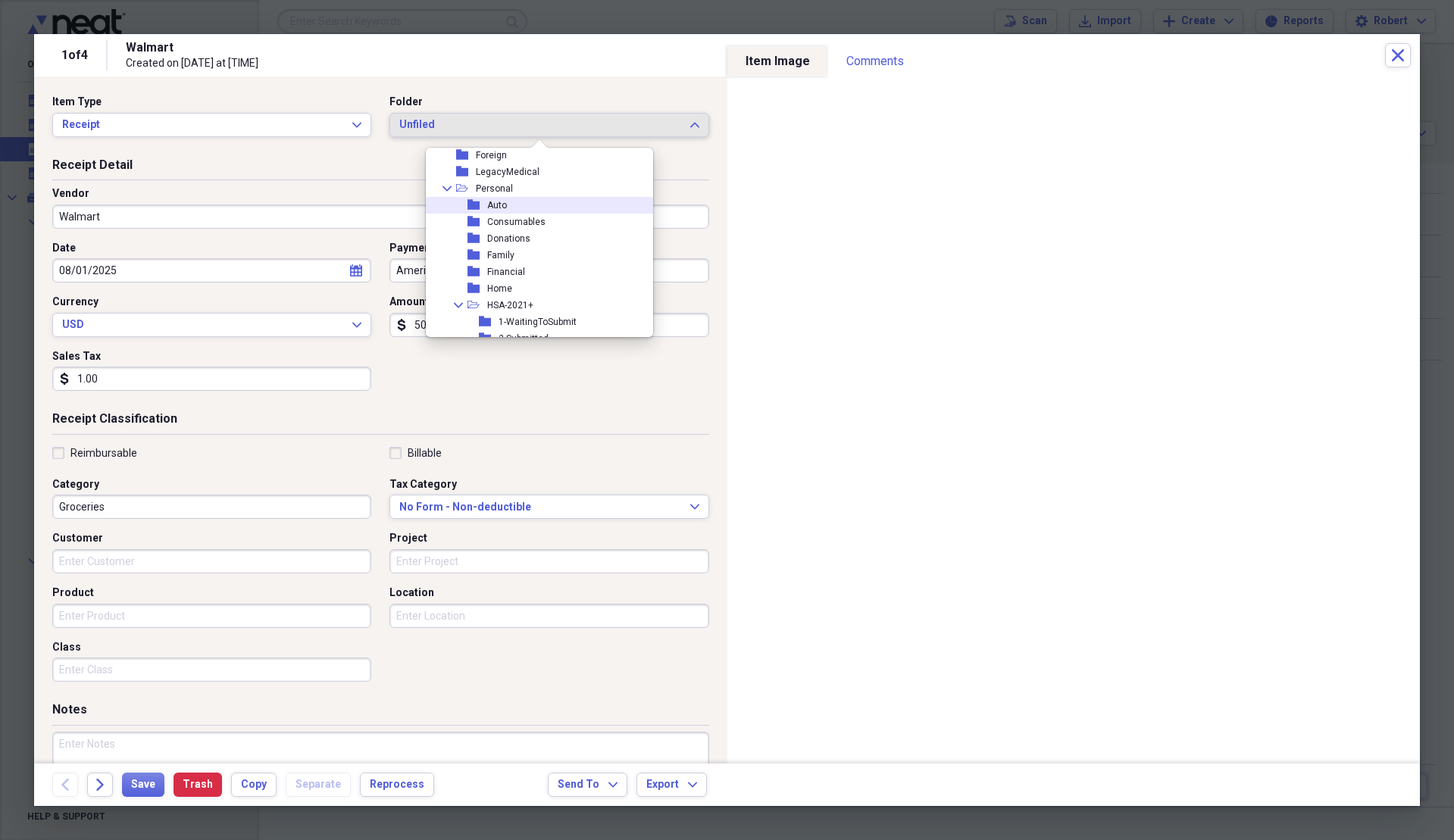 scroll, scrollTop: 227, scrollLeft: 0, axis: vertical 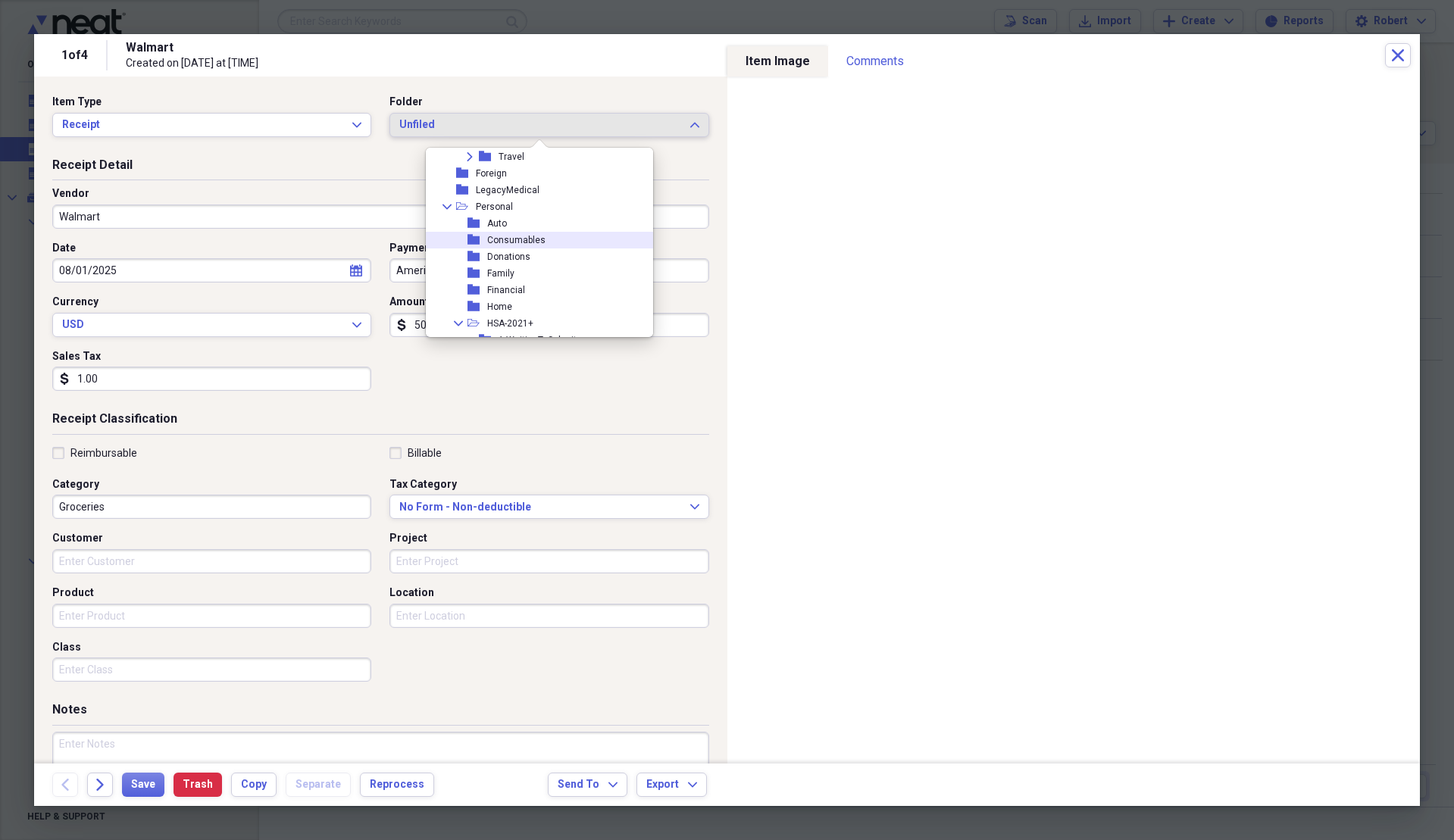 click on "Consumables" at bounding box center (516, 240) 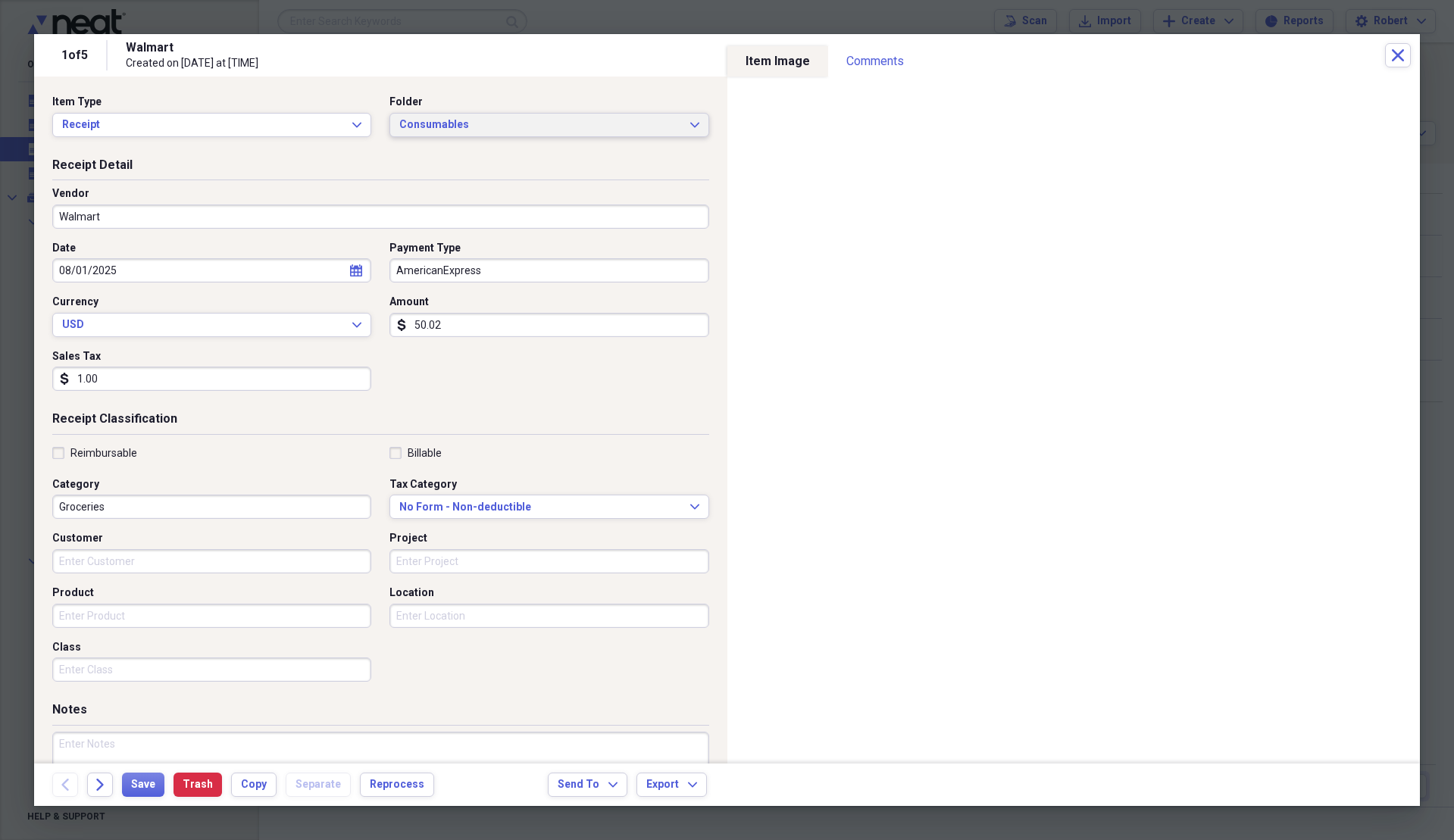 type 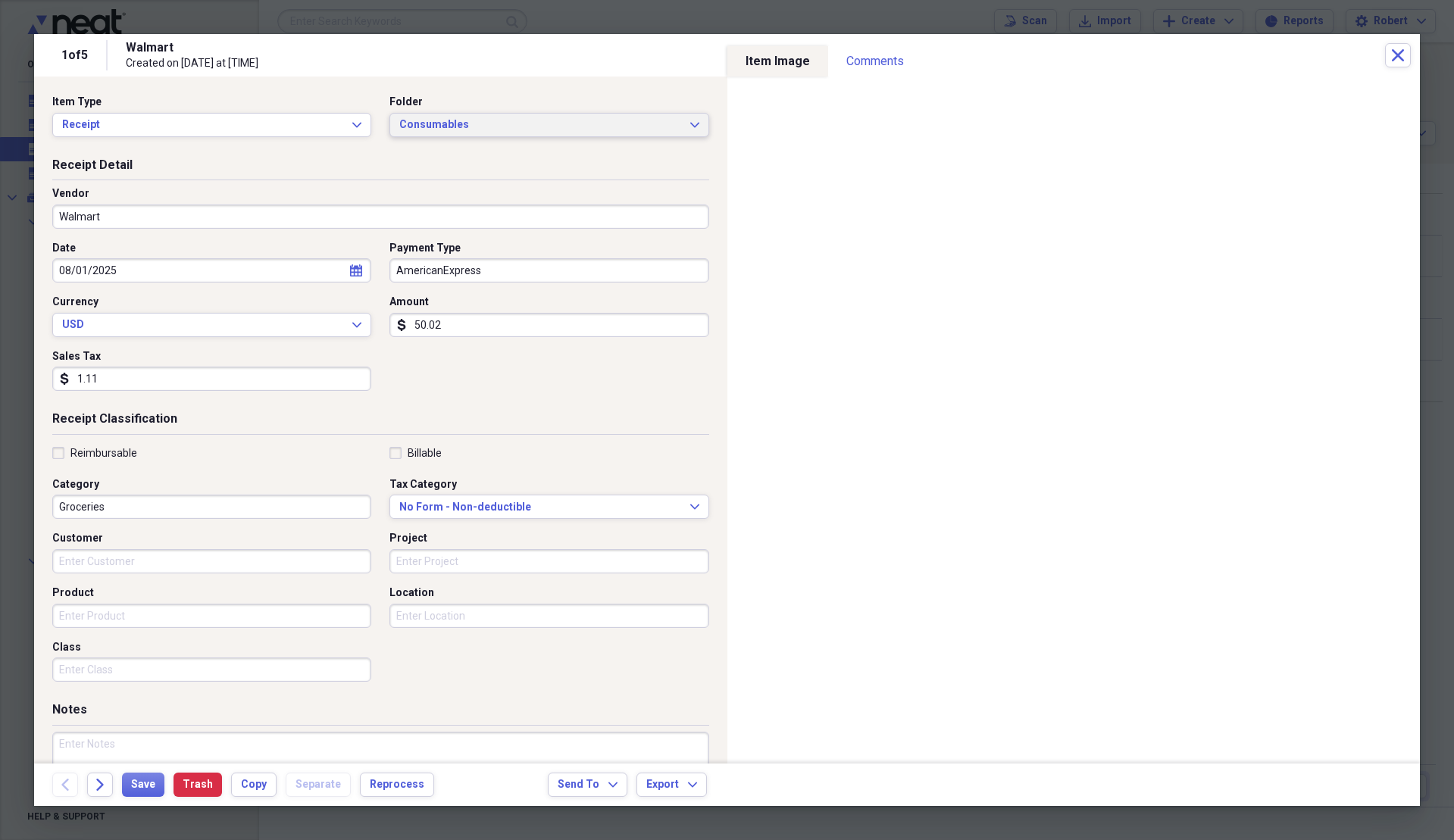 type on "1.11" 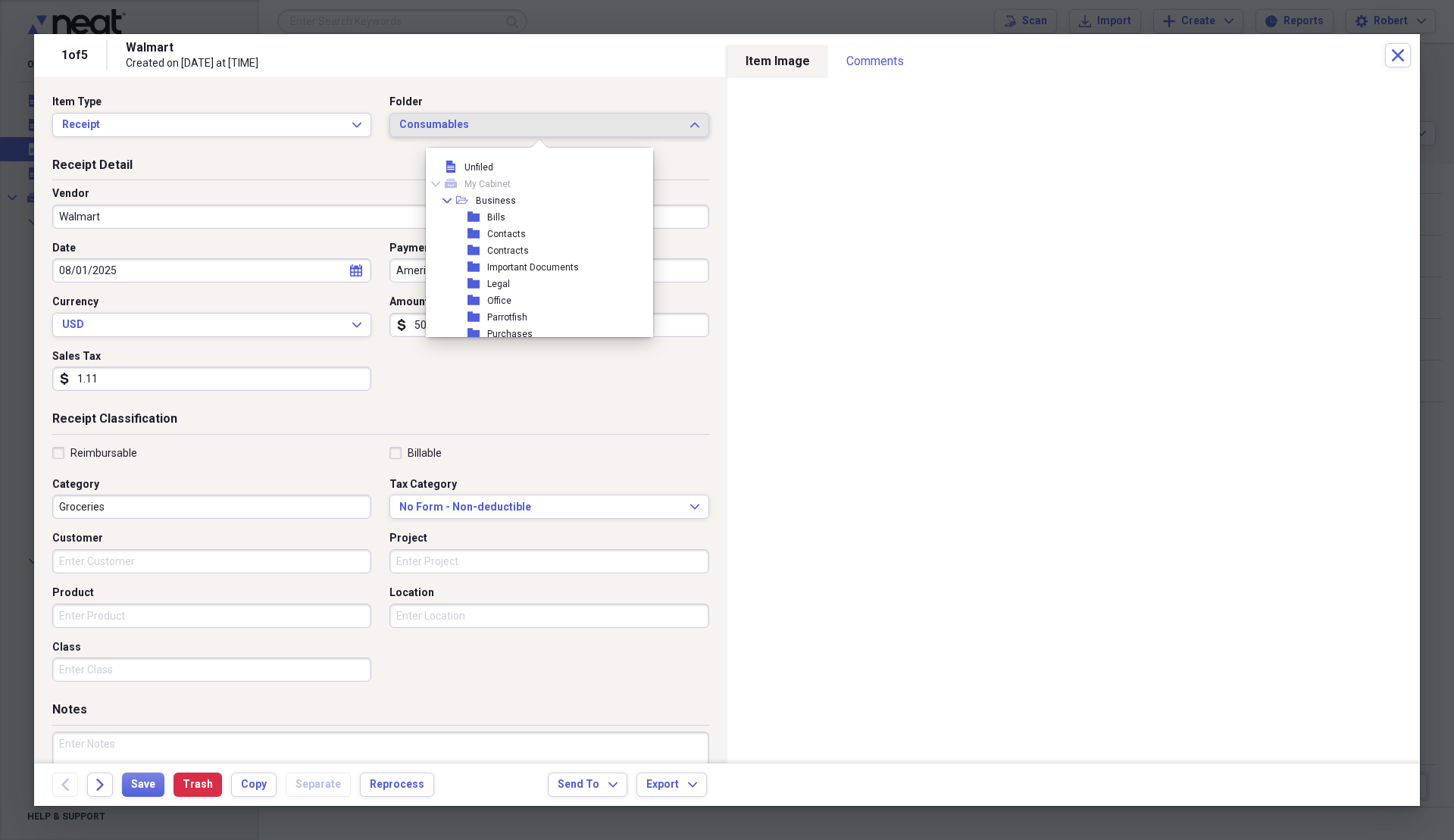 scroll, scrollTop: 225, scrollLeft: 0, axis: vertical 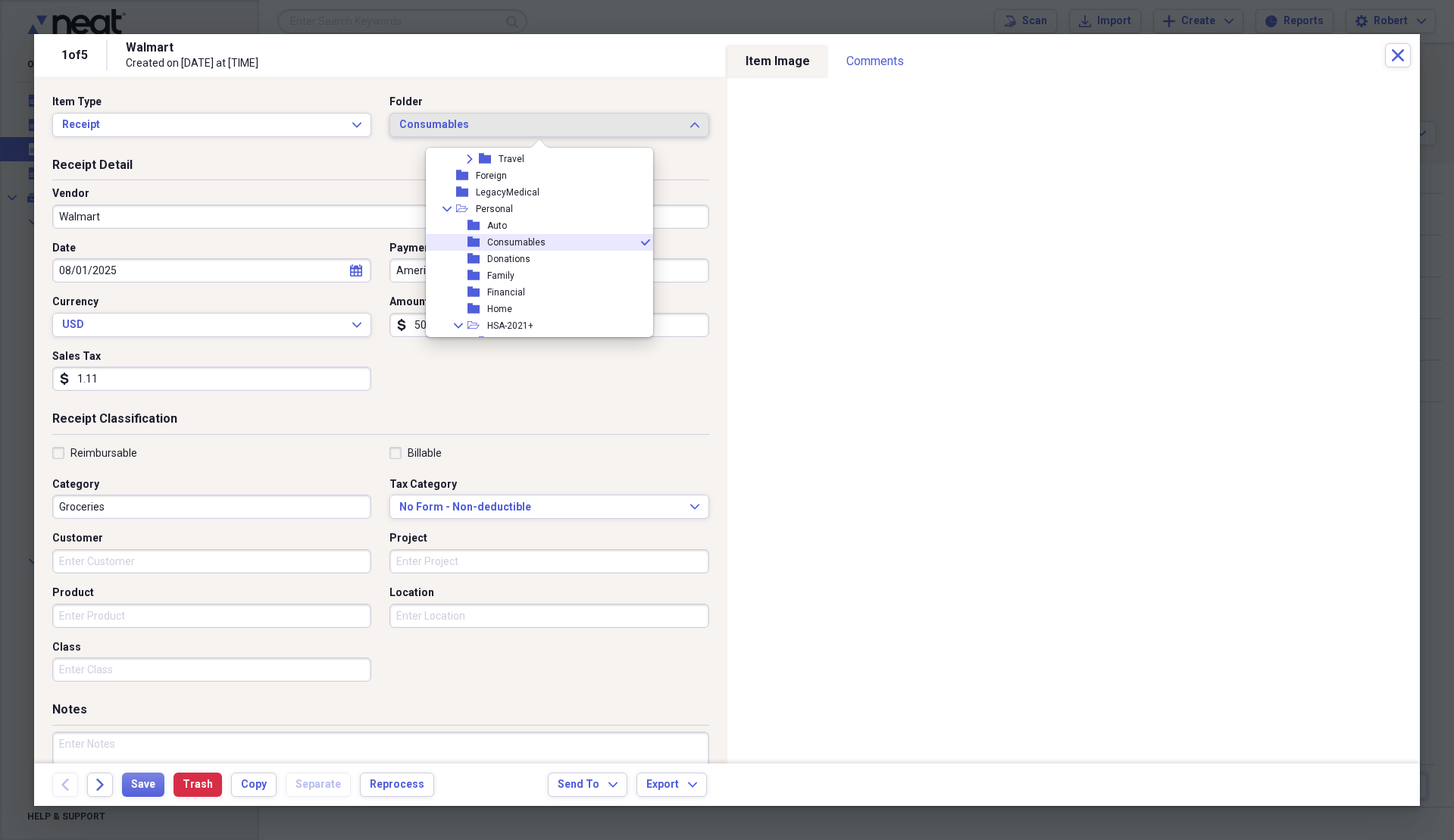 click on "Consumables" at bounding box center (516, 242) 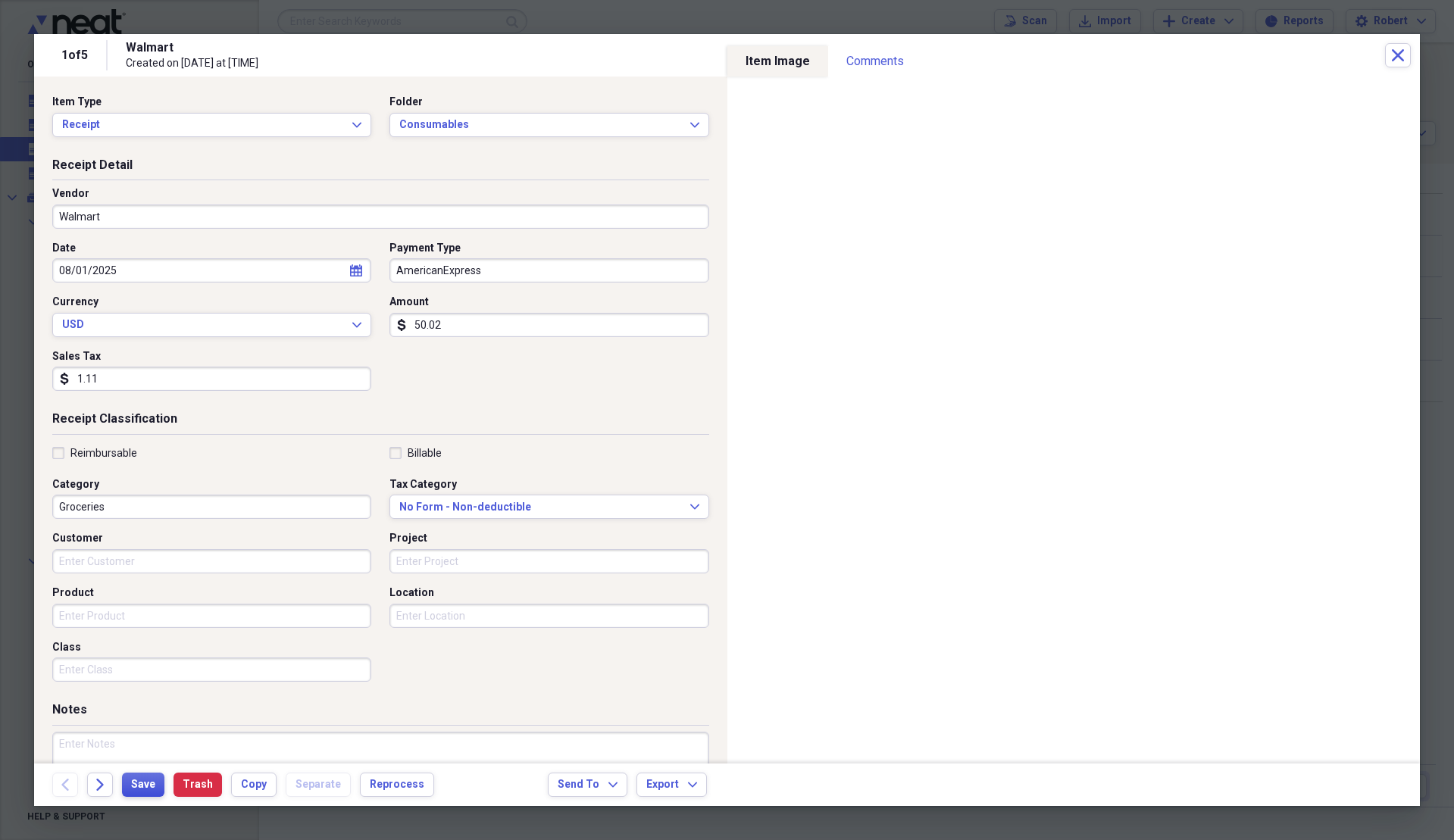click on "Save" at bounding box center [143, 785] 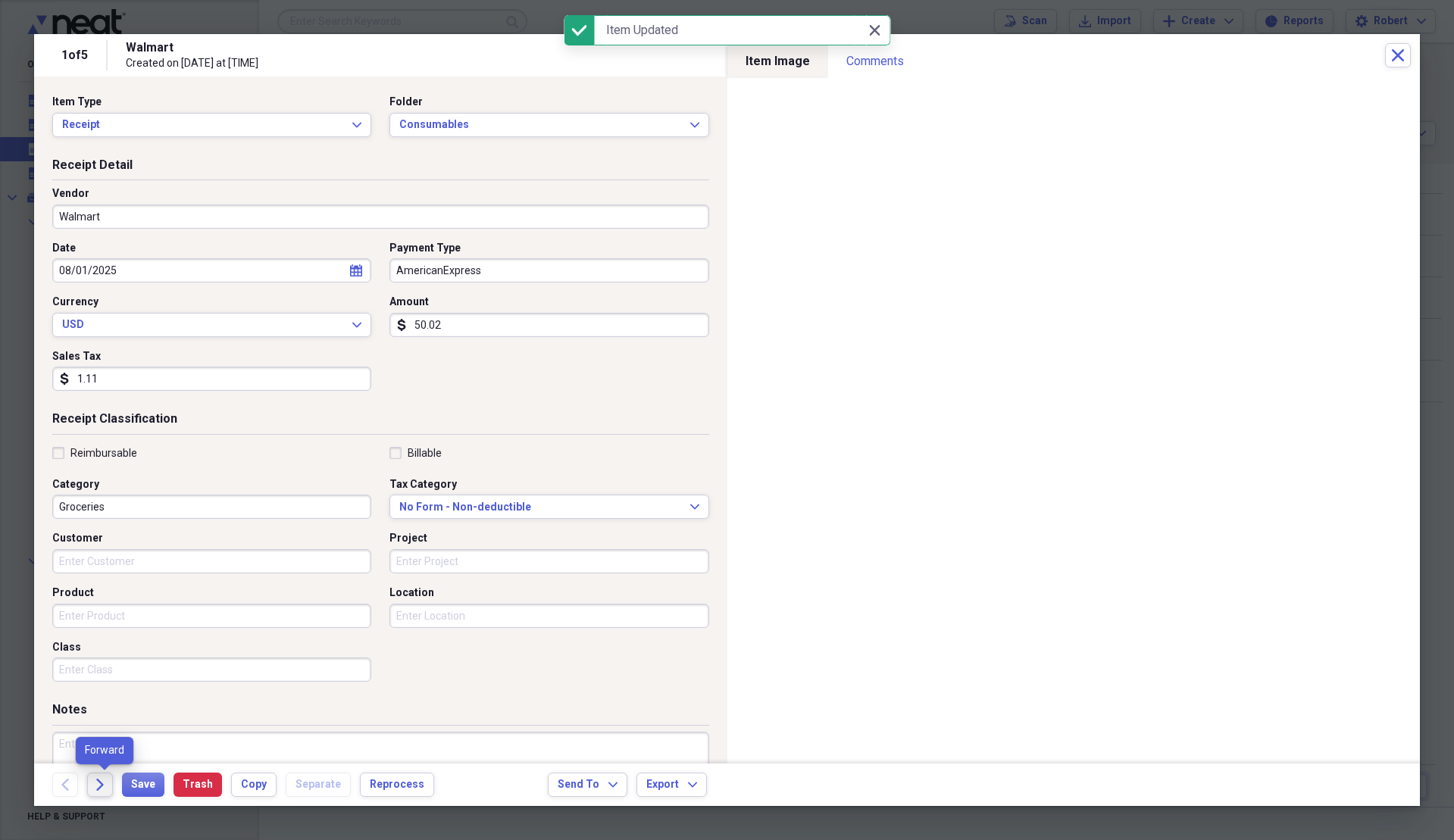 click on "Forward" 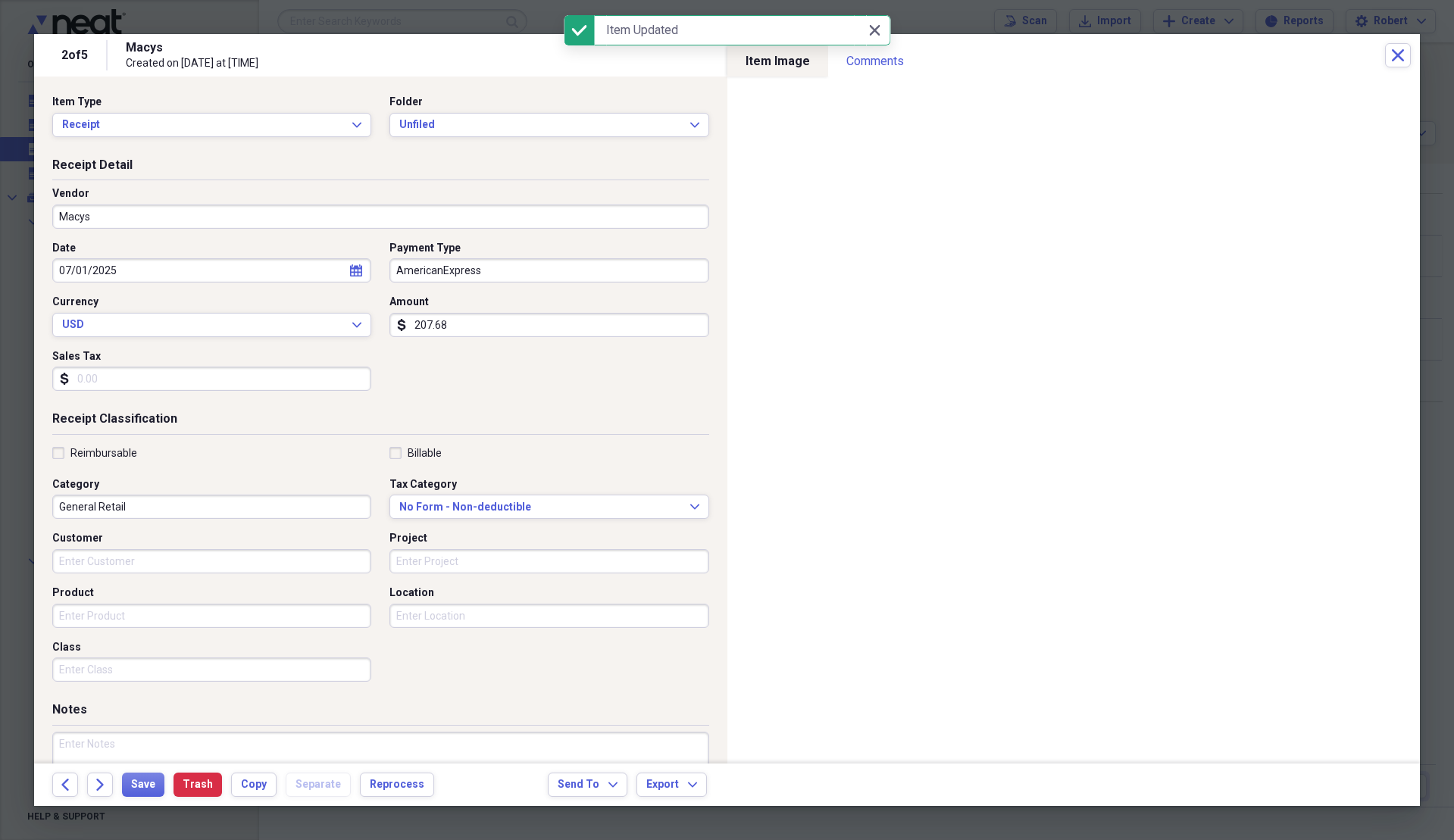 click on "Macys" at bounding box center (380, 217) 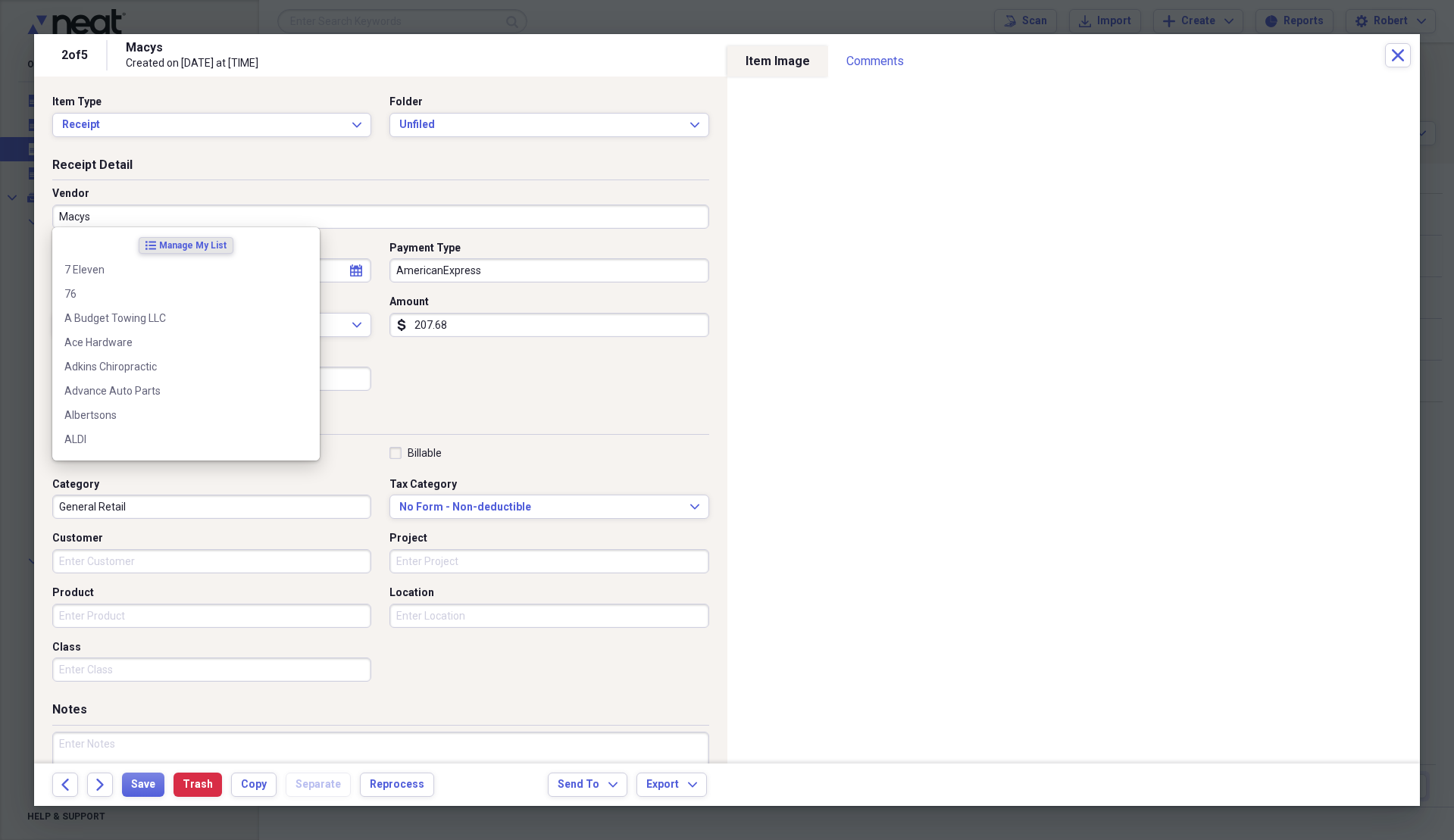 click on "Macys" at bounding box center (380, 217) 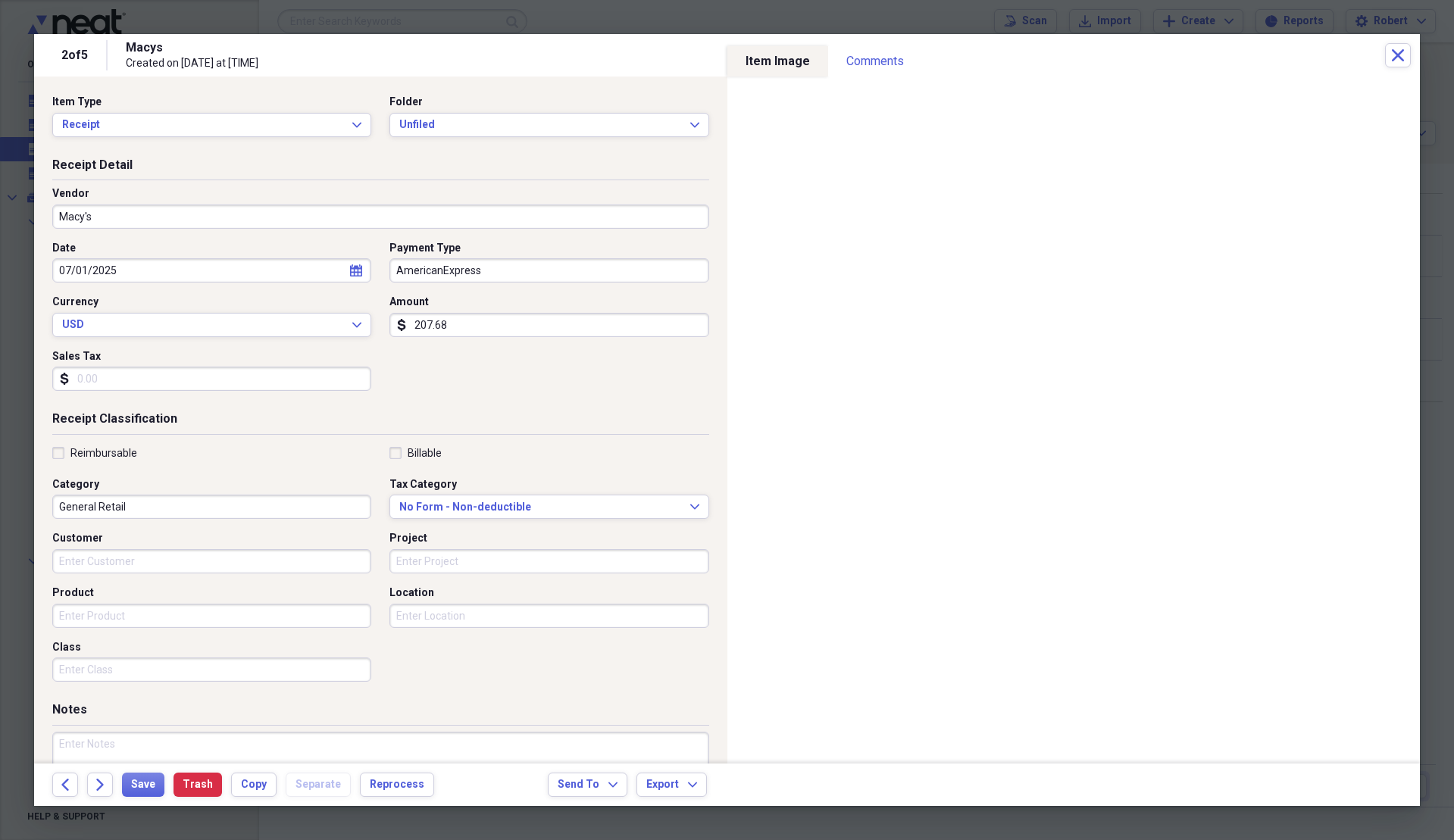 type on "Macy's" 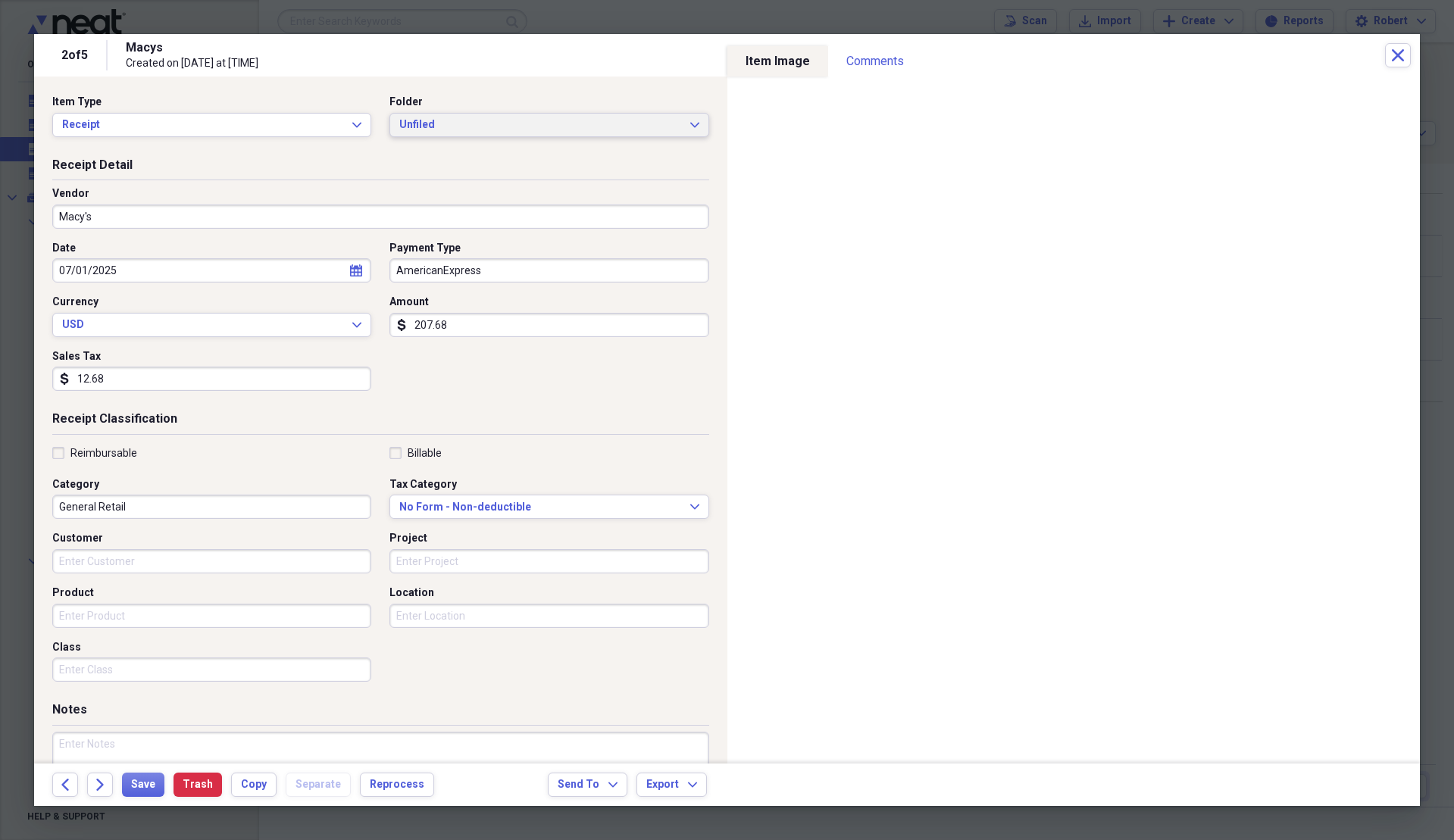 type on "12.68" 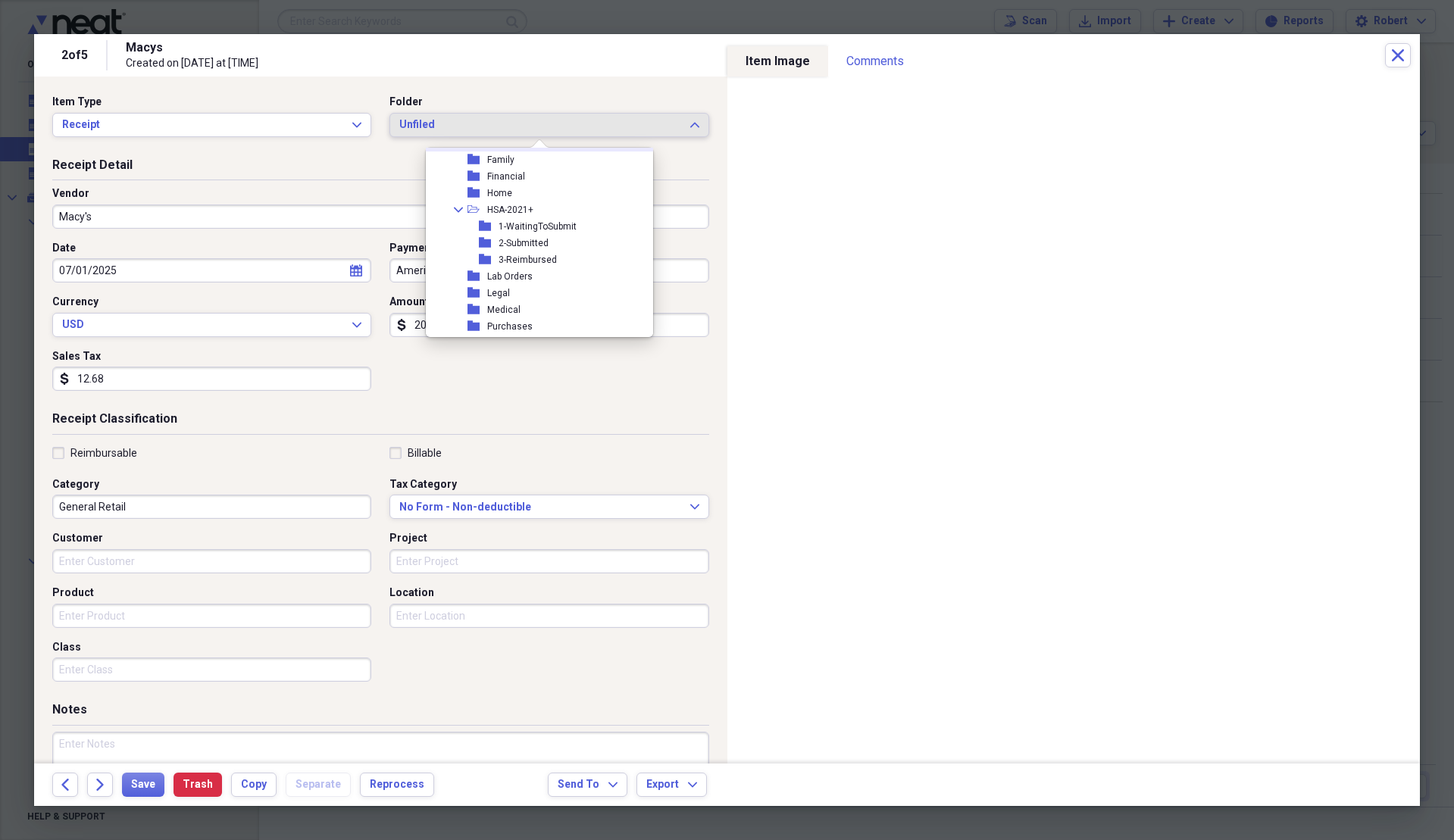 scroll, scrollTop: 379, scrollLeft: 0, axis: vertical 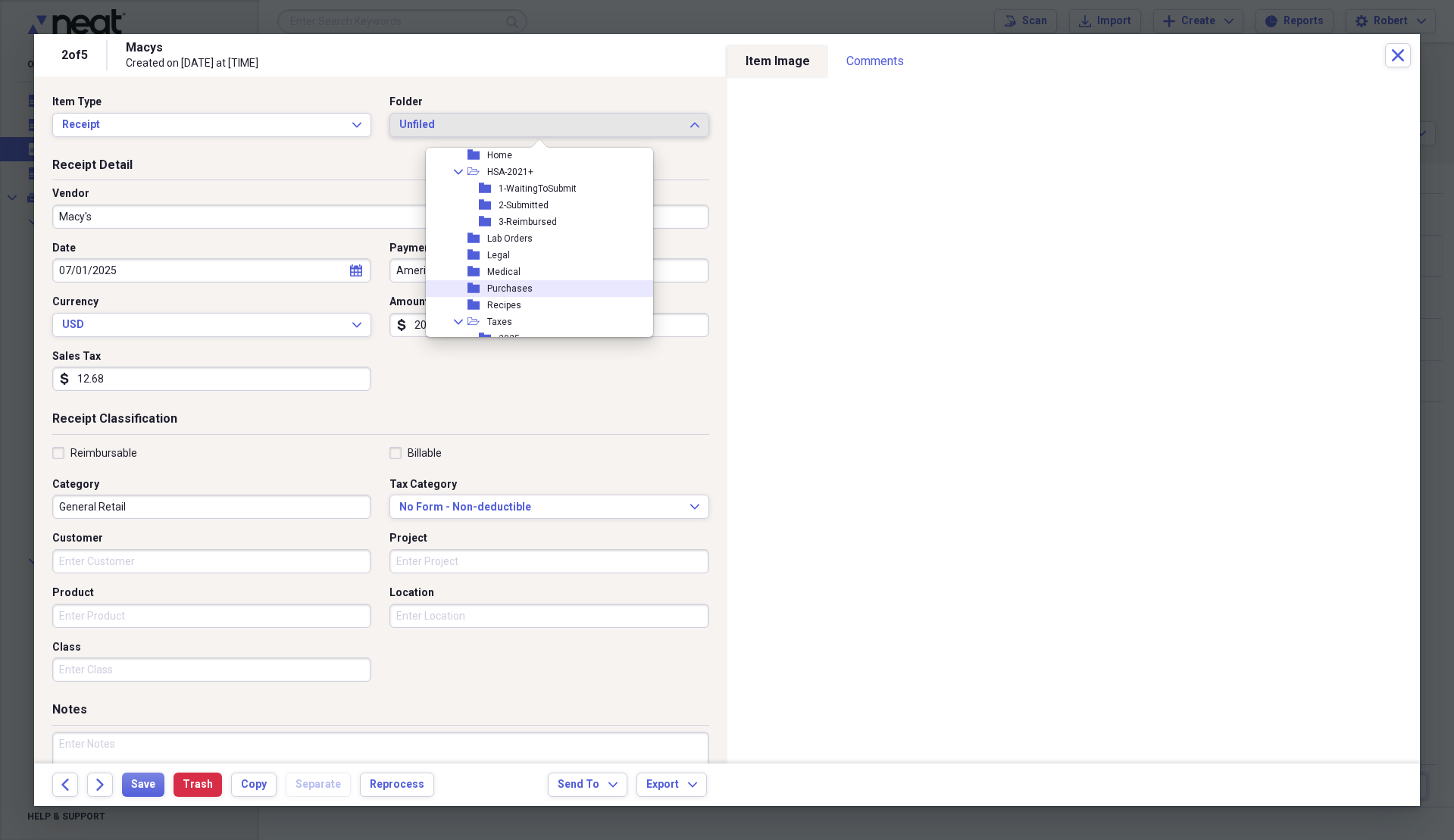 click on "folder Purchases" at bounding box center [533, 289] 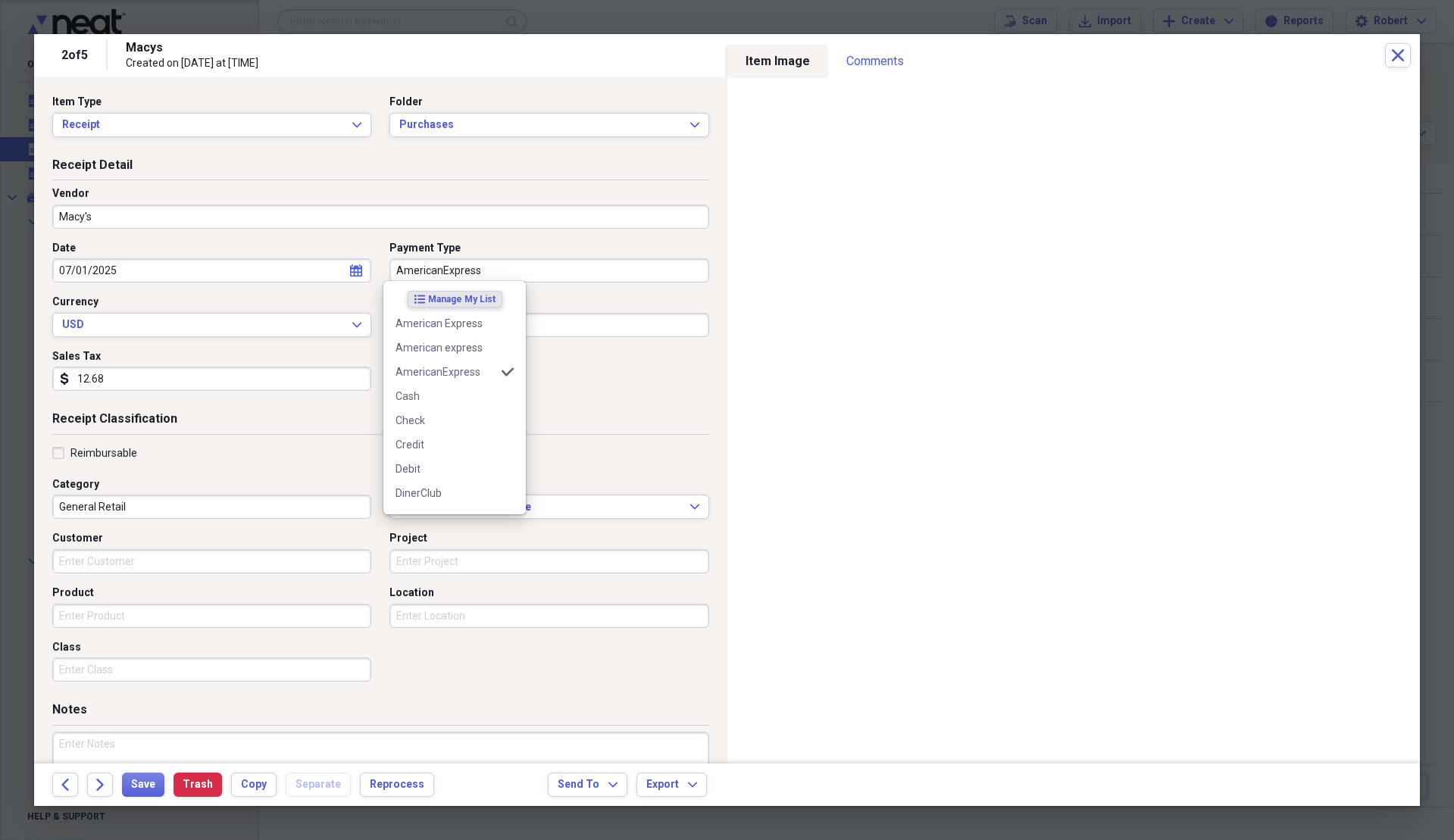 click on "AmericanExpress" at bounding box center [549, 270] 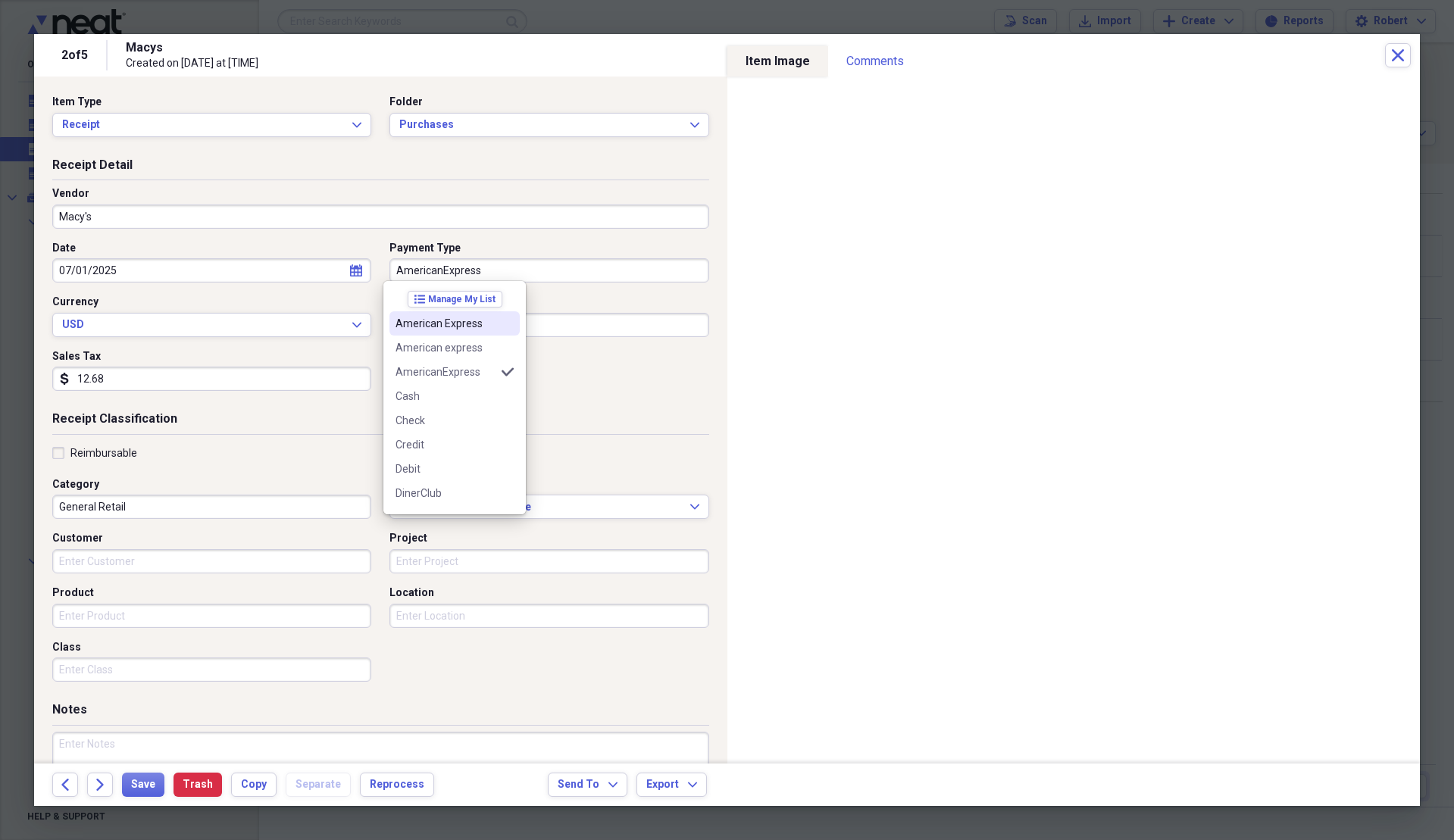 click on "American Express" at bounding box center (446, 323) 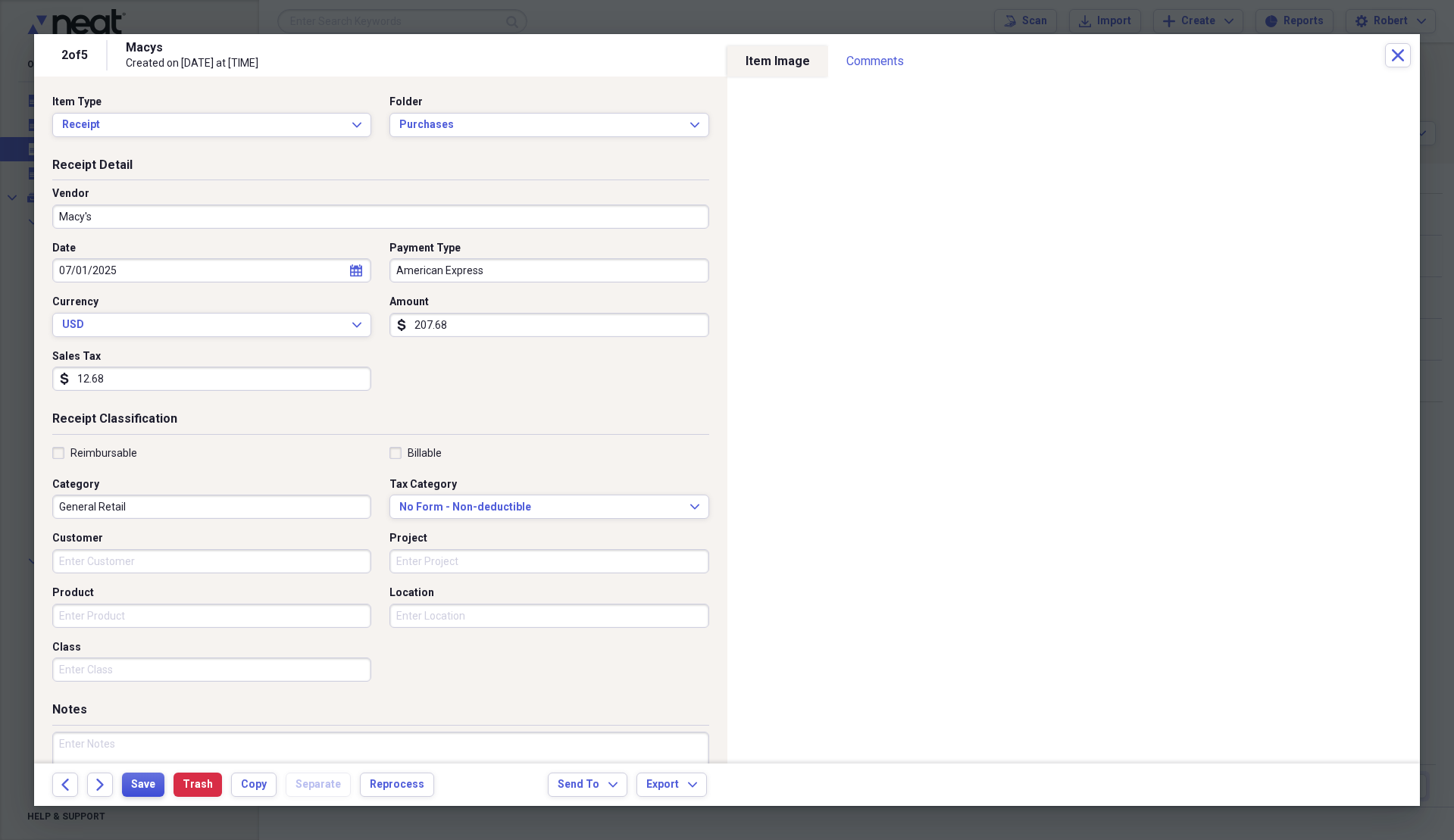 click on "Save" at bounding box center (143, 785) 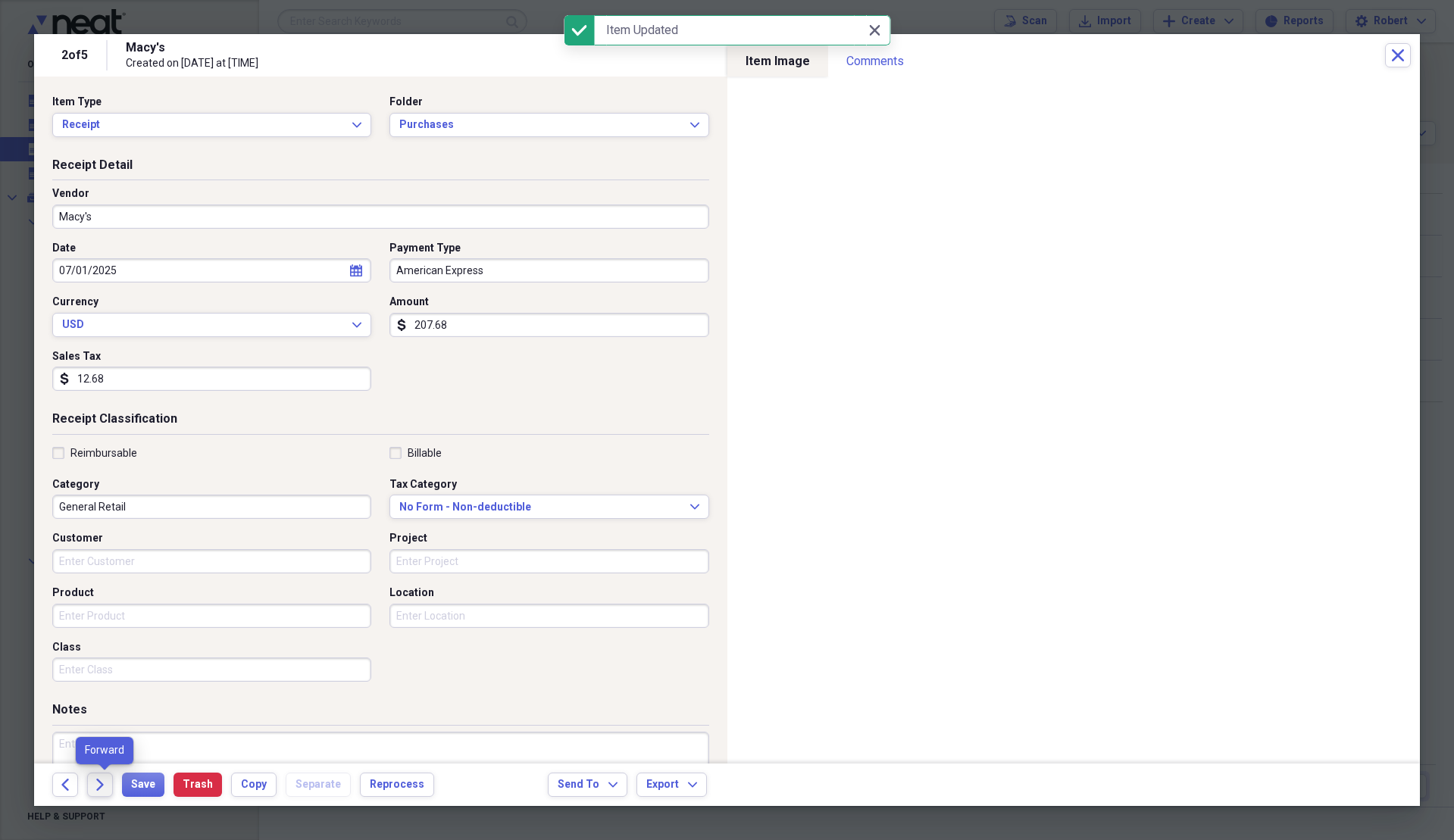 click 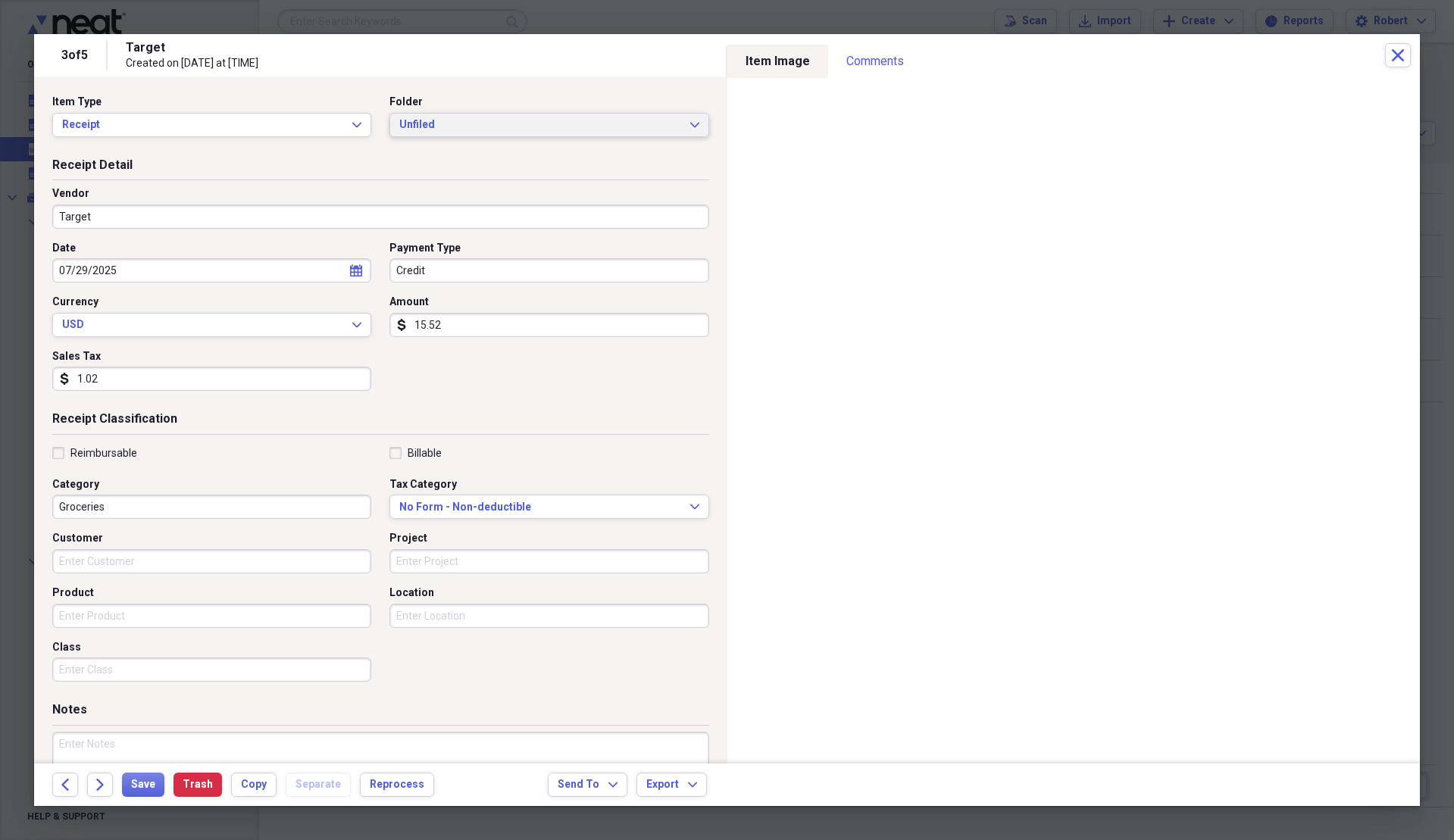 click on "Unfiled" at bounding box center [539, 125] 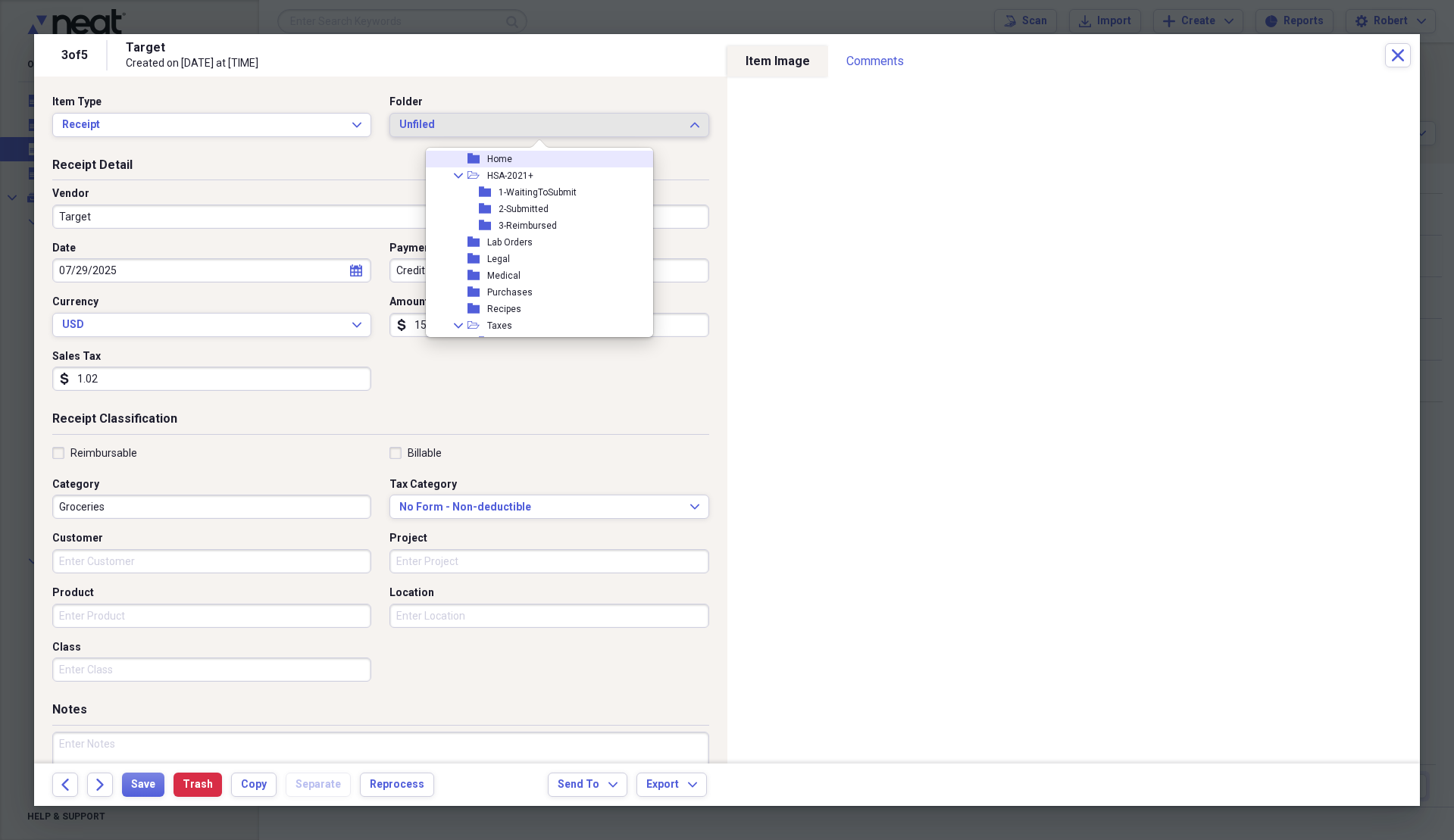 scroll, scrollTop: 379, scrollLeft: 0, axis: vertical 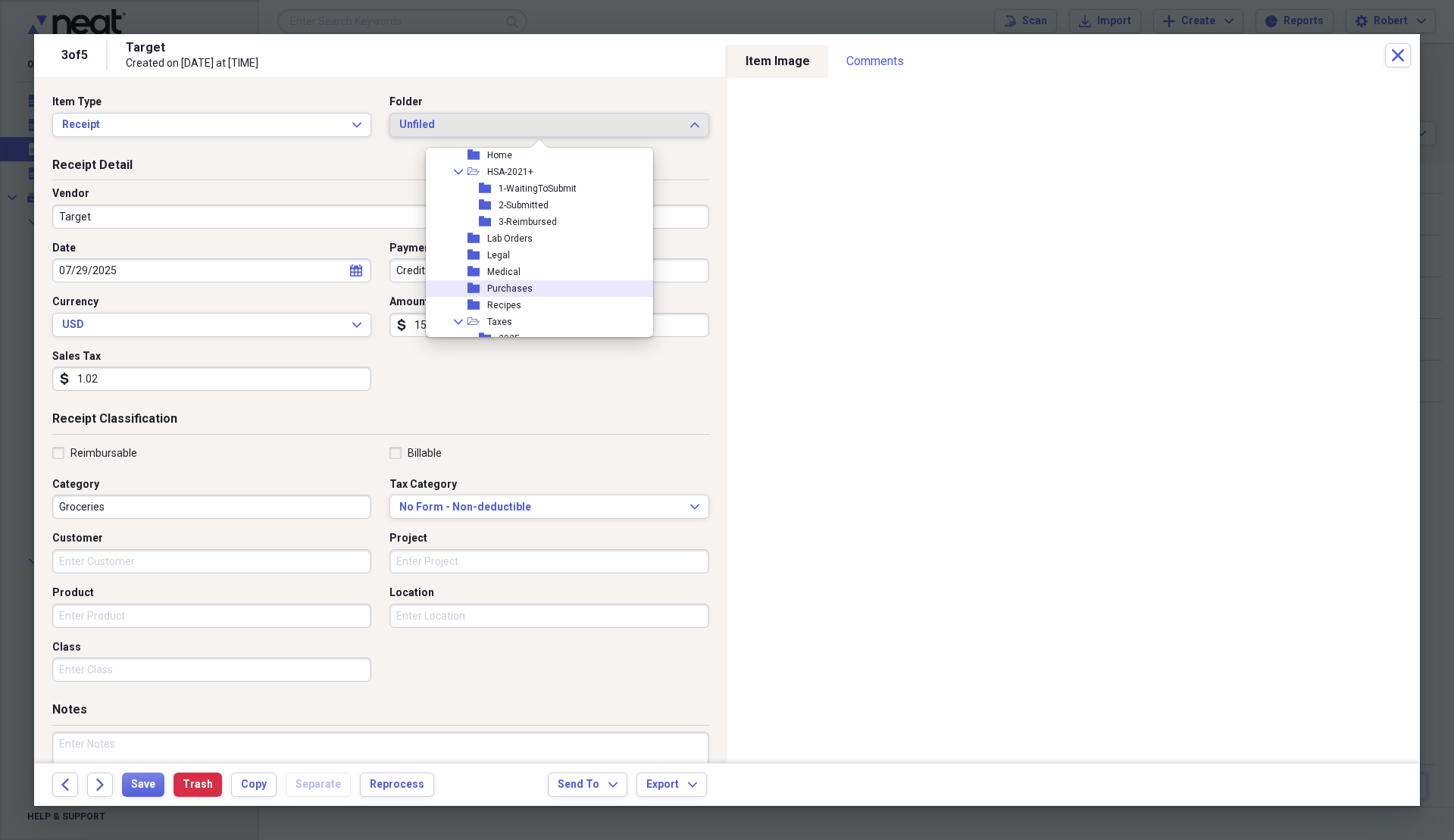 click on "Purchases" at bounding box center [510, 289] 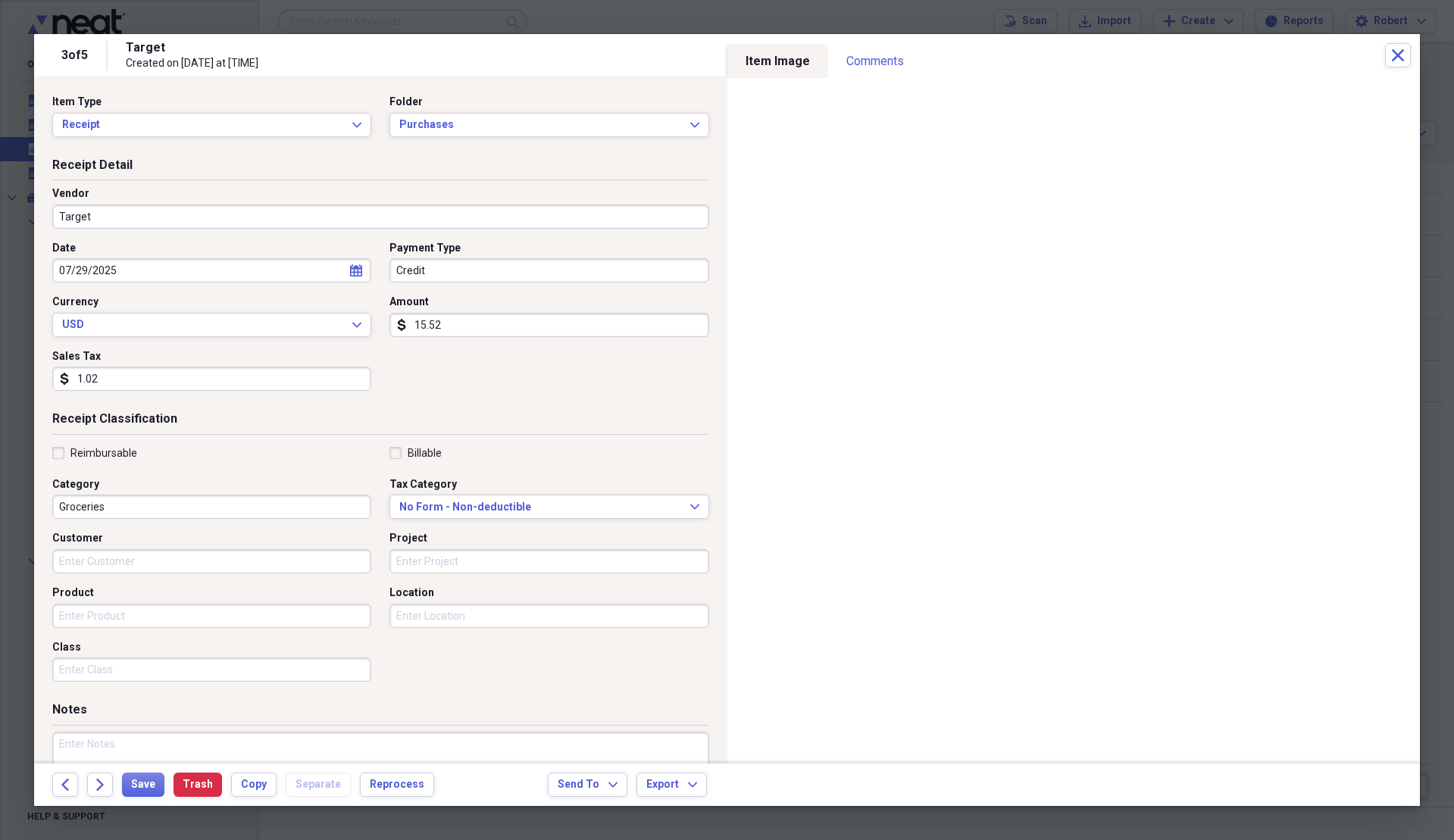 click on "Credit" at bounding box center (549, 270) 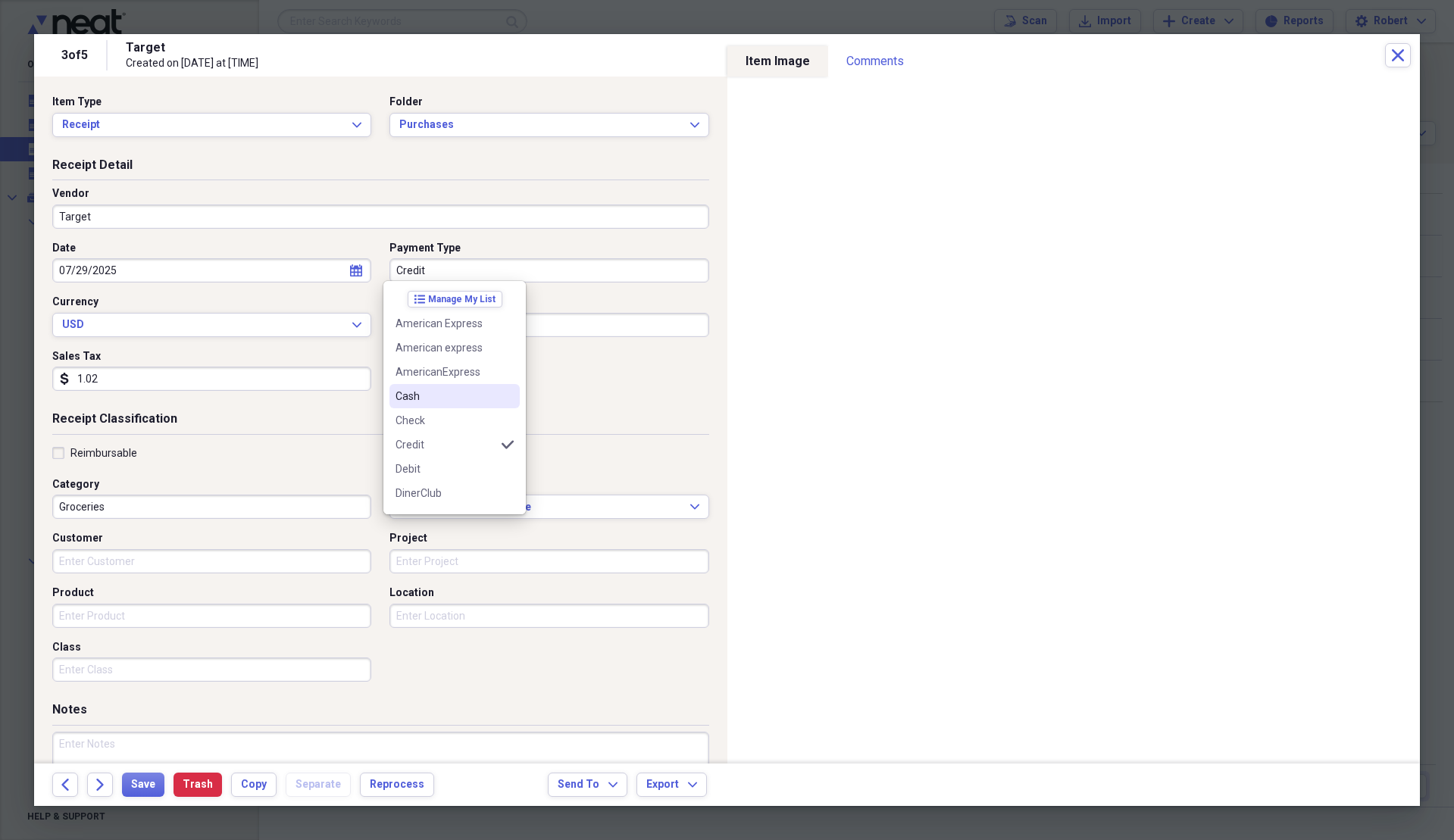 click on "Cash" at bounding box center (446, 396) 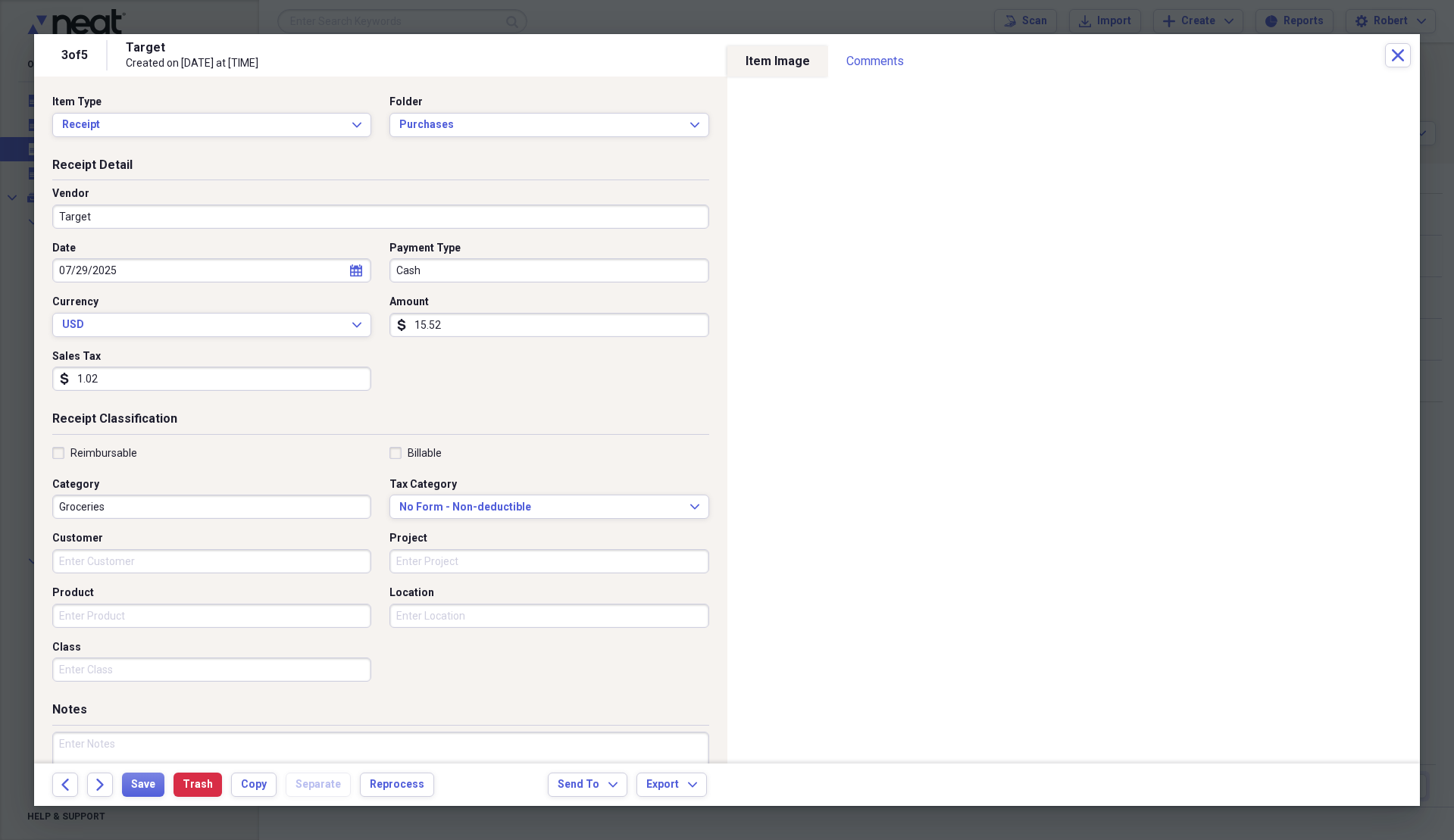 click on "Groceries" at bounding box center [211, 507] 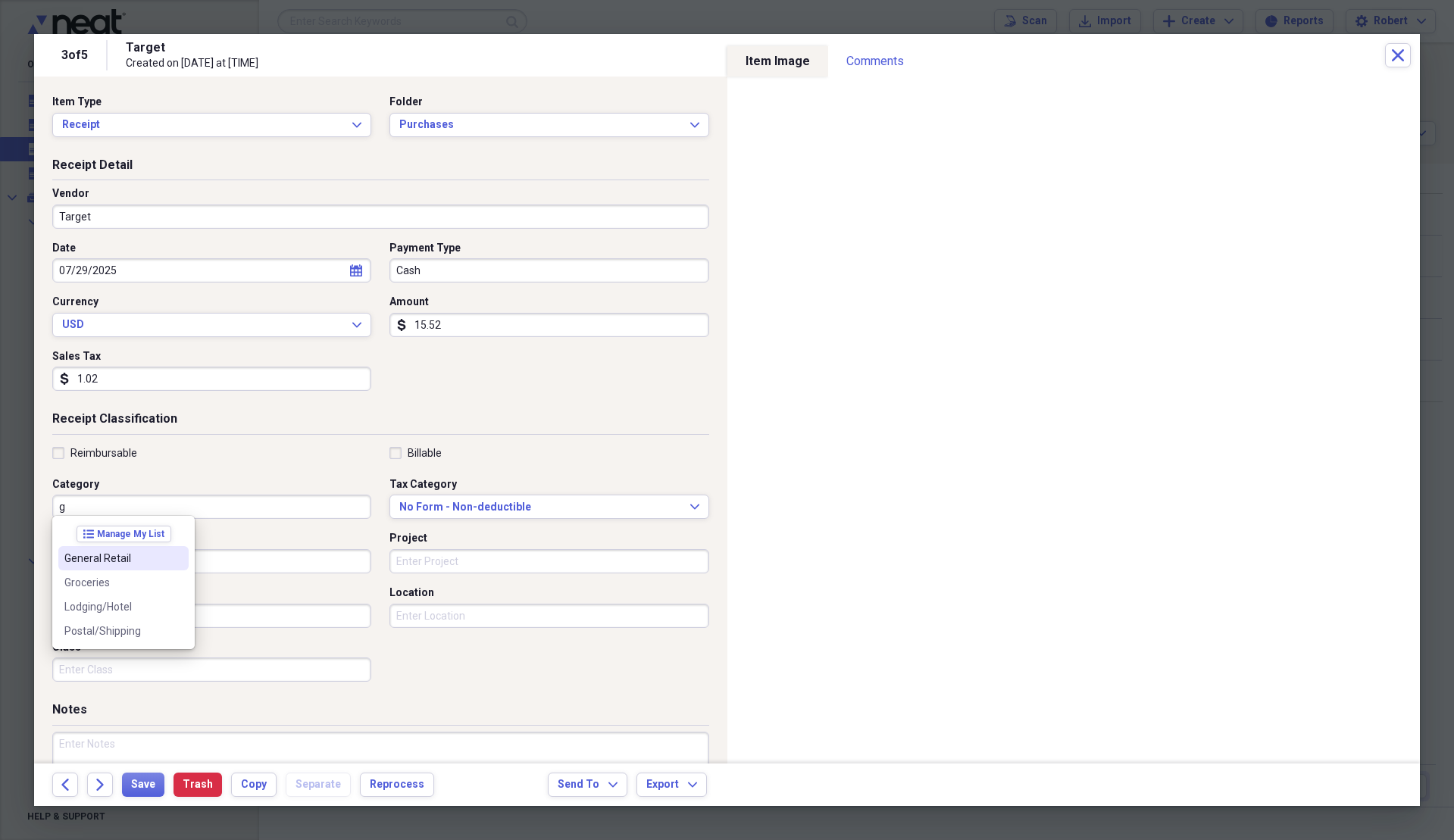 click on "General Retail" at bounding box center (114, 558) 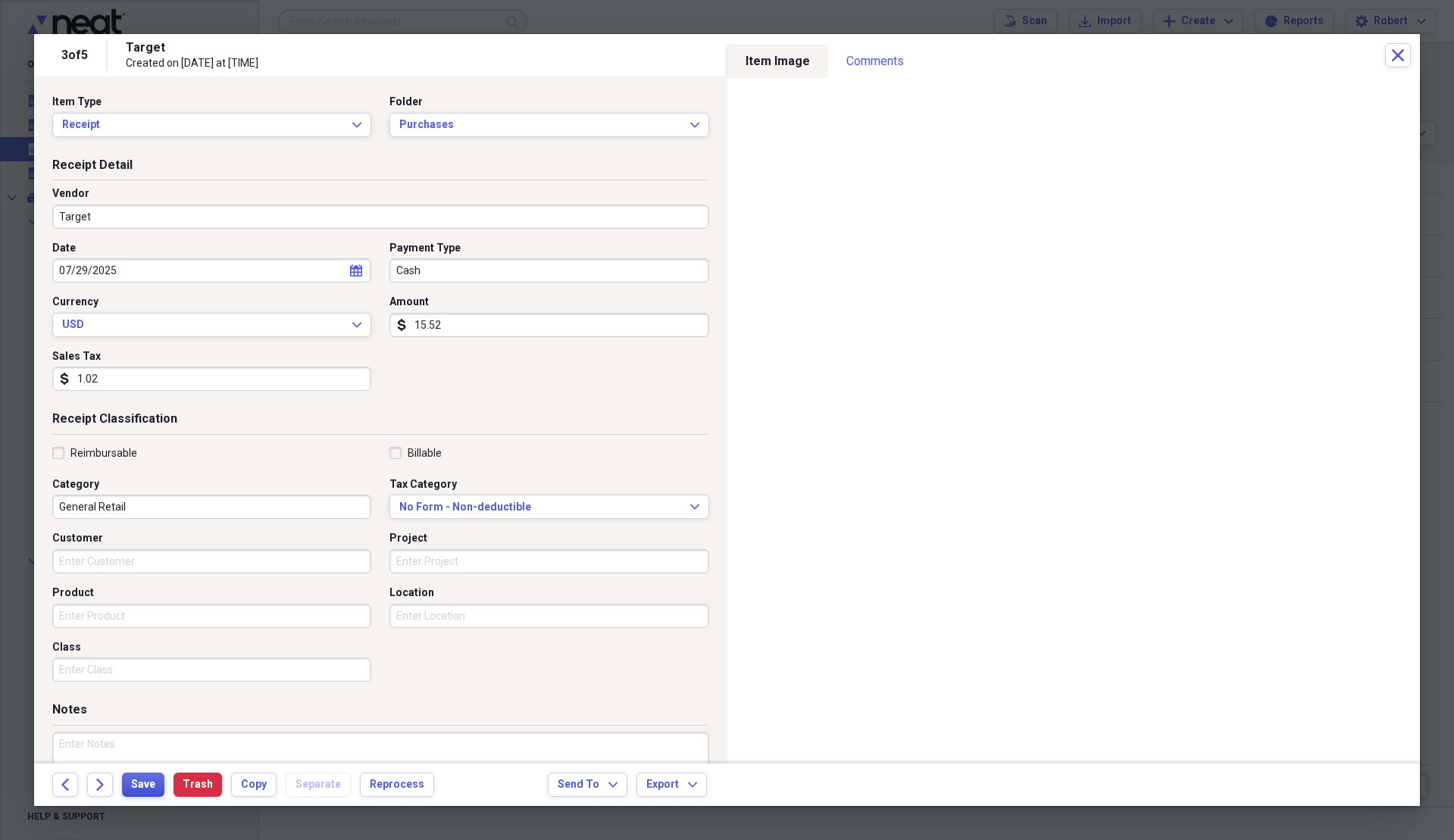 click on "Save" at bounding box center [143, 785] 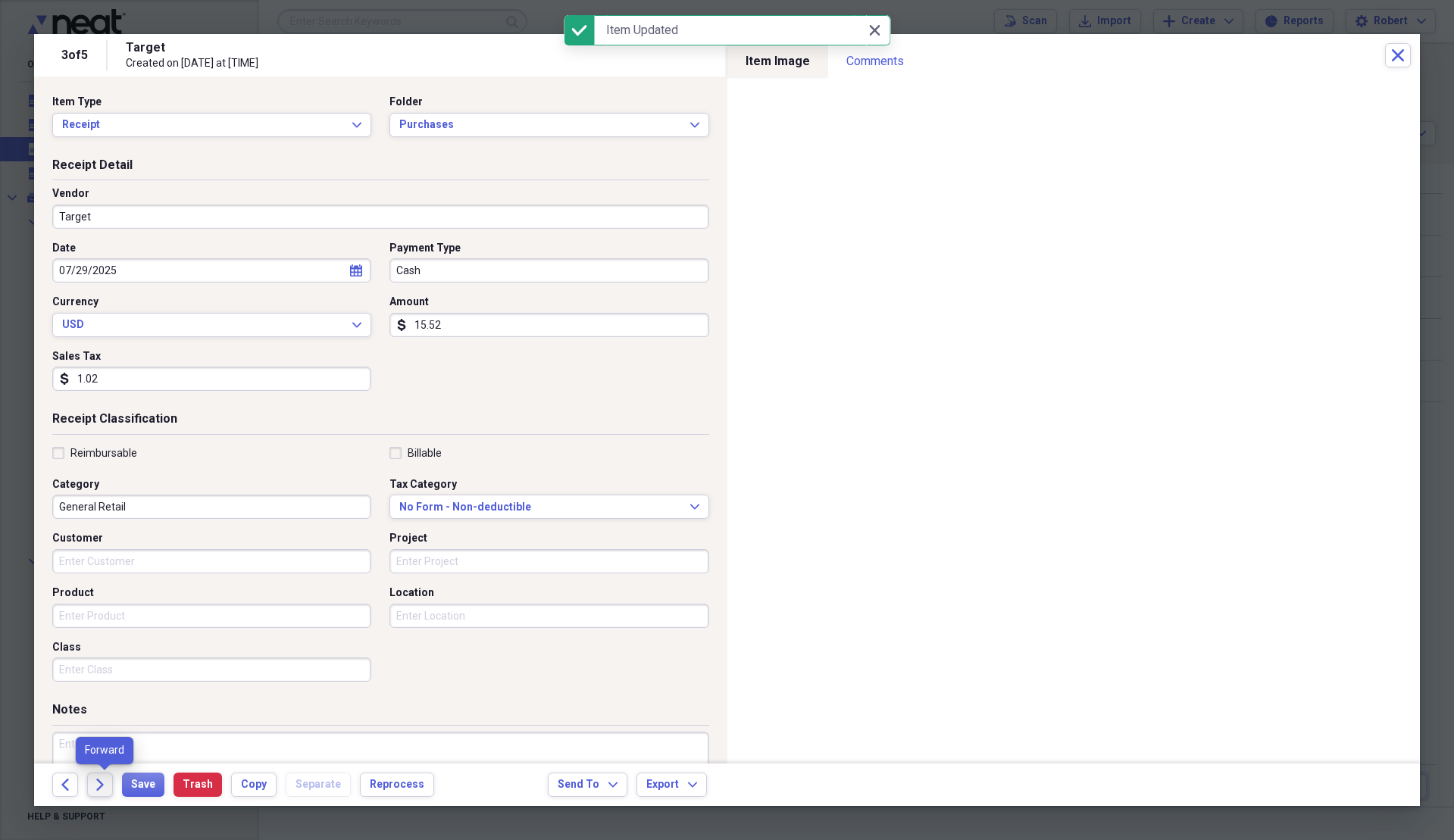 click on "Forward" at bounding box center (100, 785) 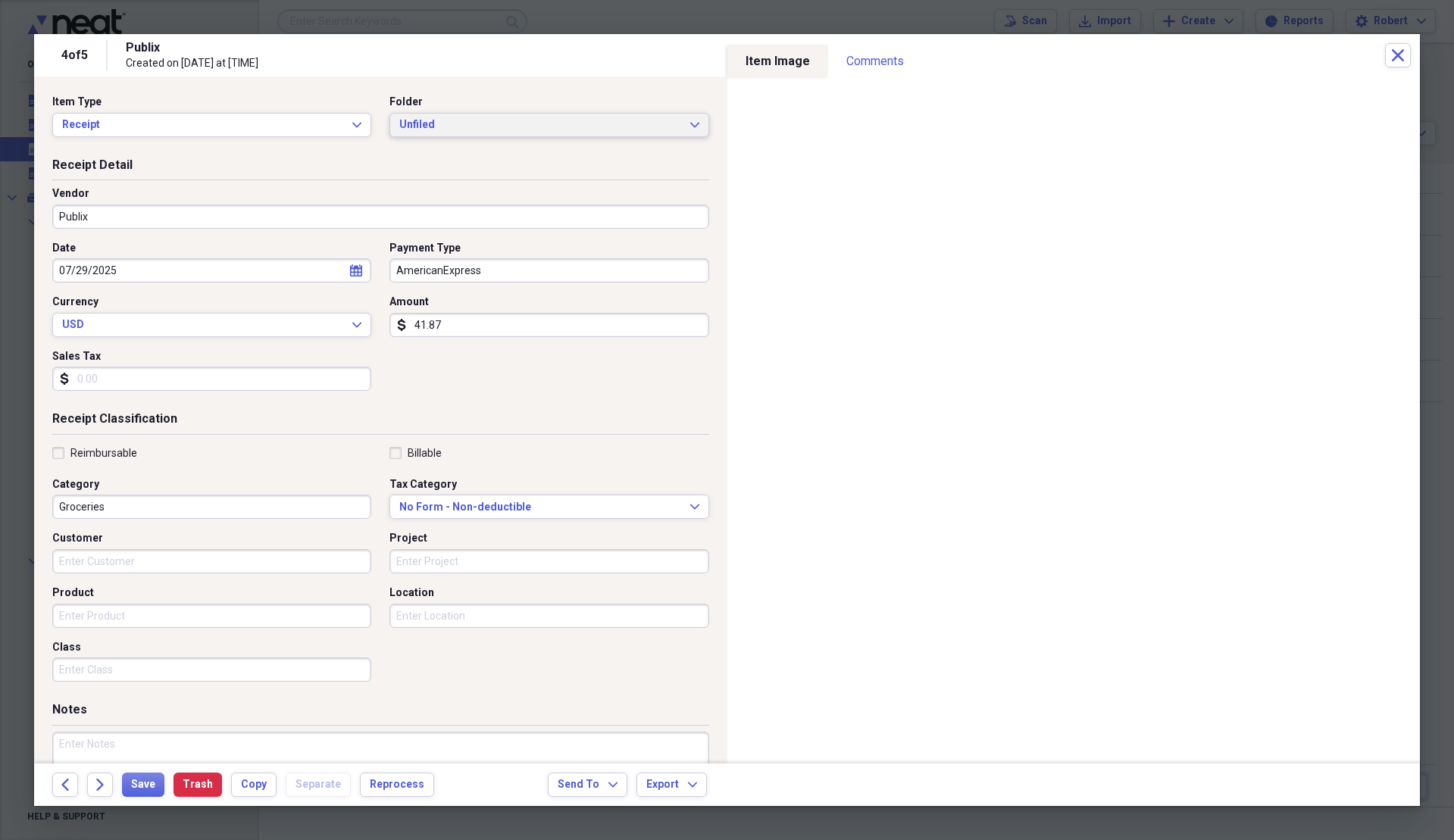 click on "Unfiled" at bounding box center (539, 125) 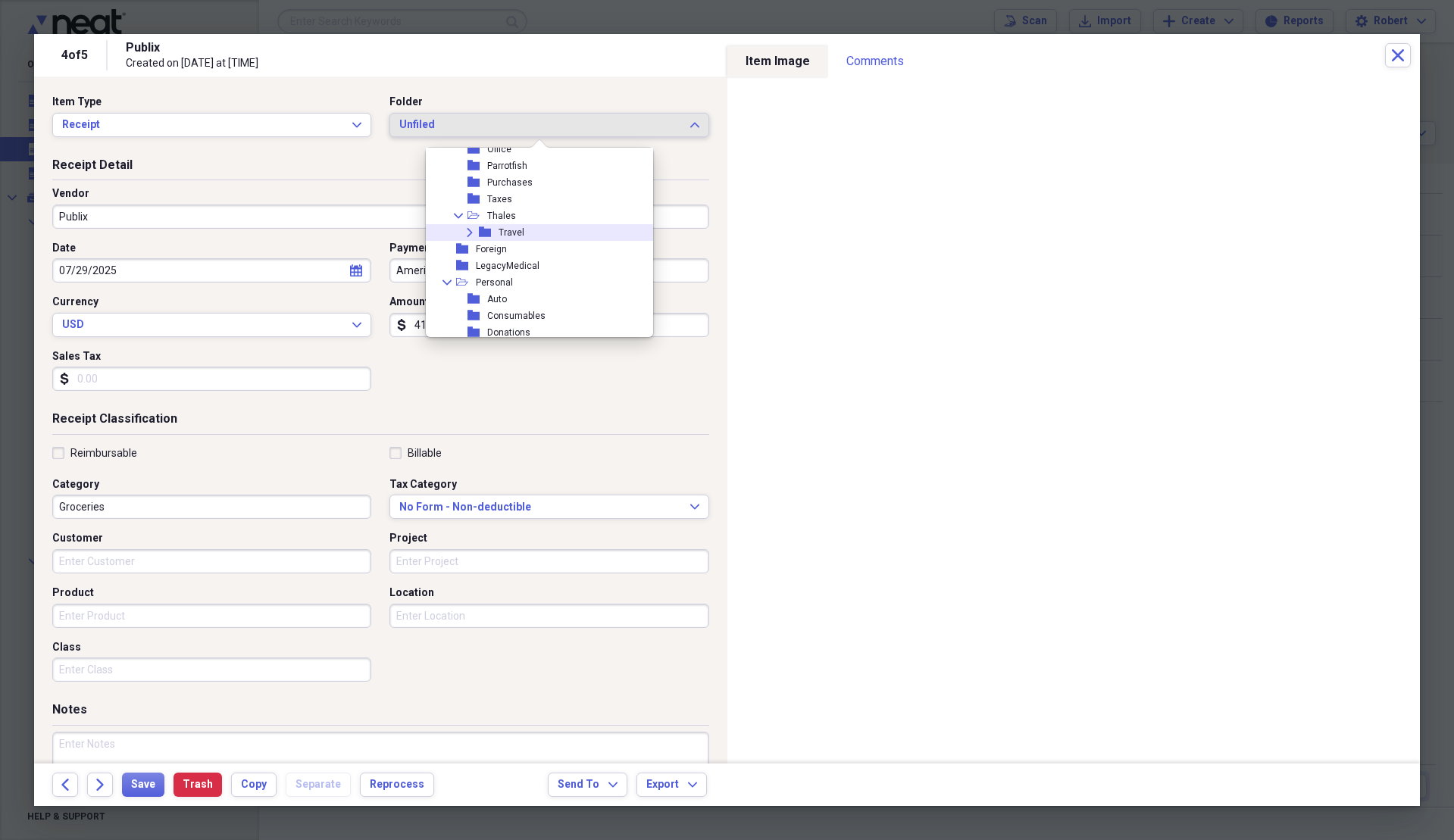 scroll, scrollTop: 227, scrollLeft: 0, axis: vertical 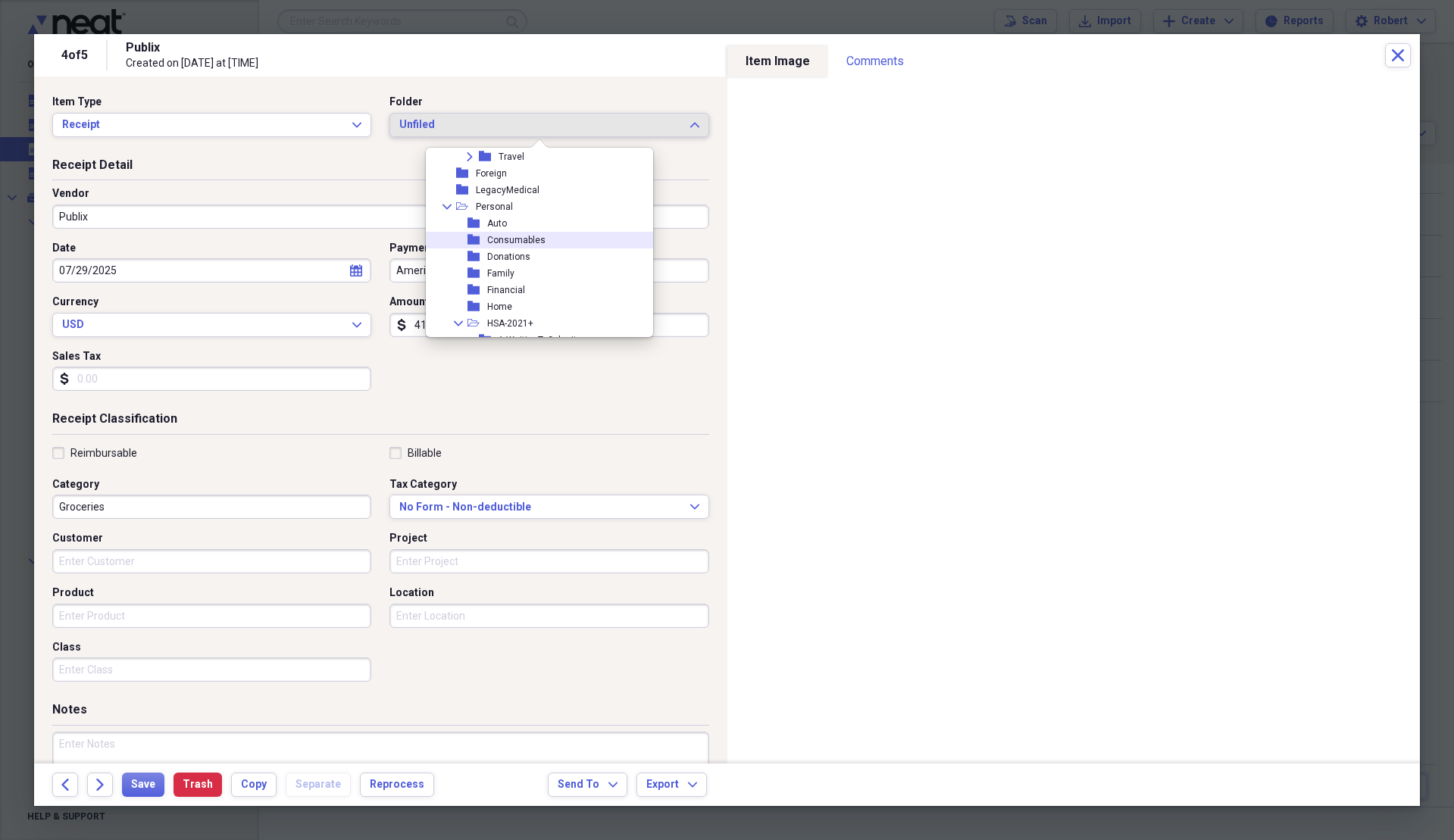 click on "Consumables" at bounding box center [516, 240] 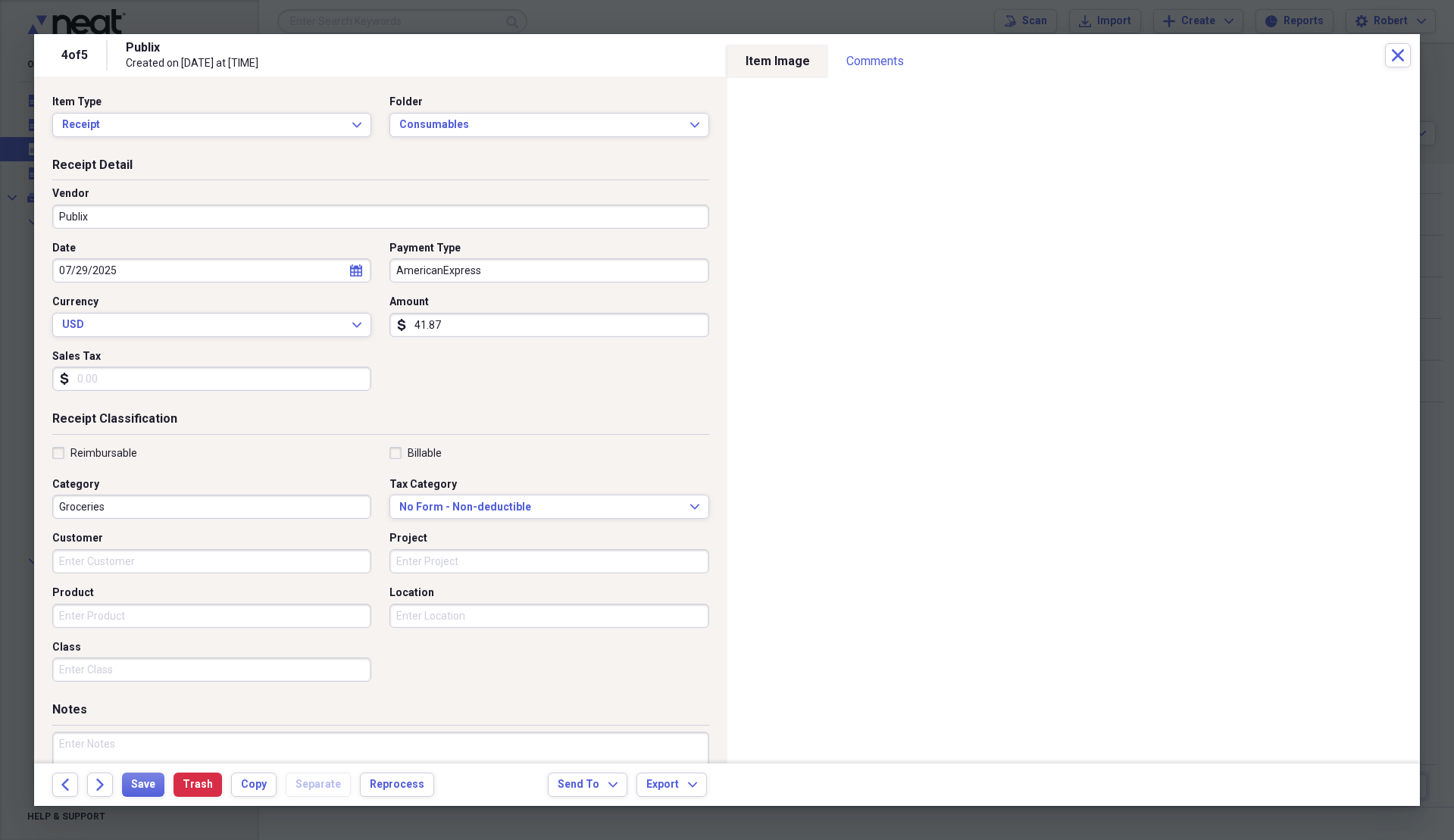 click on "Sales Tax" at bounding box center [211, 379] 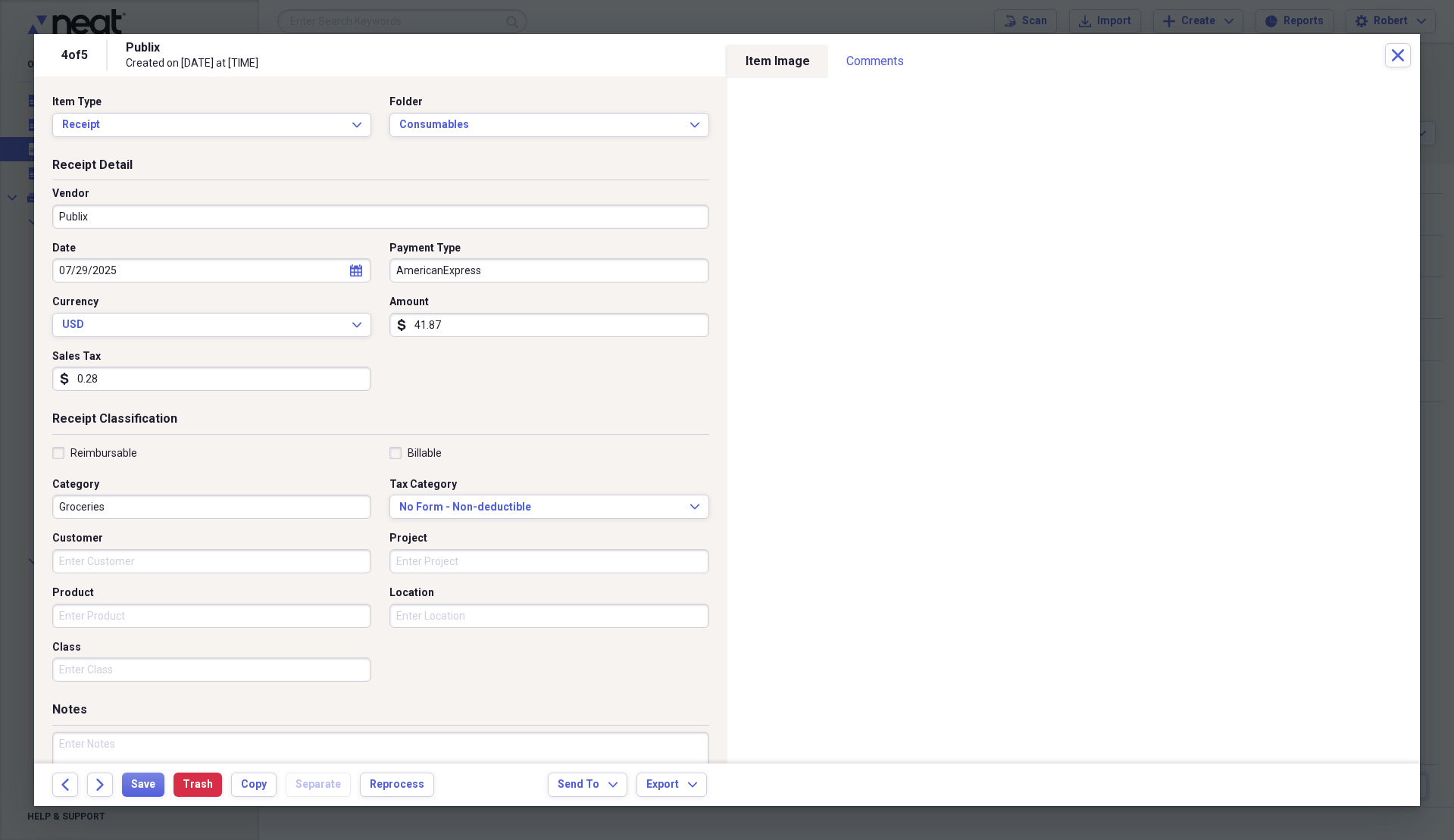 type on "0.28" 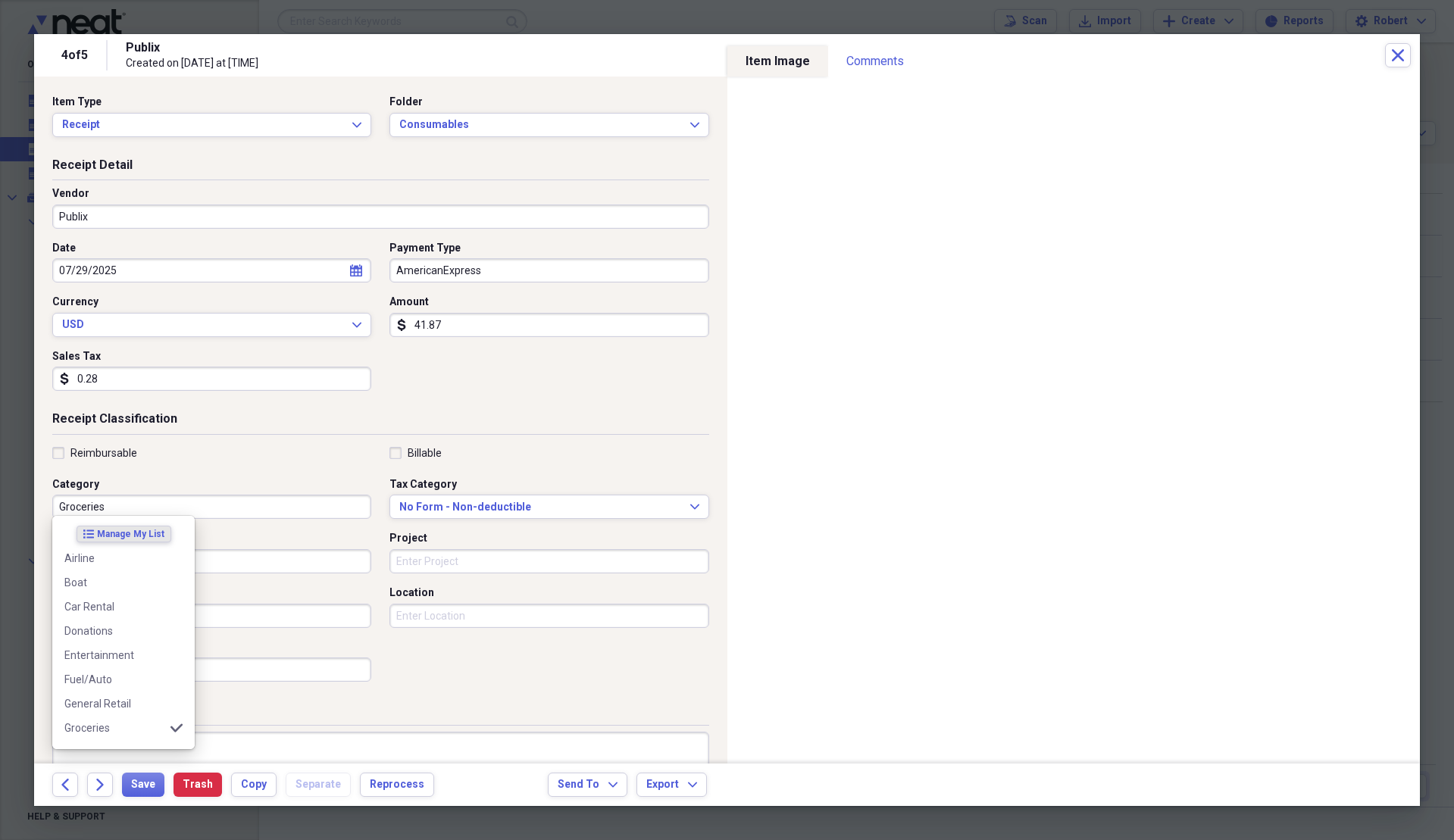 click on "Groceries" at bounding box center (211, 507) 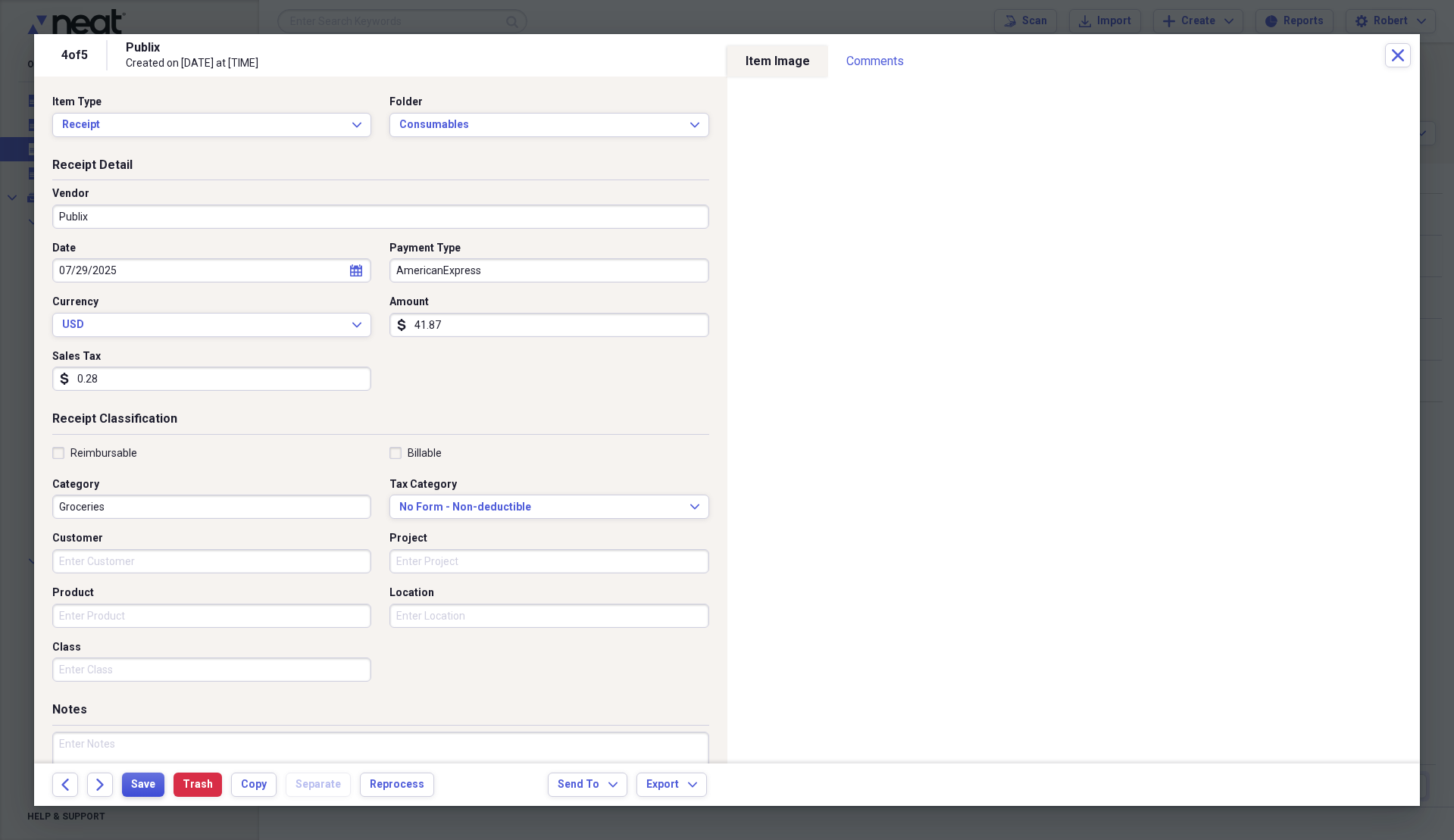 click on "Save" at bounding box center (143, 785) 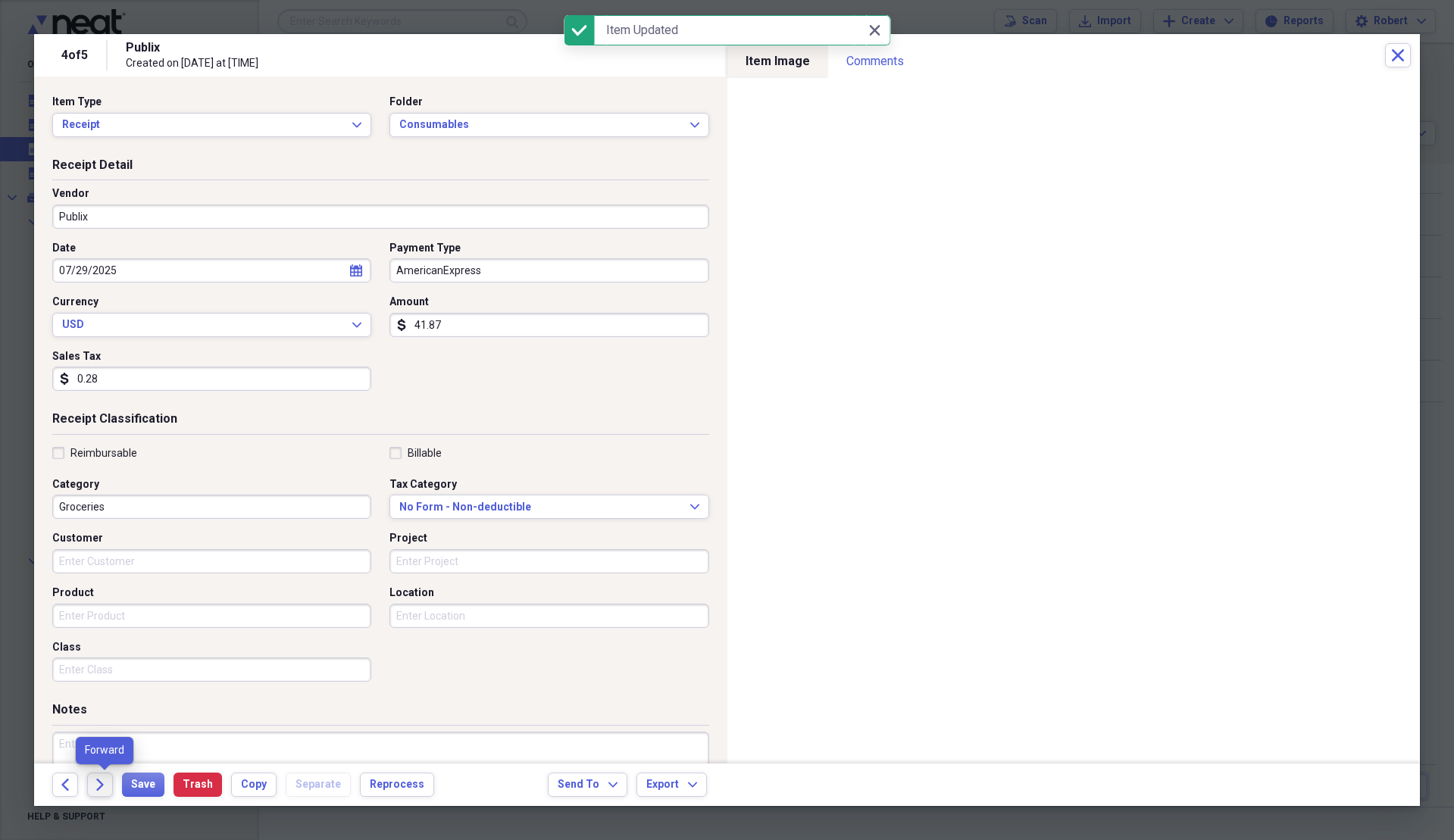 click on "Forward" 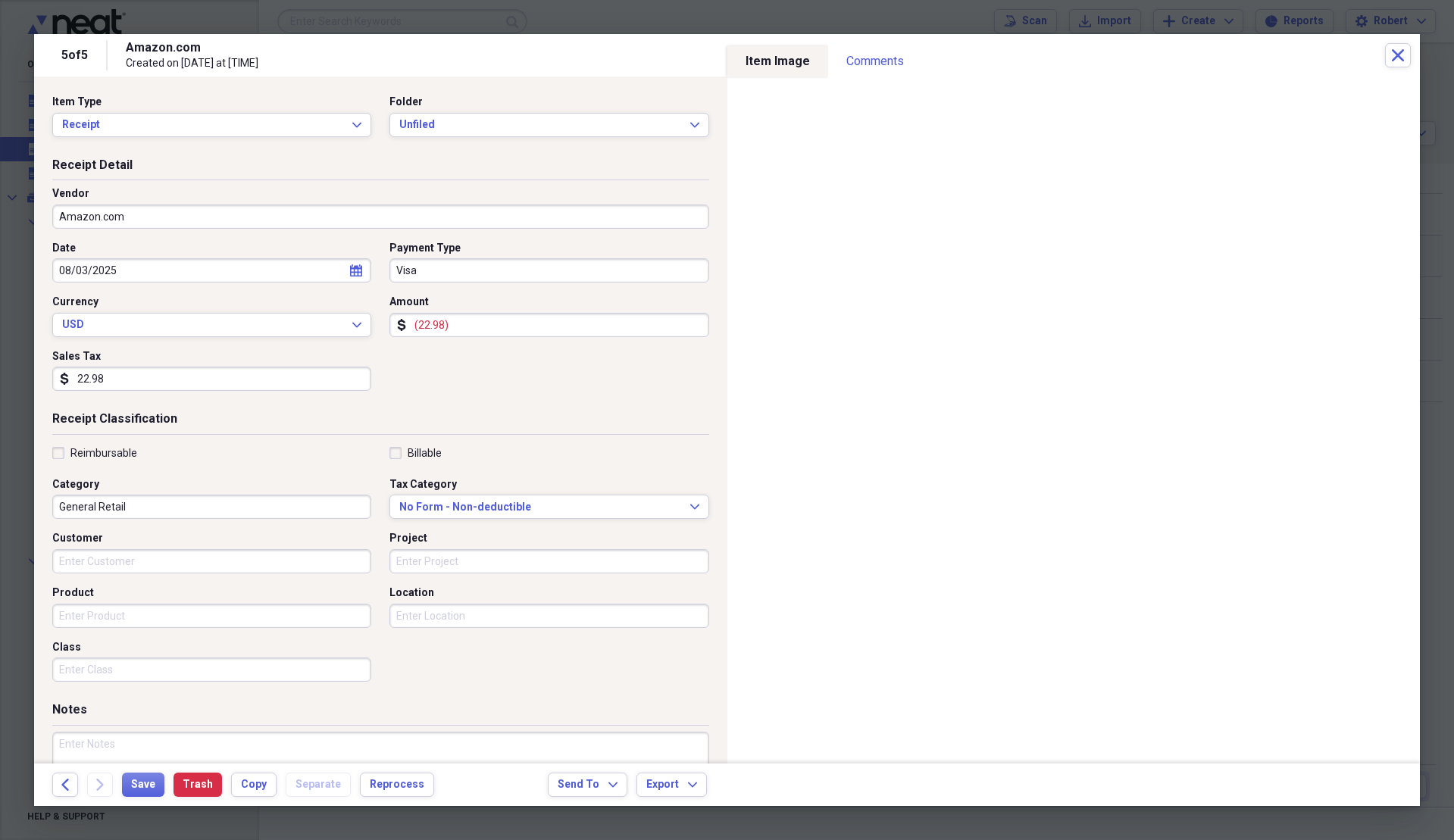 click on "(22.98)" at bounding box center [549, 325] 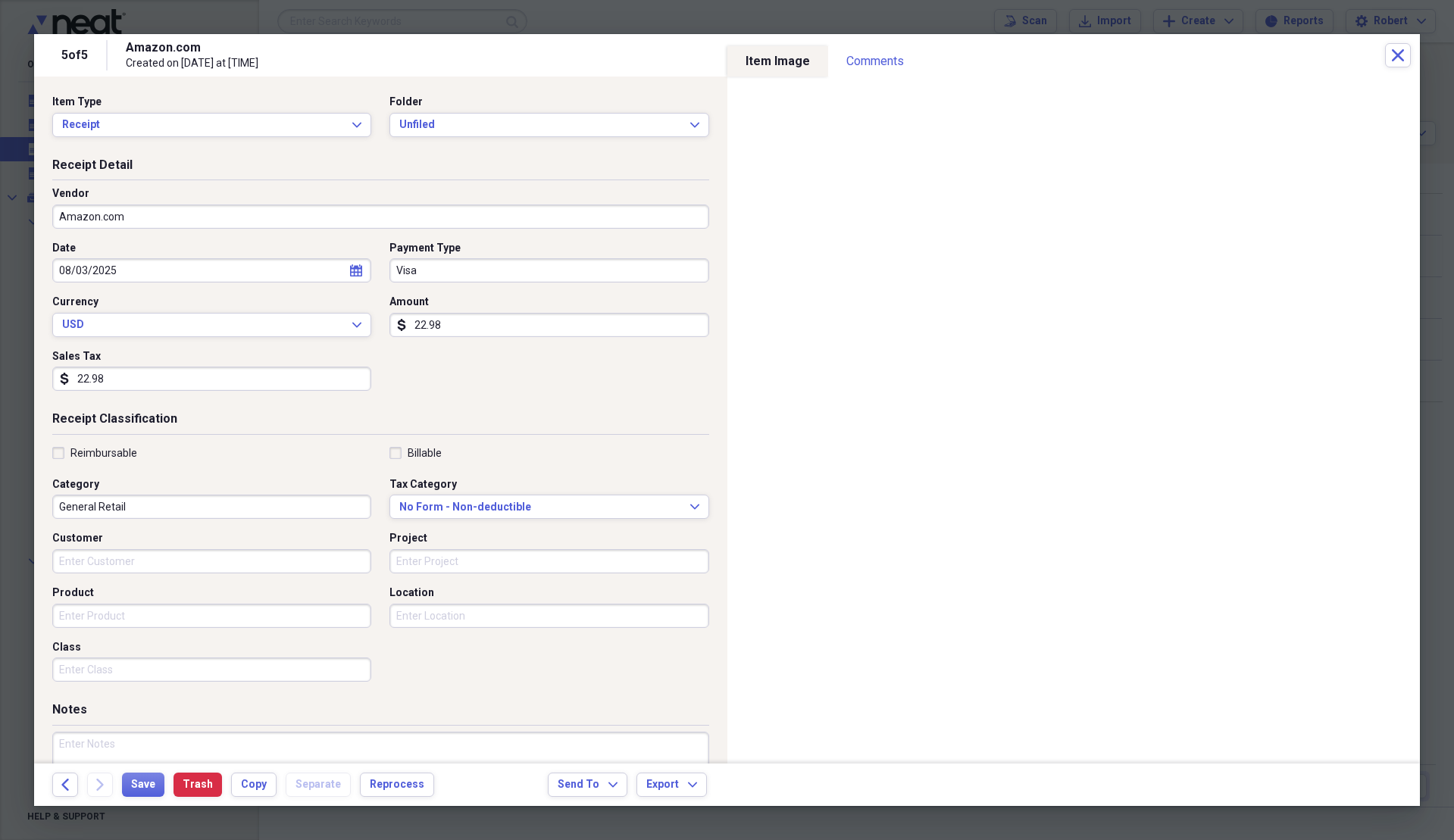 type on "22.98" 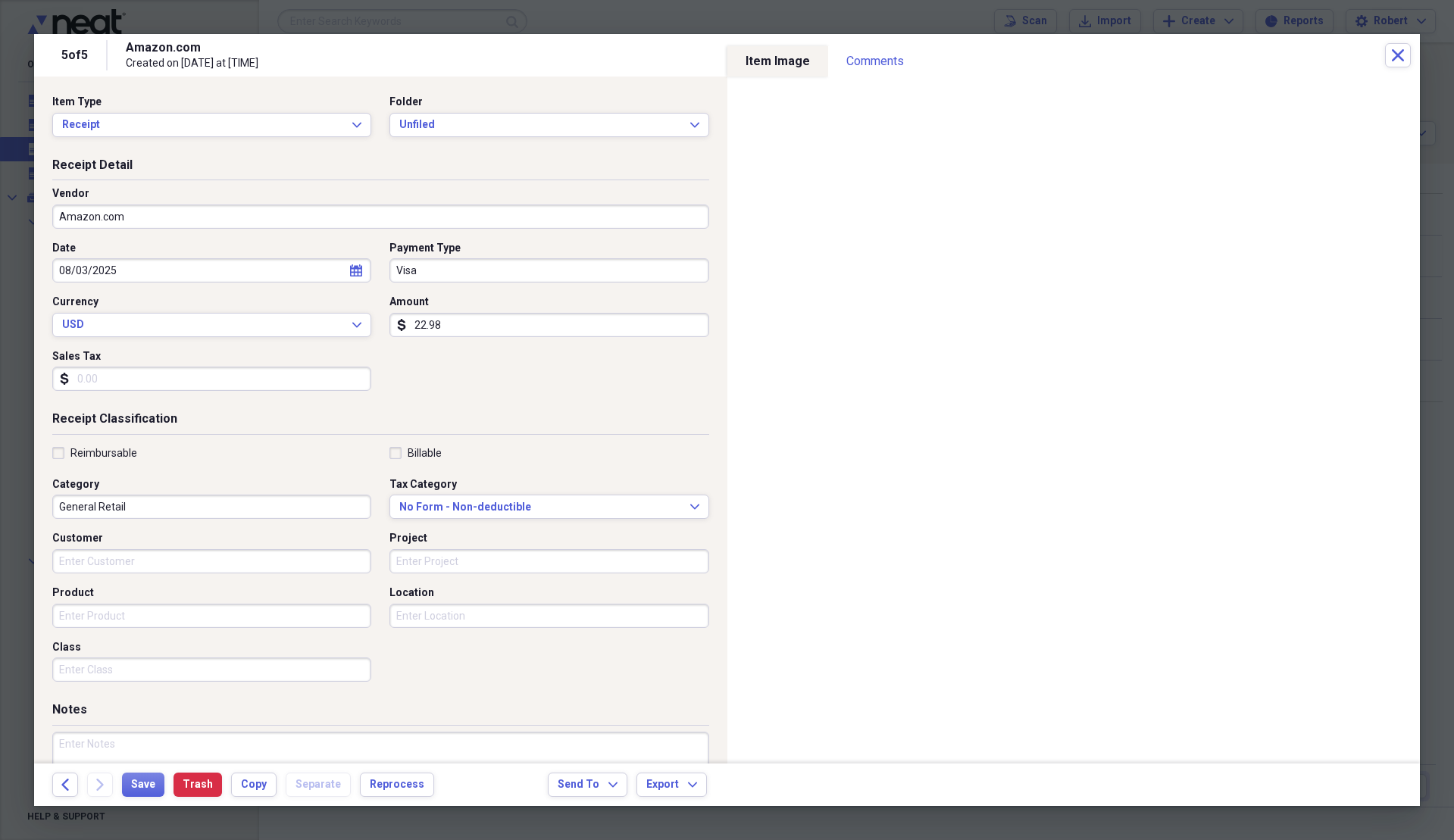 type 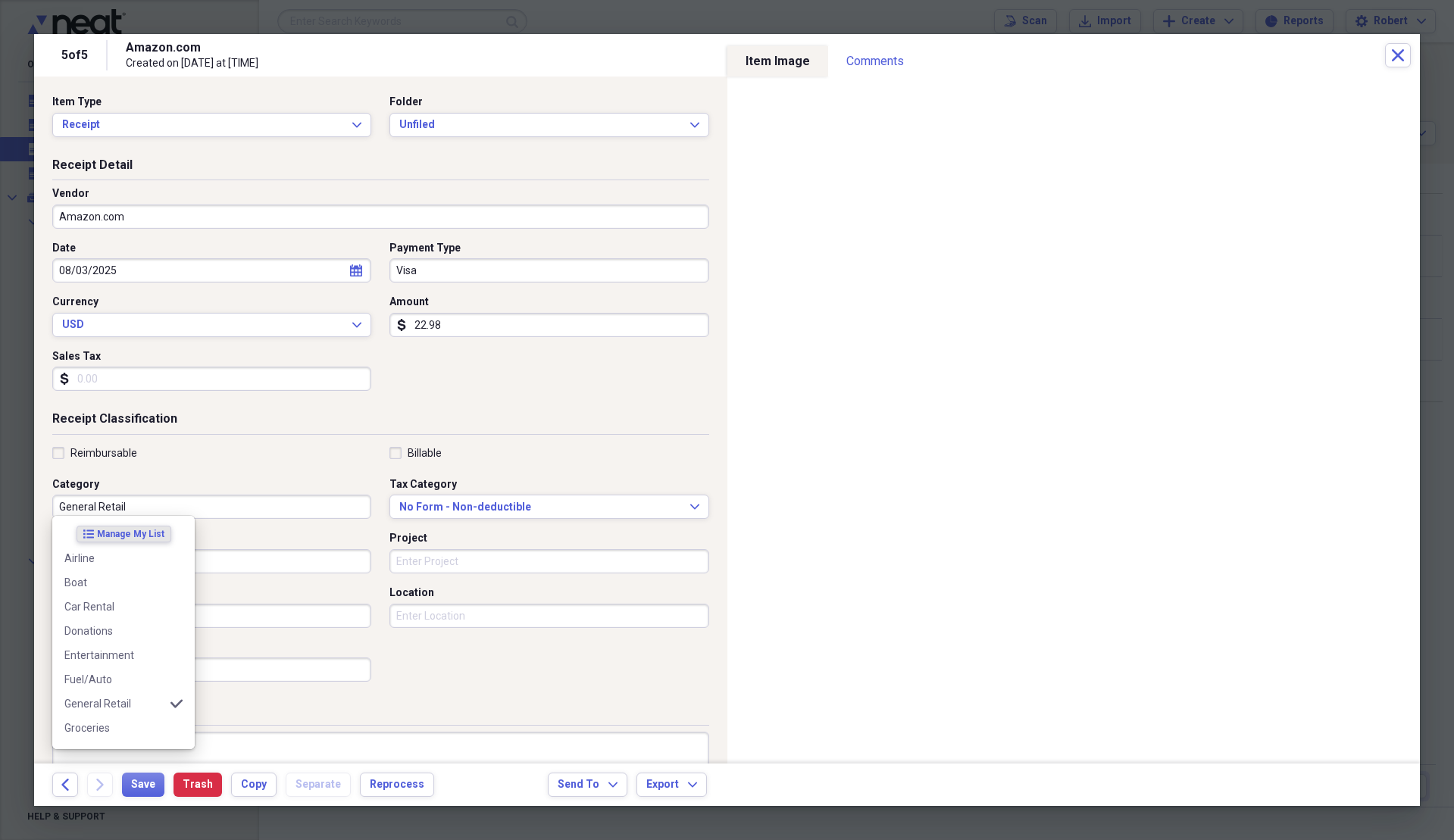 click on "General Retail" at bounding box center (211, 507) 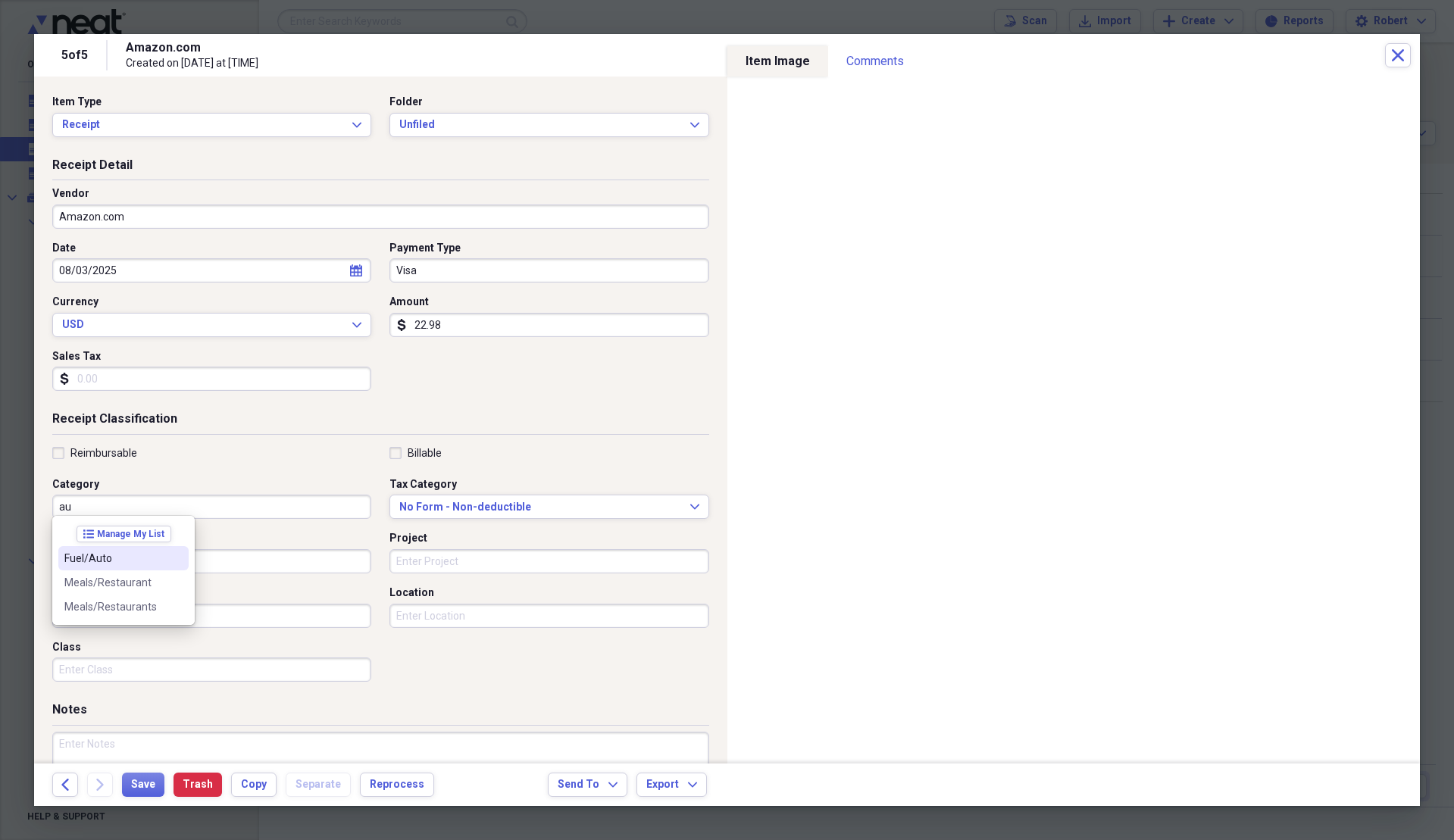 click on "Fuel/Auto" at bounding box center [124, 558] 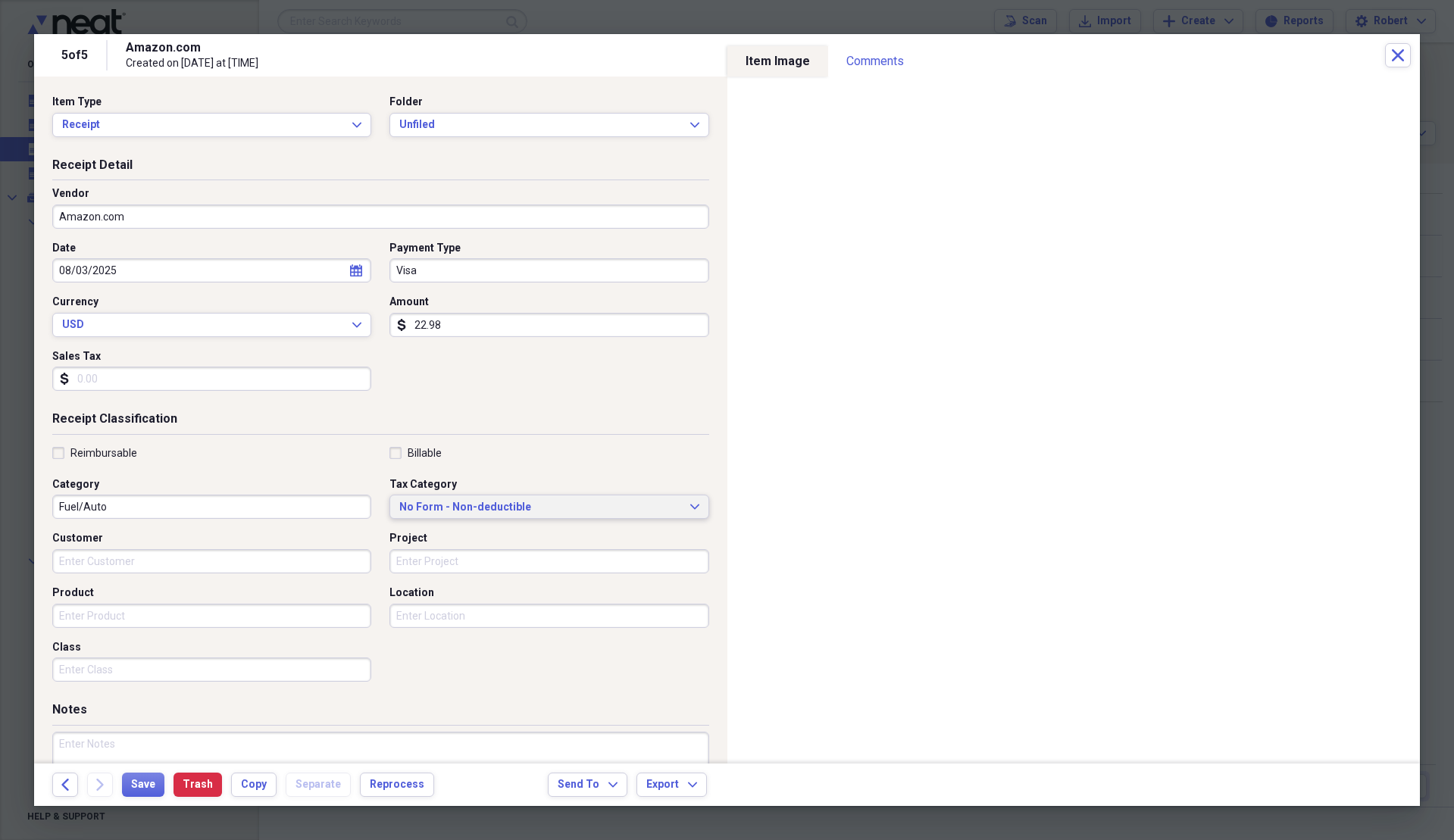 click on "No Form - Non-deductible" at bounding box center (539, 507) 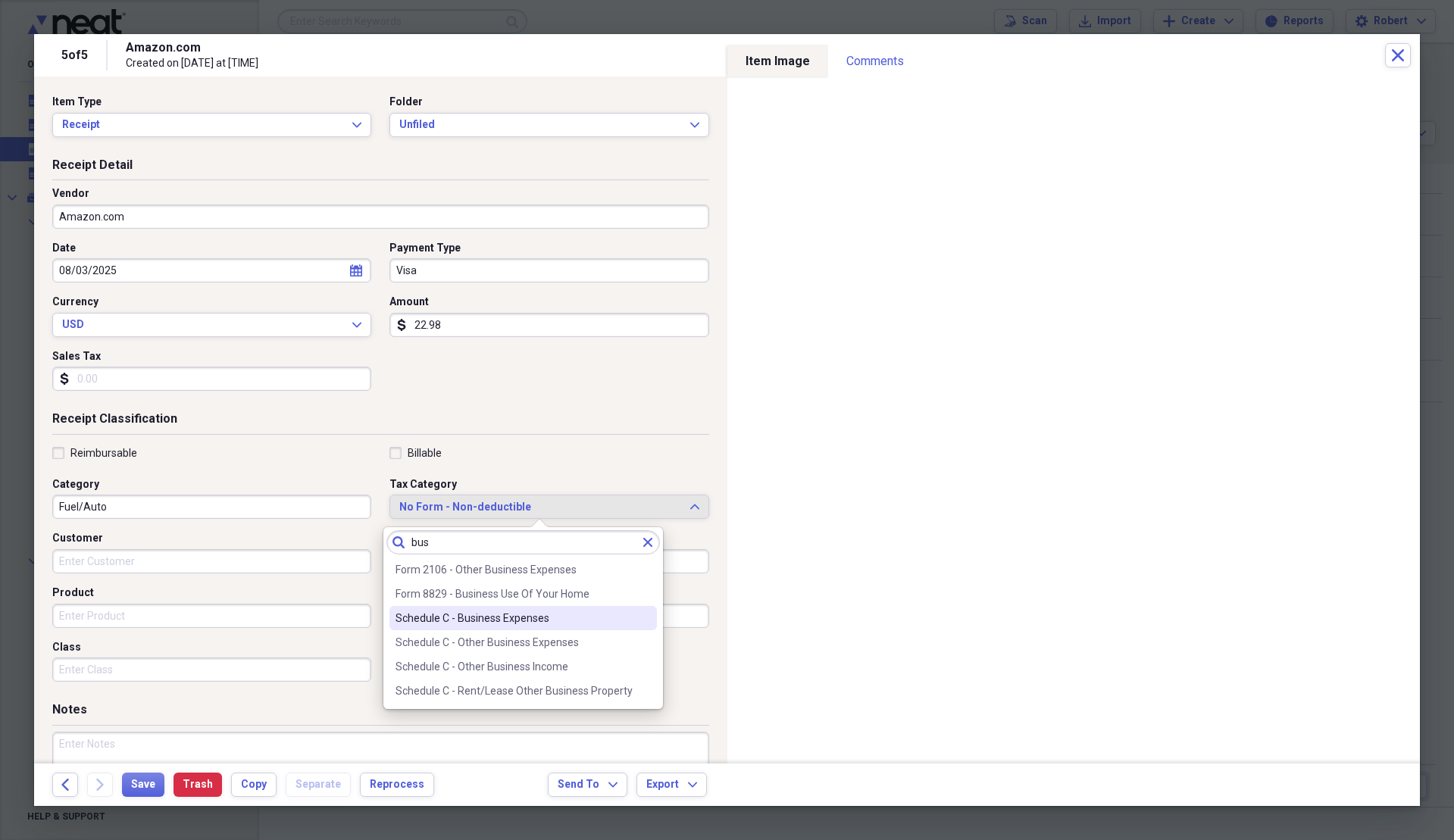 type on "bus" 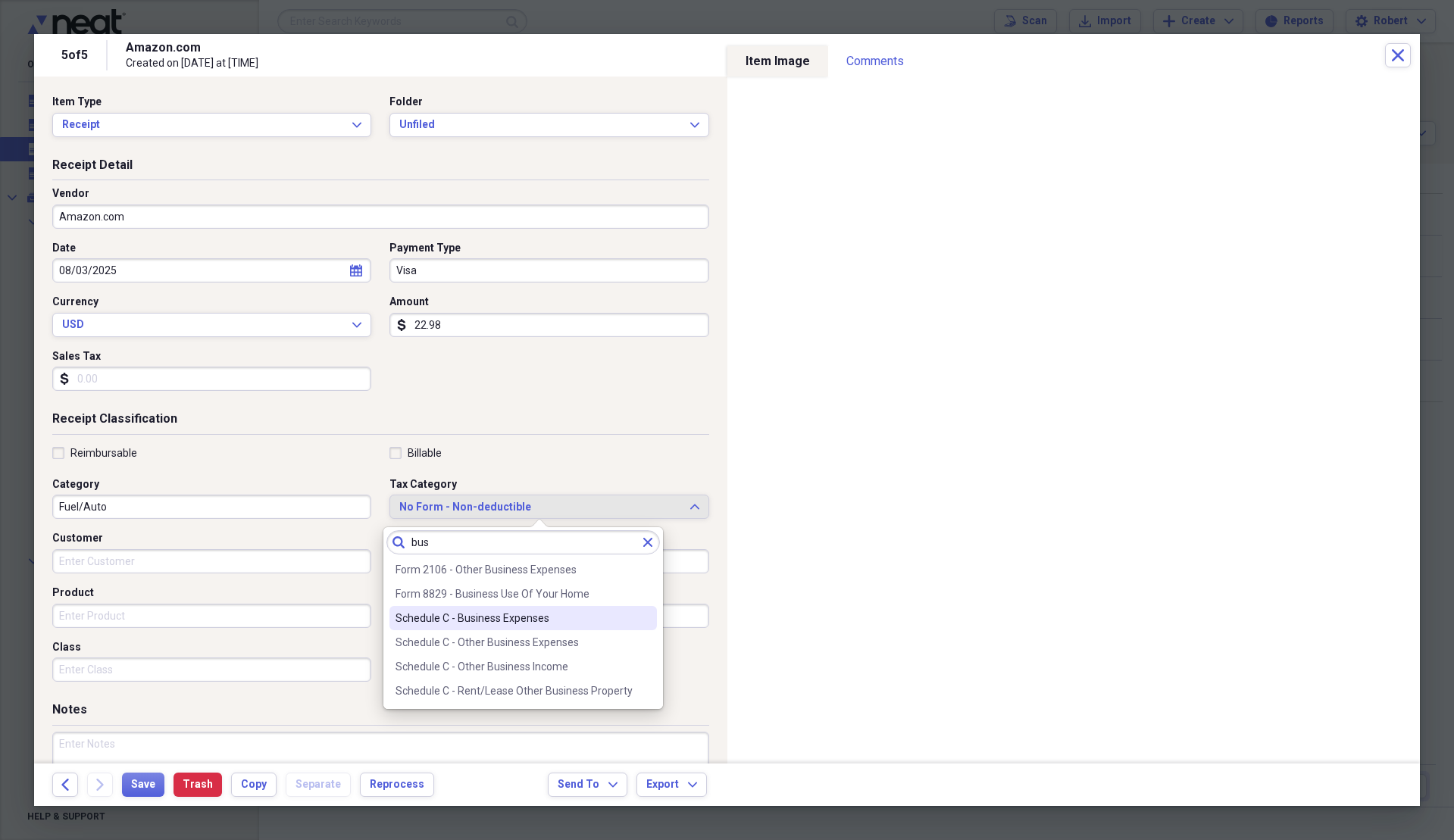 click on "Schedule C - Business Expenses" at bounding box center [514, 618] 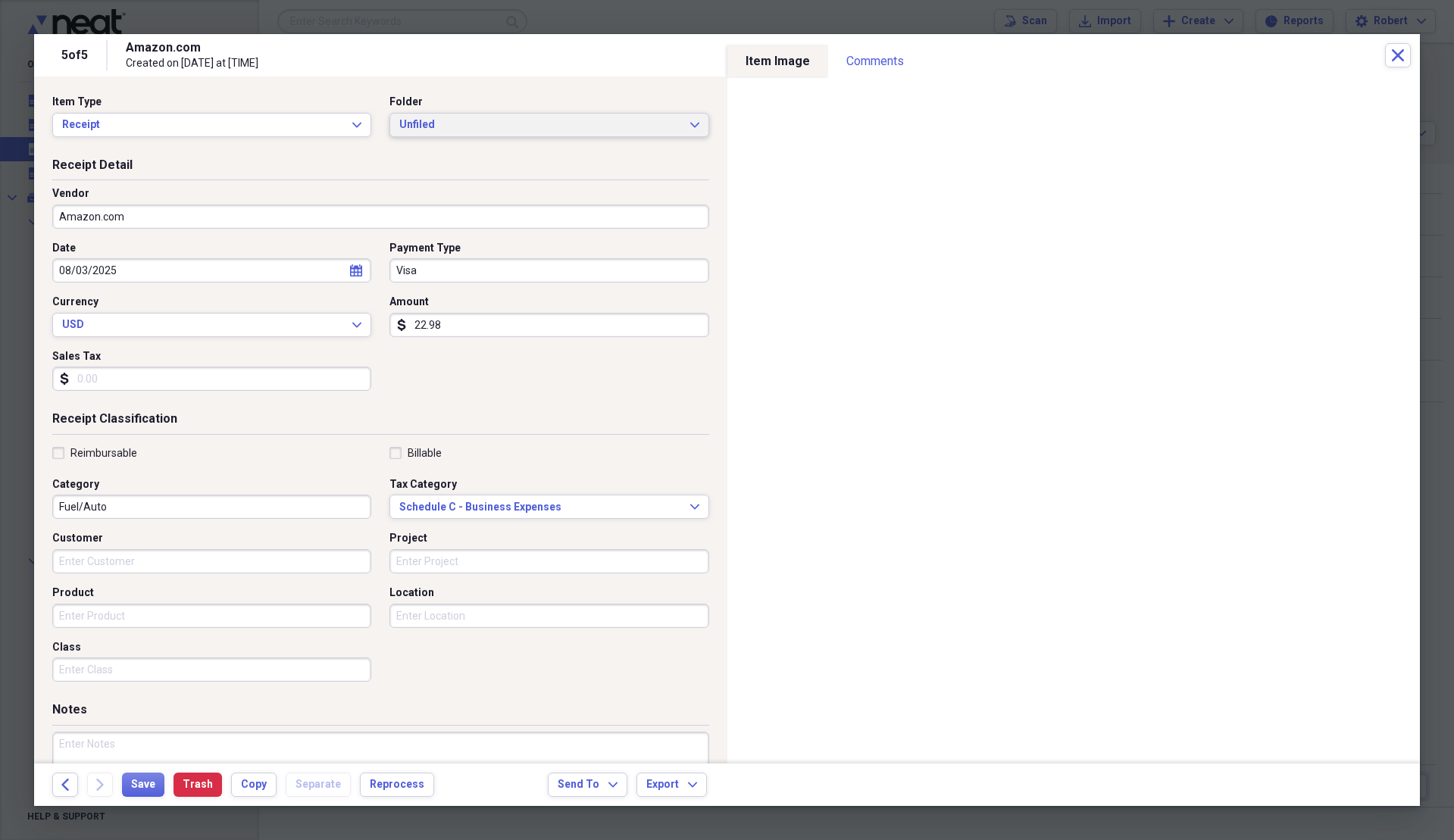 click on "Unfiled" at bounding box center (539, 125) 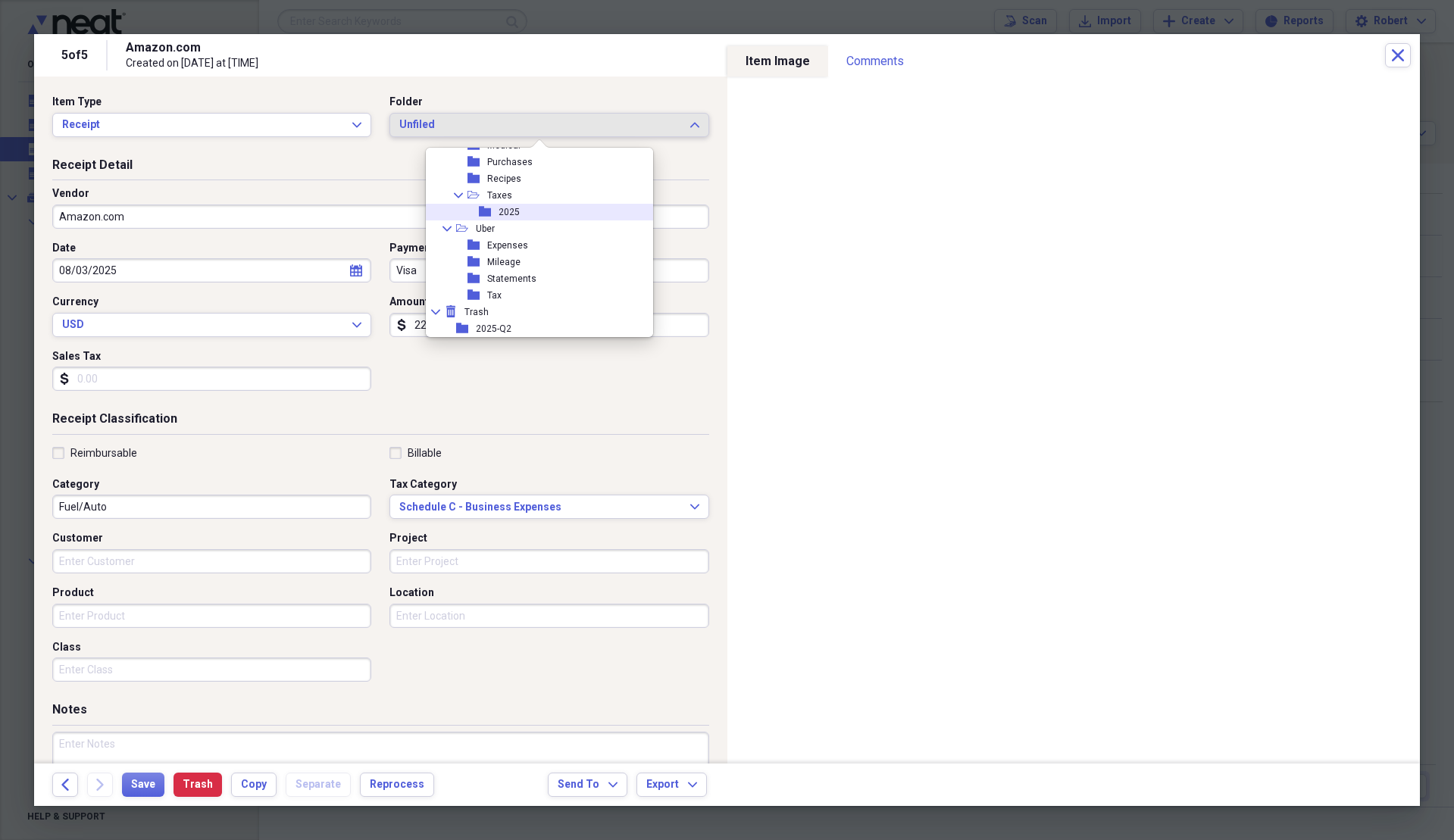 scroll, scrollTop: 492, scrollLeft: 0, axis: vertical 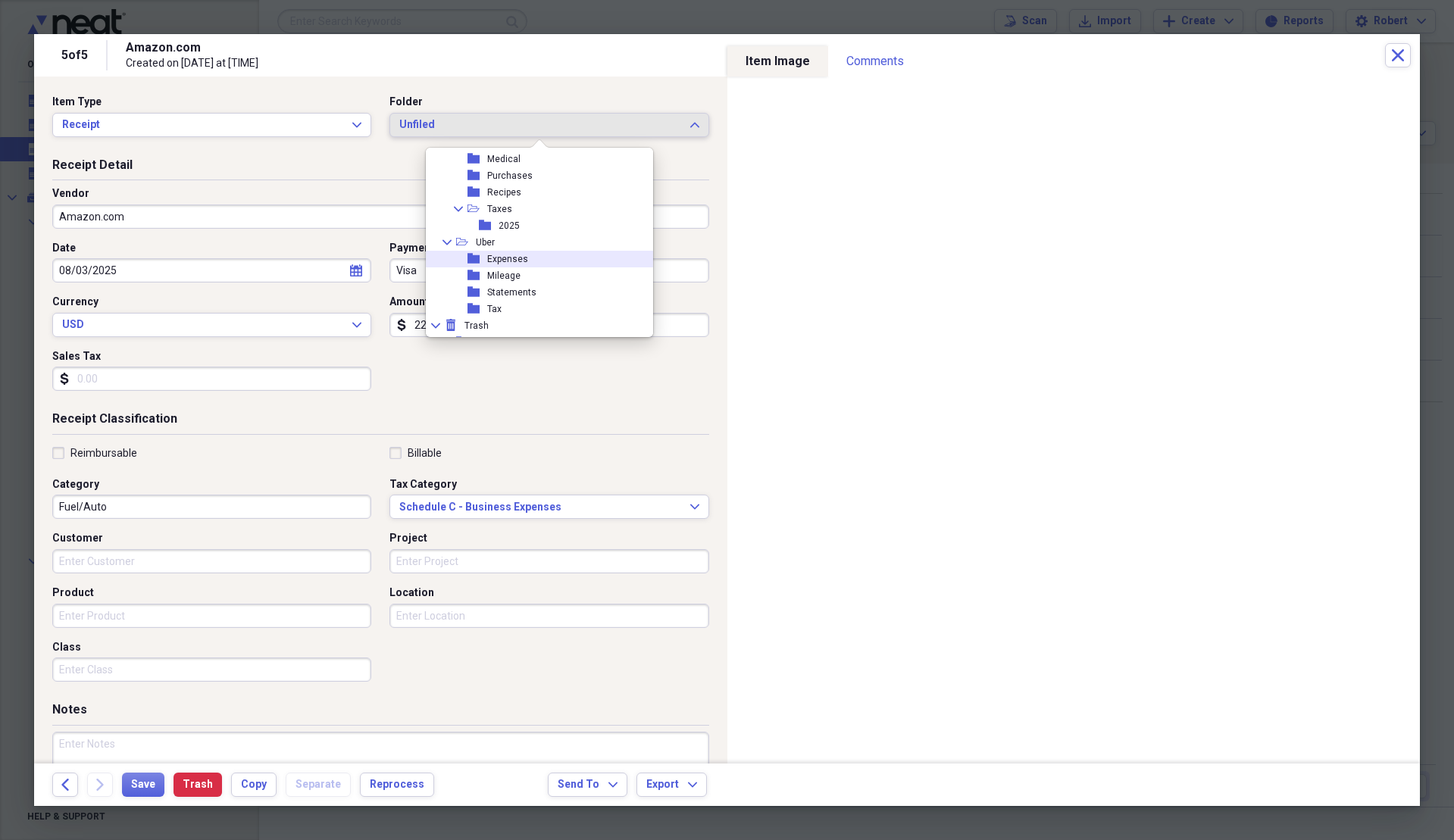 click on "folder Expenses" at bounding box center [533, 259] 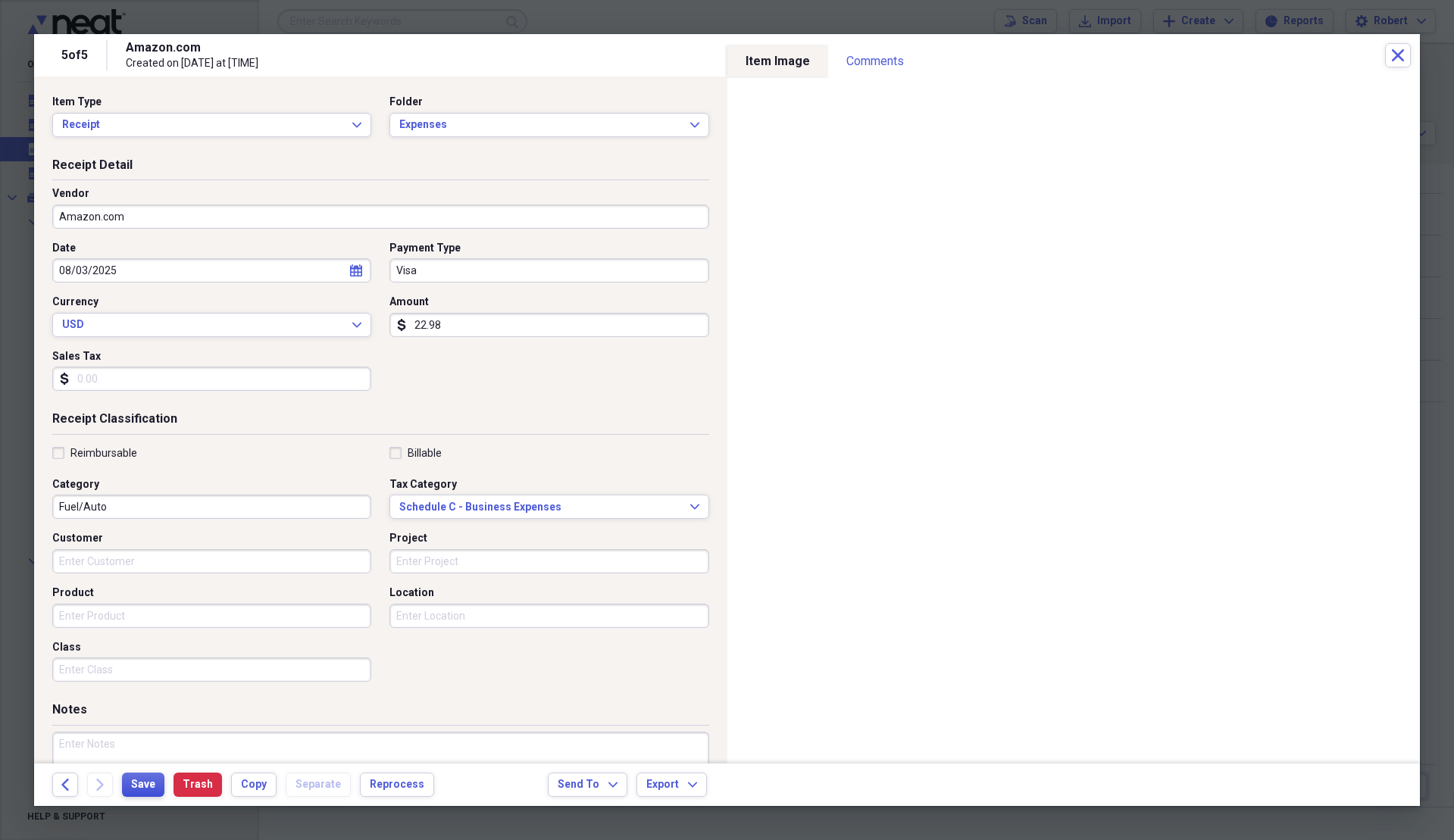 click on "Save" at bounding box center [143, 785] 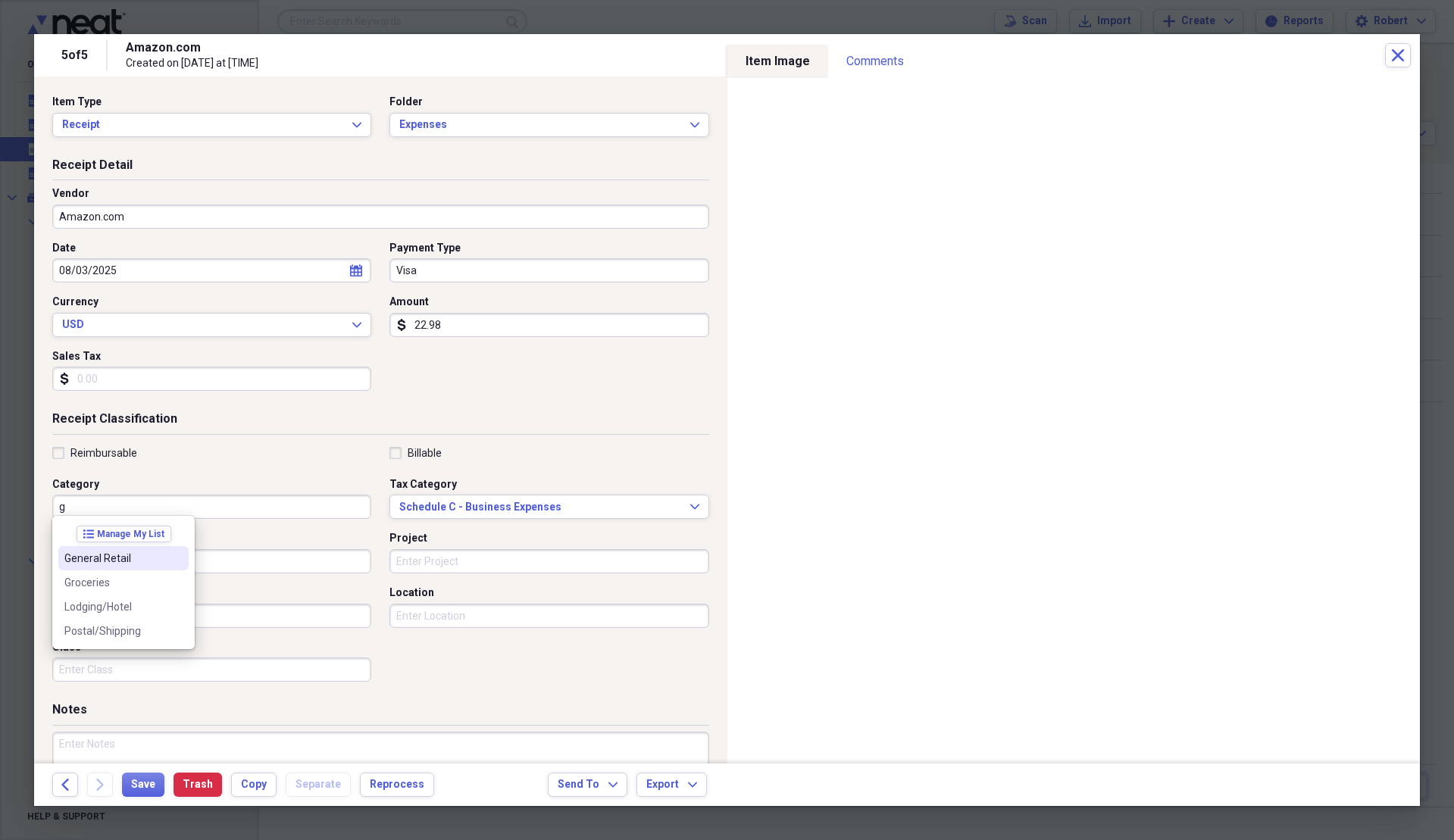click on "General Retail" at bounding box center (114, 558) 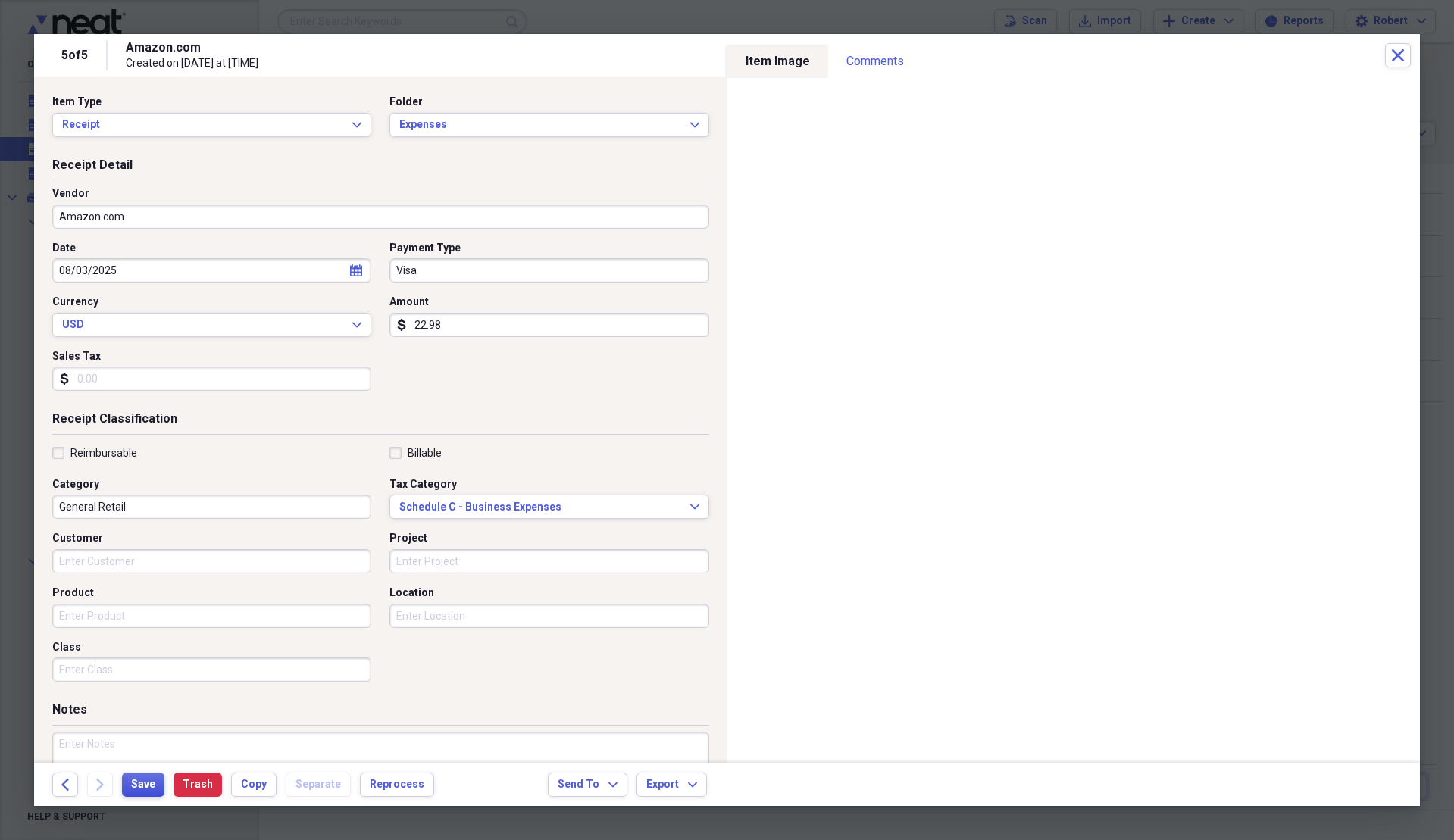 click on "Save" at bounding box center [143, 785] 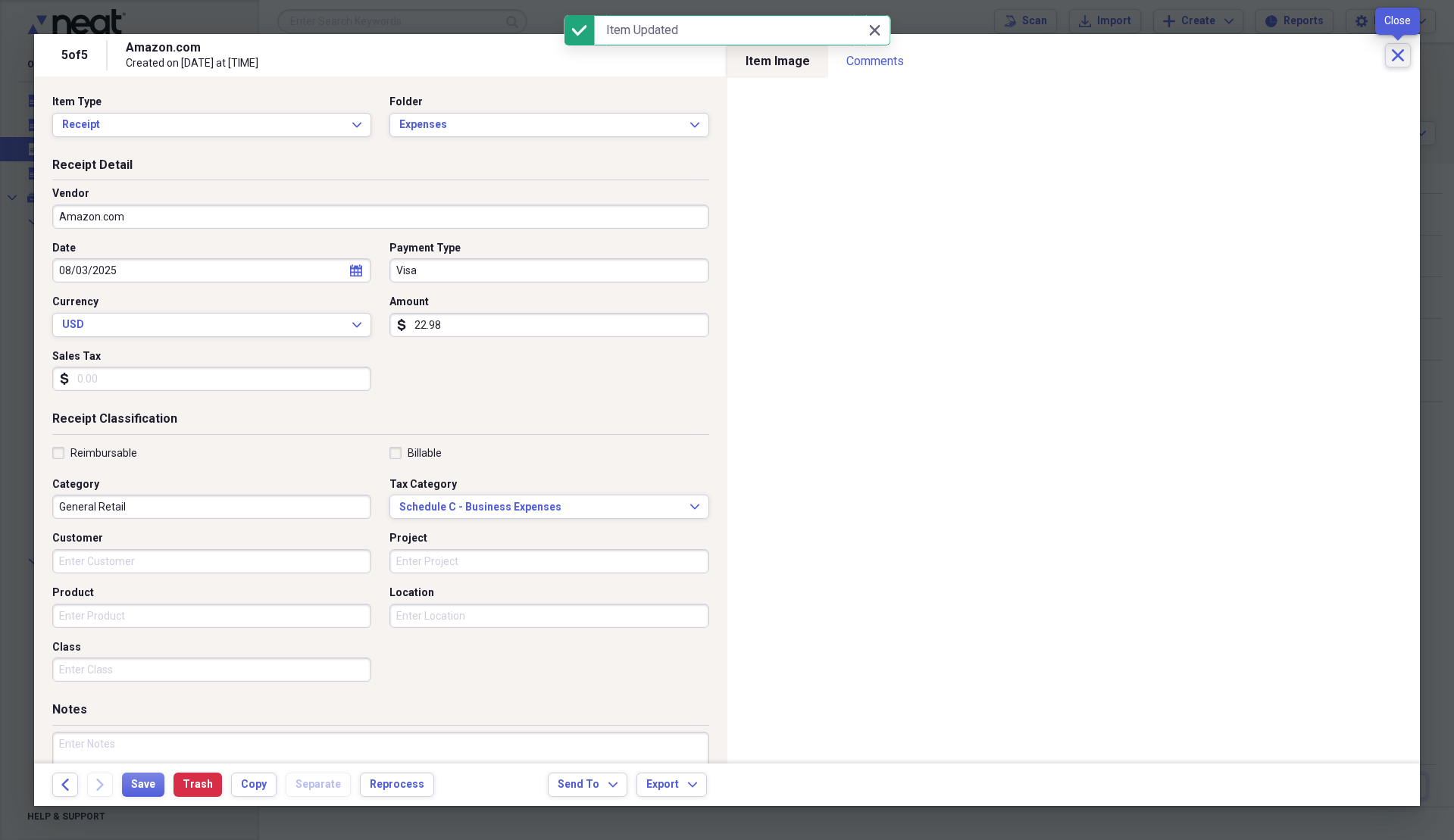 click 